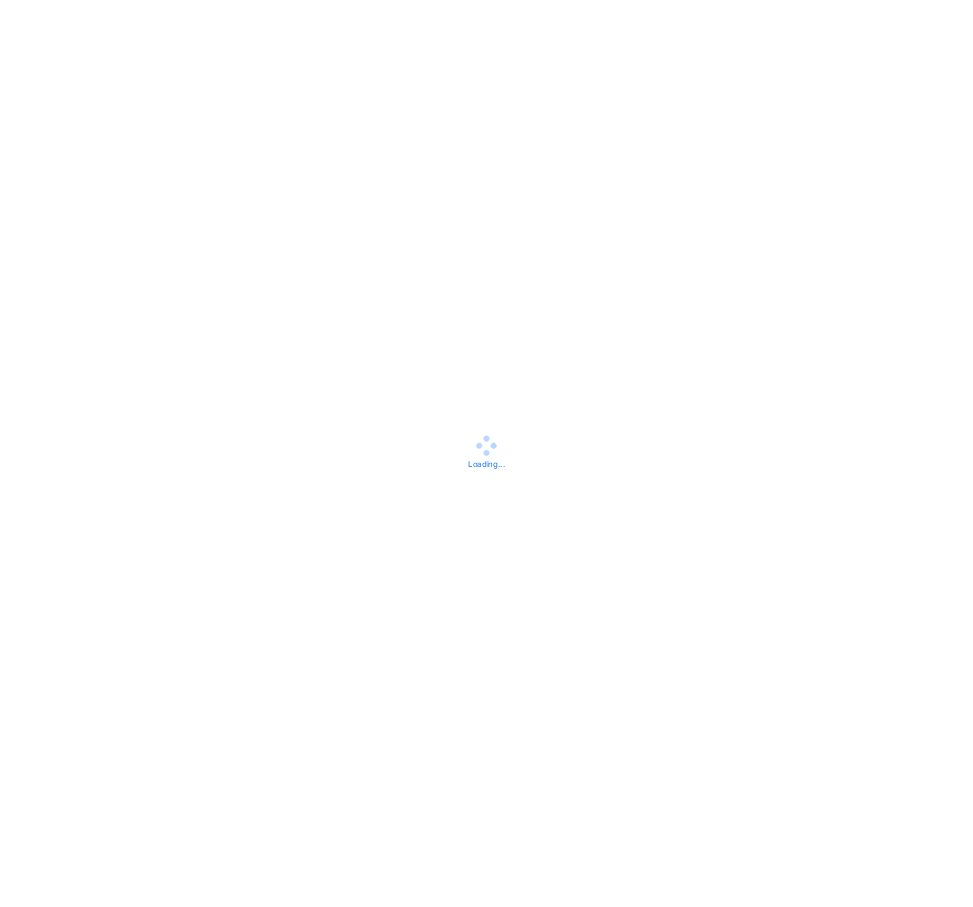 scroll, scrollTop: 0, scrollLeft: 0, axis: both 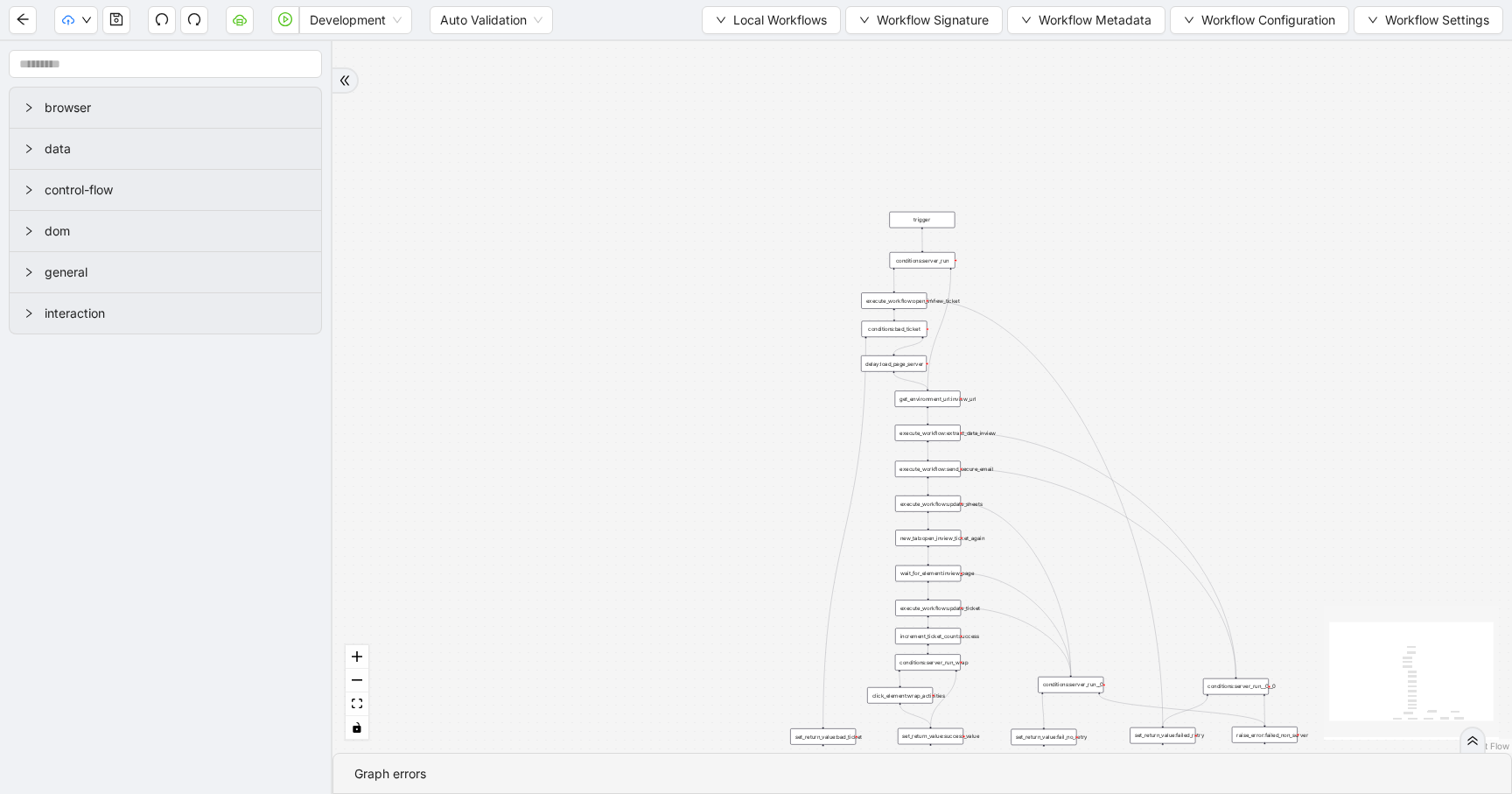 drag, startPoint x: 699, startPoint y: 378, endPoint x: 654, endPoint y: 631, distance: 256.9708 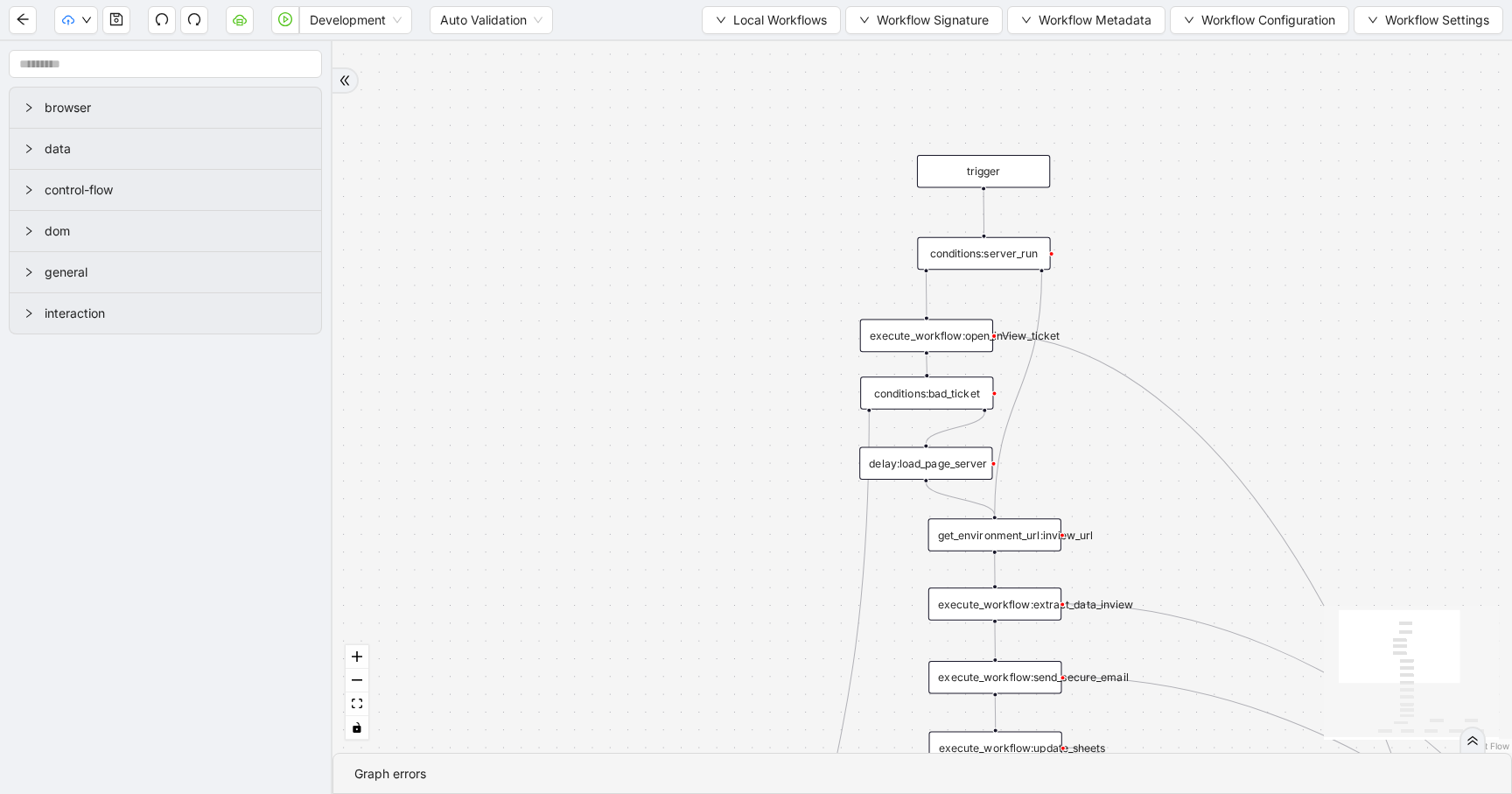 drag, startPoint x: 771, startPoint y: 256, endPoint x: 591, endPoint y: 255, distance: 180.0028 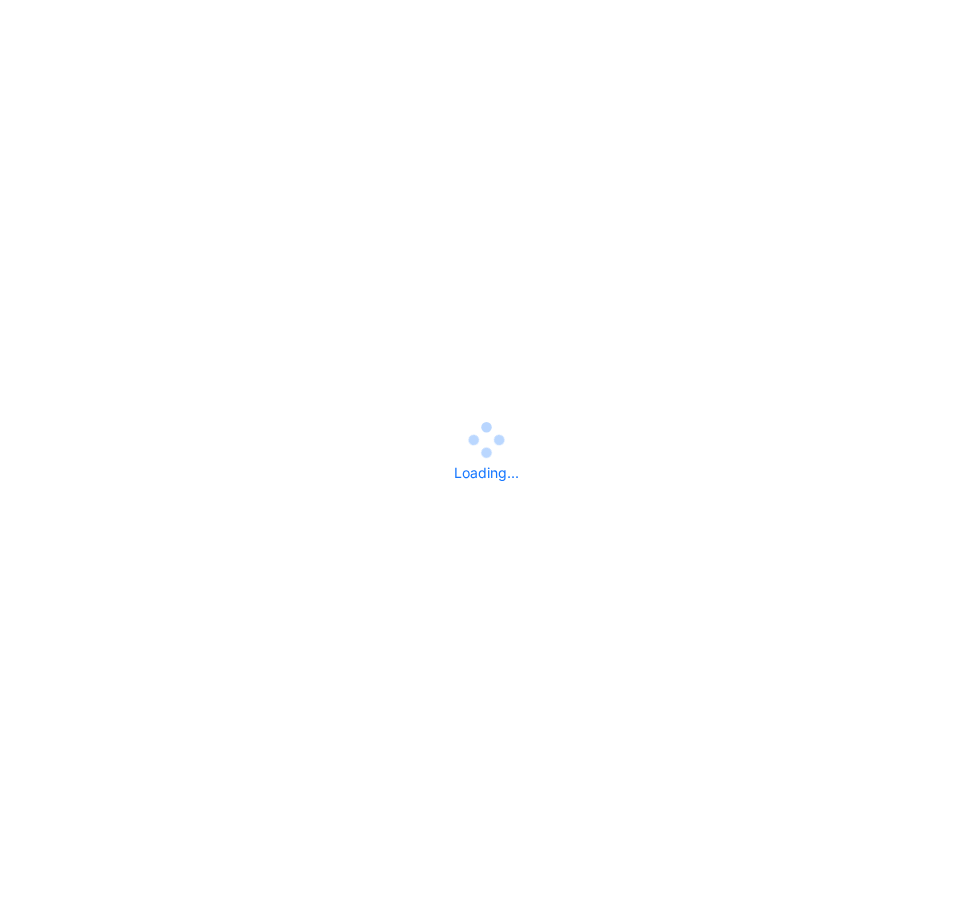scroll, scrollTop: 0, scrollLeft: 0, axis: both 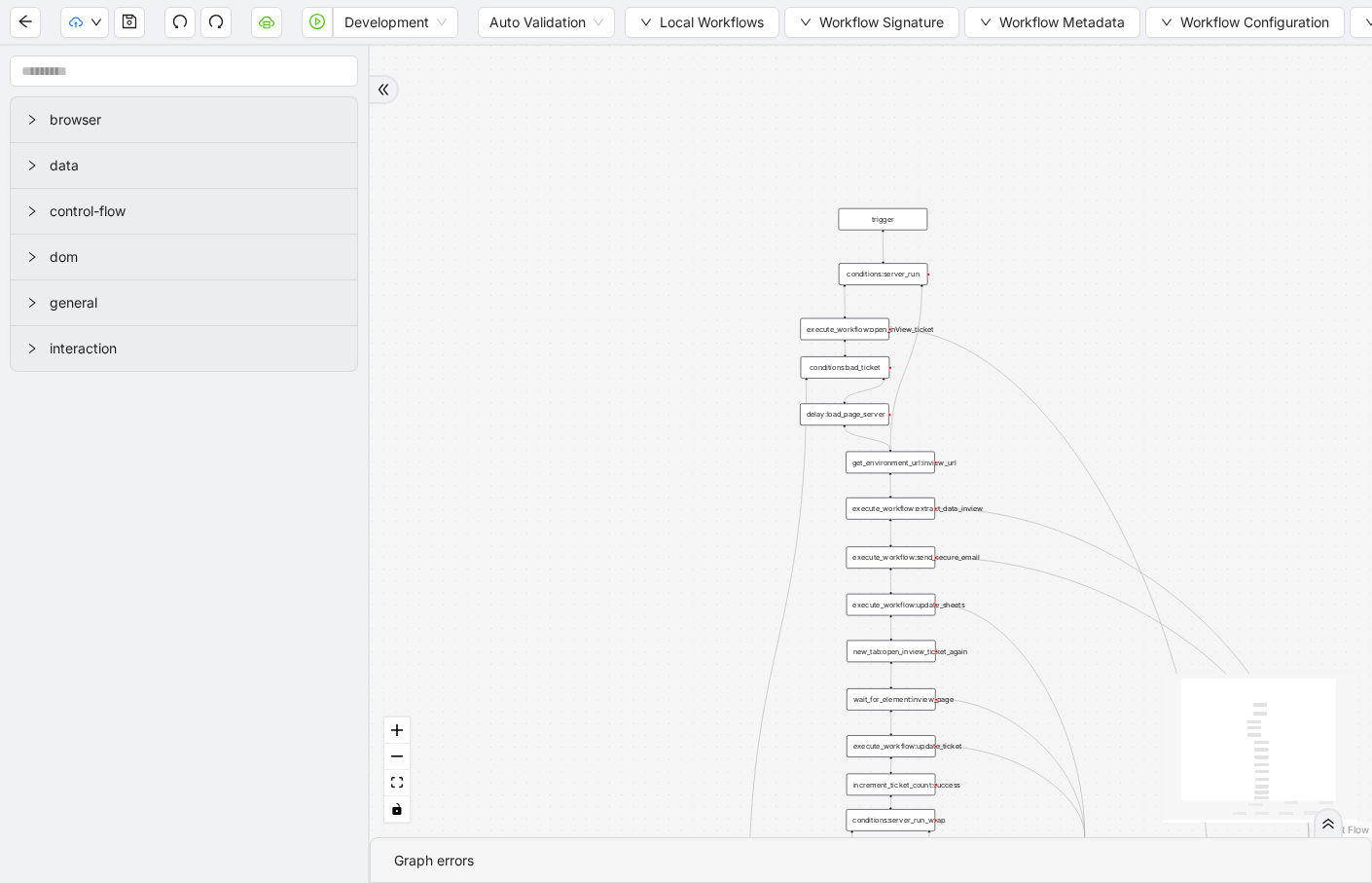 drag, startPoint x: 923, startPoint y: 129, endPoint x: 1106, endPoint y: 475, distance: 391.4141 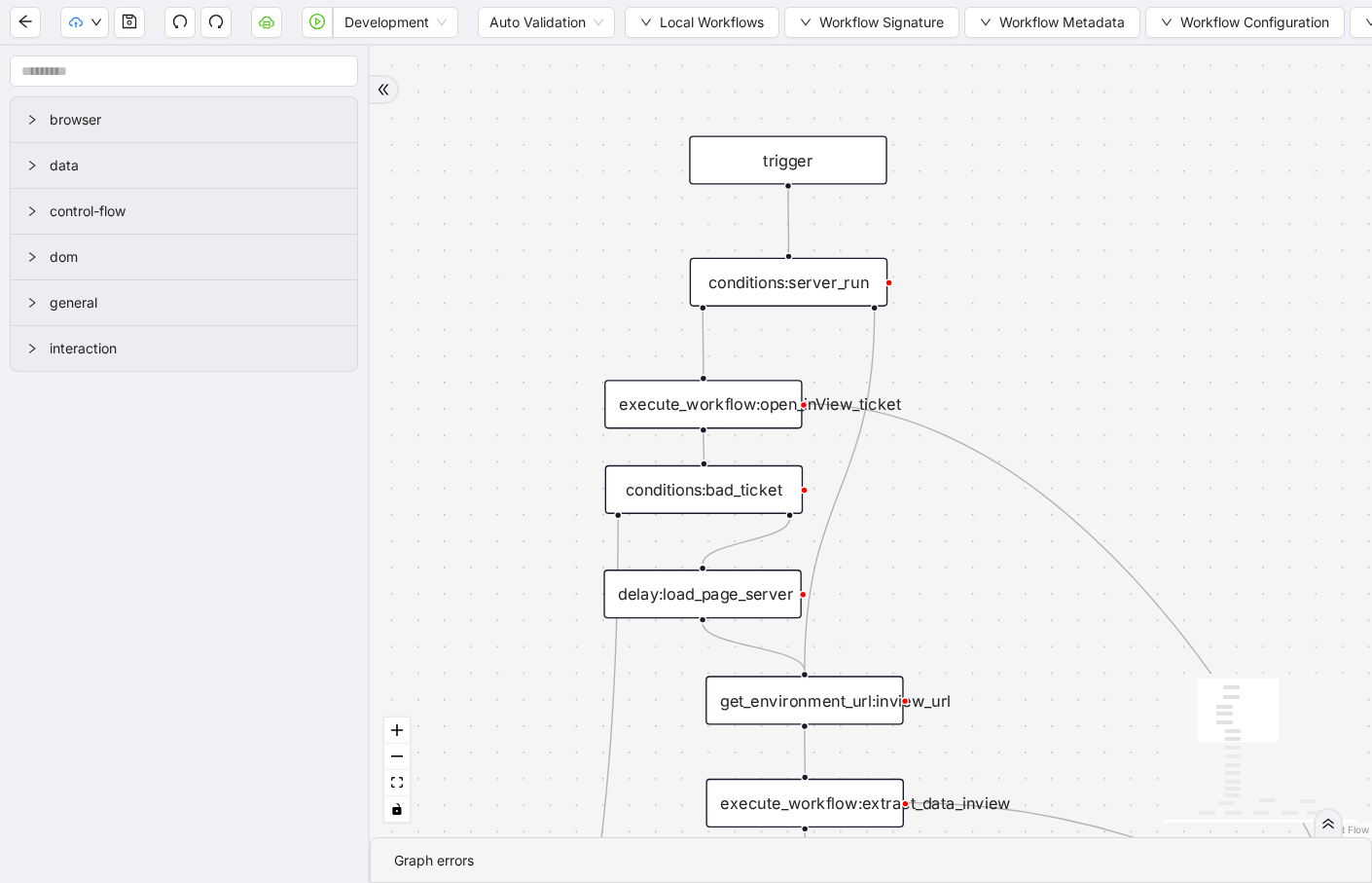 drag, startPoint x: 1003, startPoint y: 265, endPoint x: 1011, endPoint y: 277, distance: 14.422205 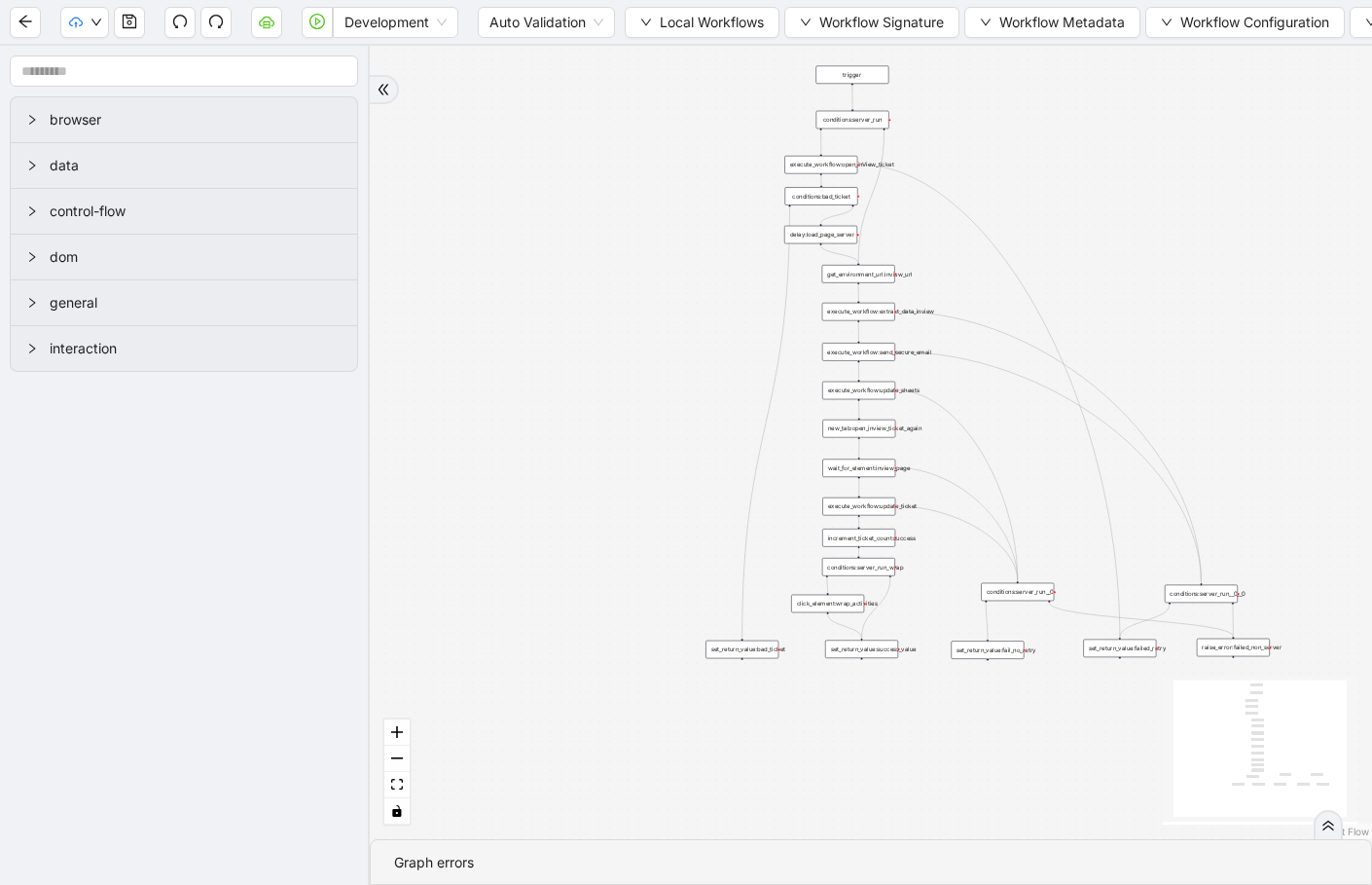 drag, startPoint x: 1228, startPoint y: 316, endPoint x: 990, endPoint y: 88, distance: 329.5876 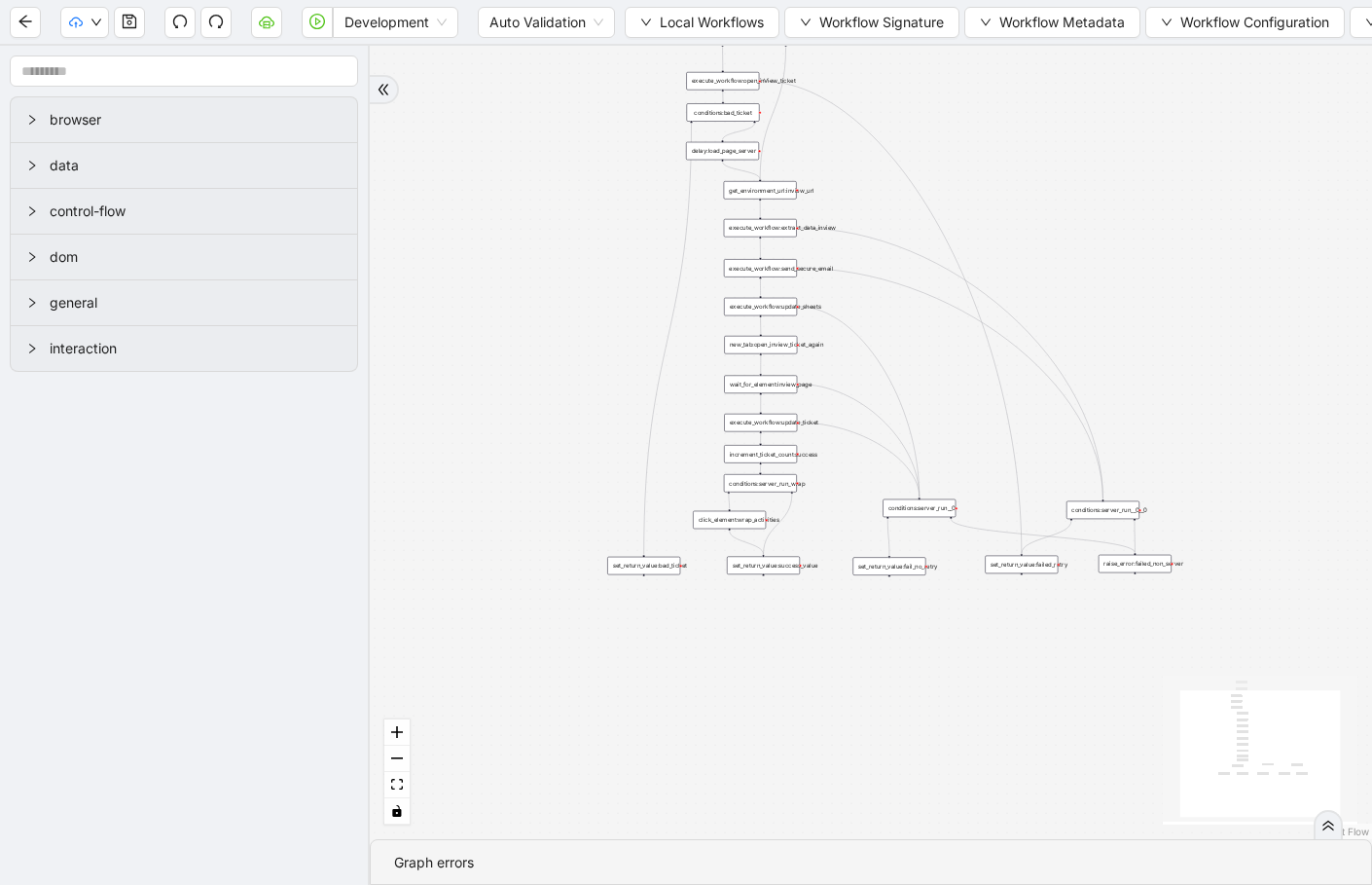 click on "control-flow" at bounding box center (196, 211) 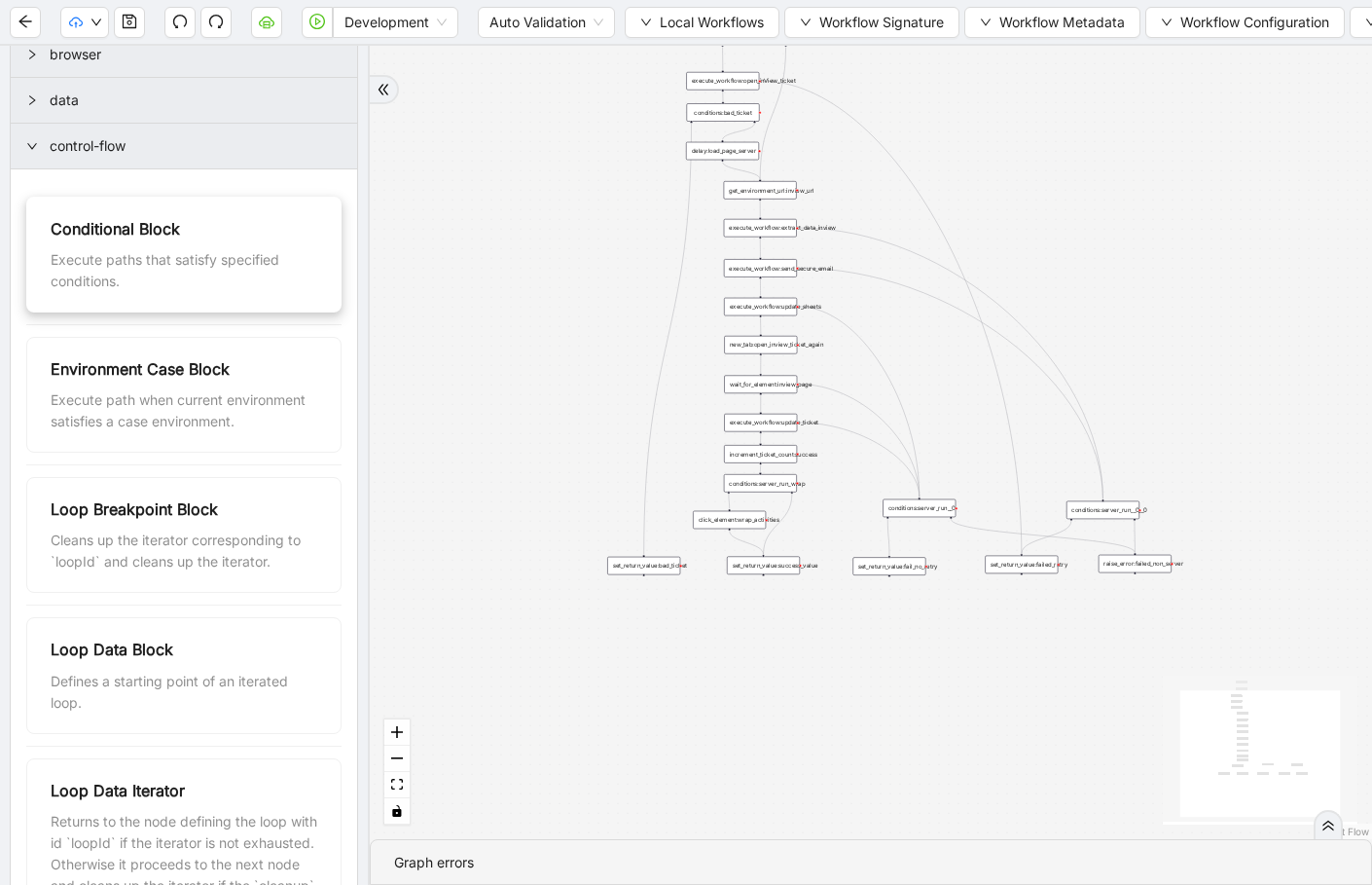 scroll, scrollTop: 71, scrollLeft: 0, axis: vertical 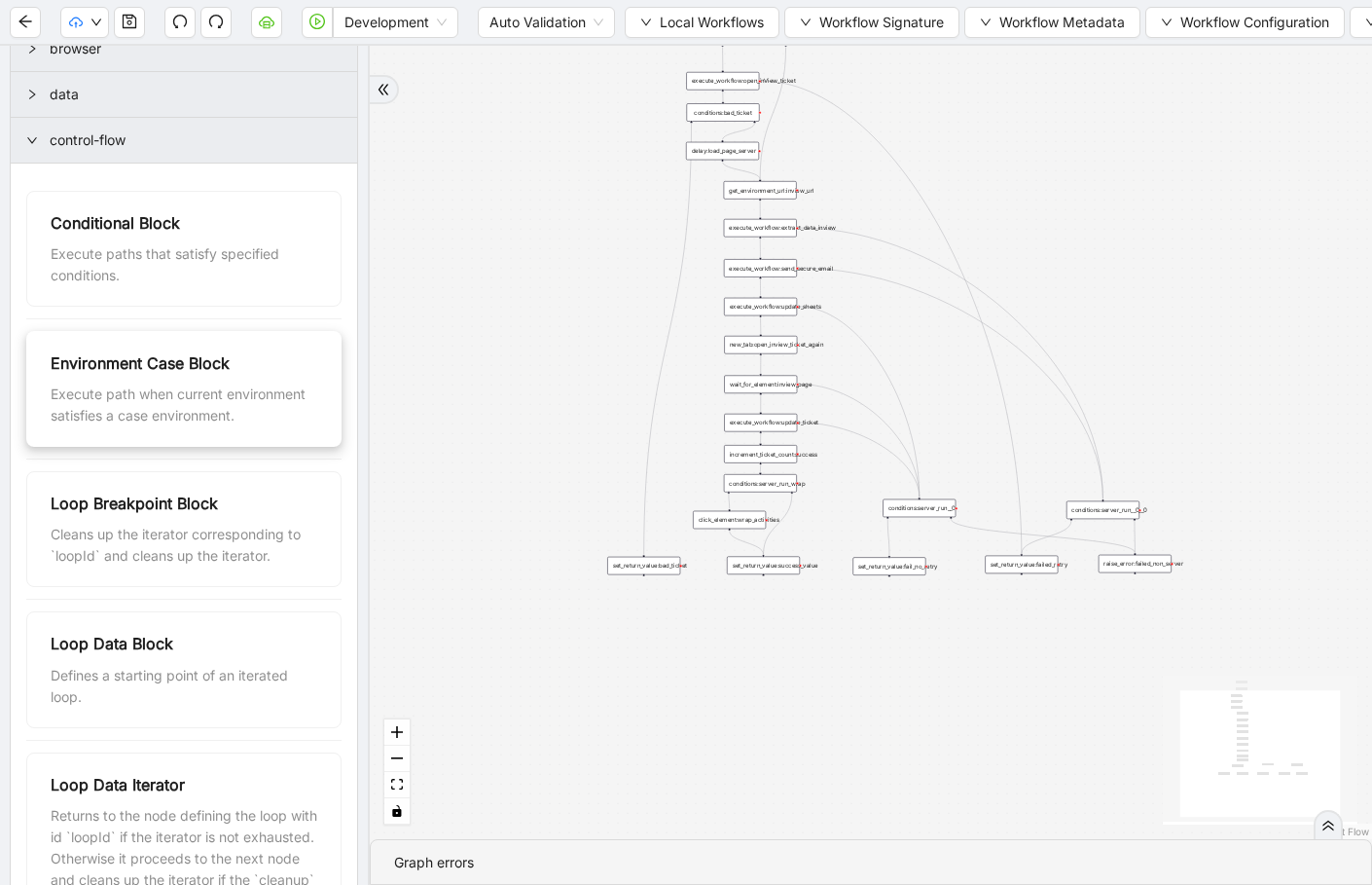 click on "Execute path when current environment satisfies a case environment." at bounding box center [184, 405] 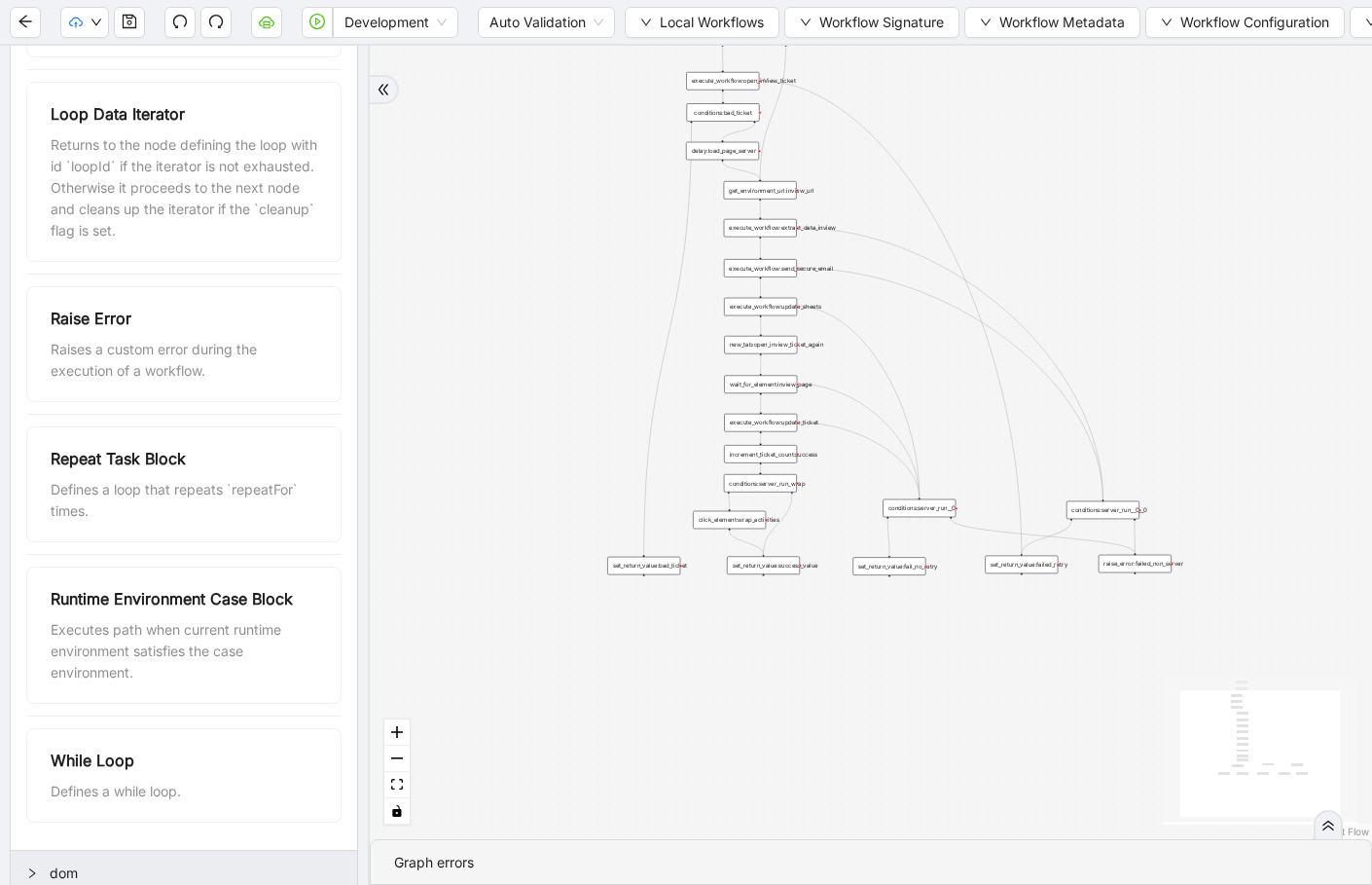 scroll, scrollTop: 780, scrollLeft: 0, axis: vertical 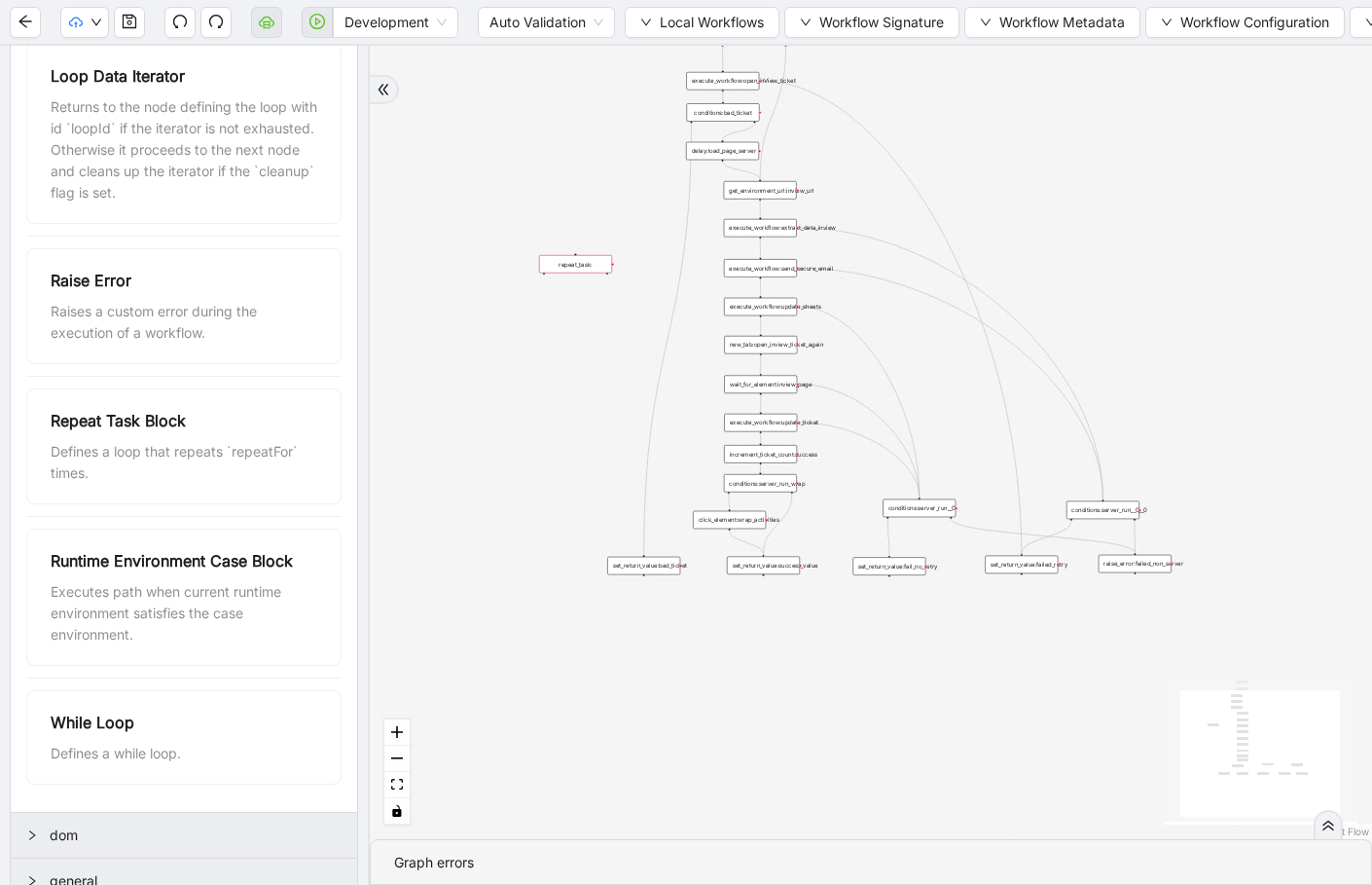 drag, startPoint x: 168, startPoint y: 482, endPoint x: 973, endPoint y: 306, distance: 824.01517 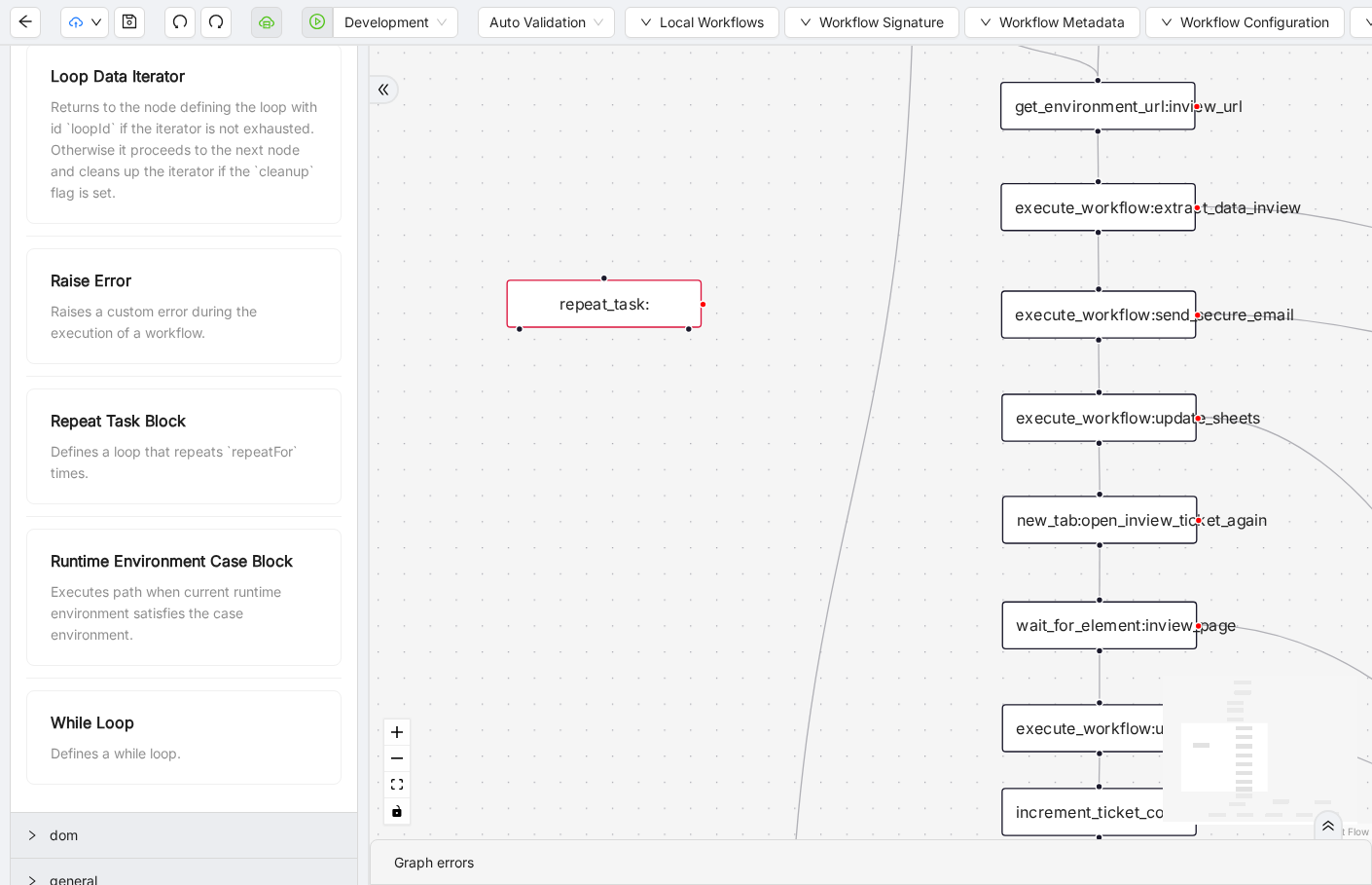 click on "repeat_task:" at bounding box center (603, 304) 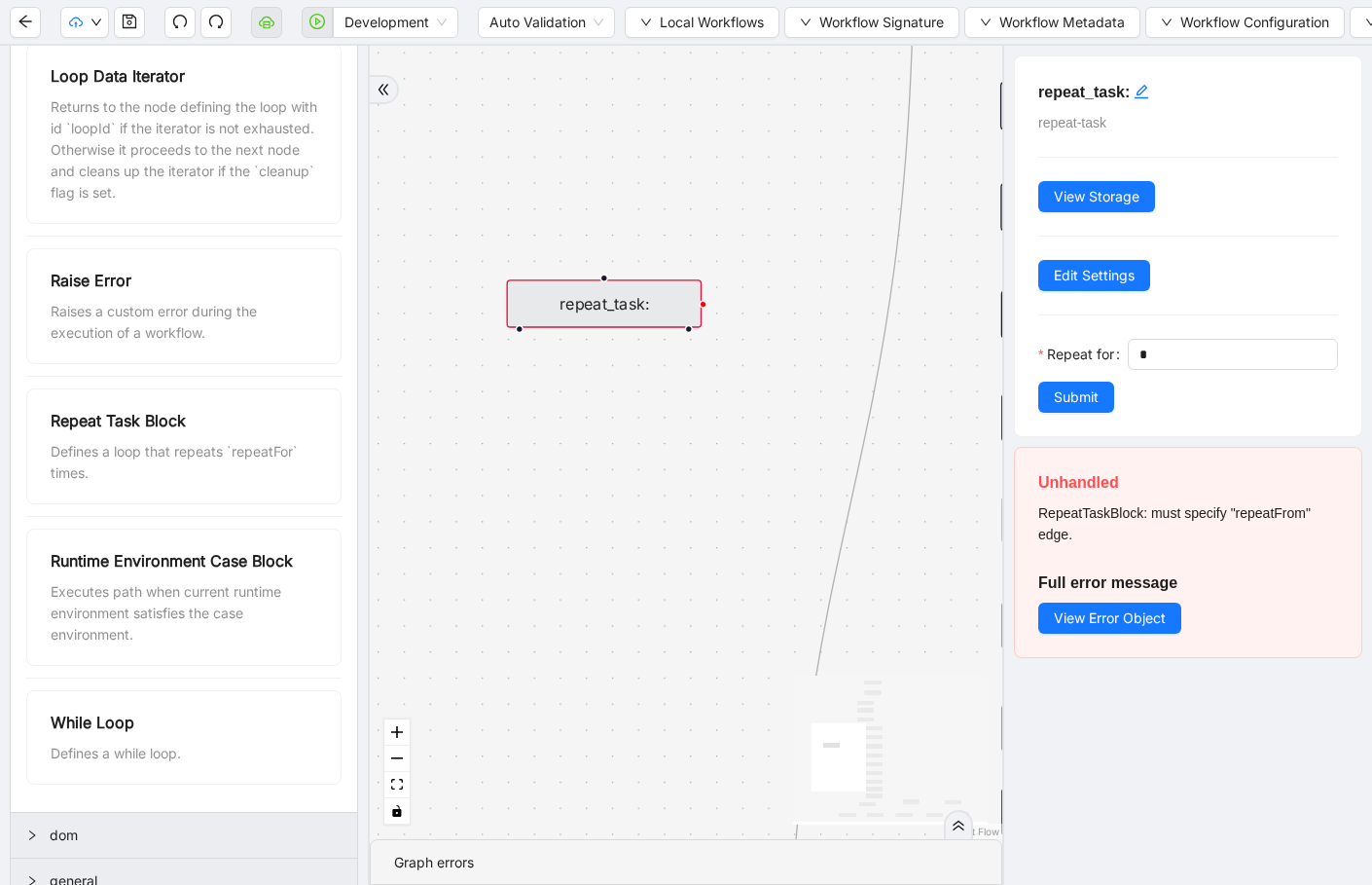 click on "repeat_task:" at bounding box center (603, 304) 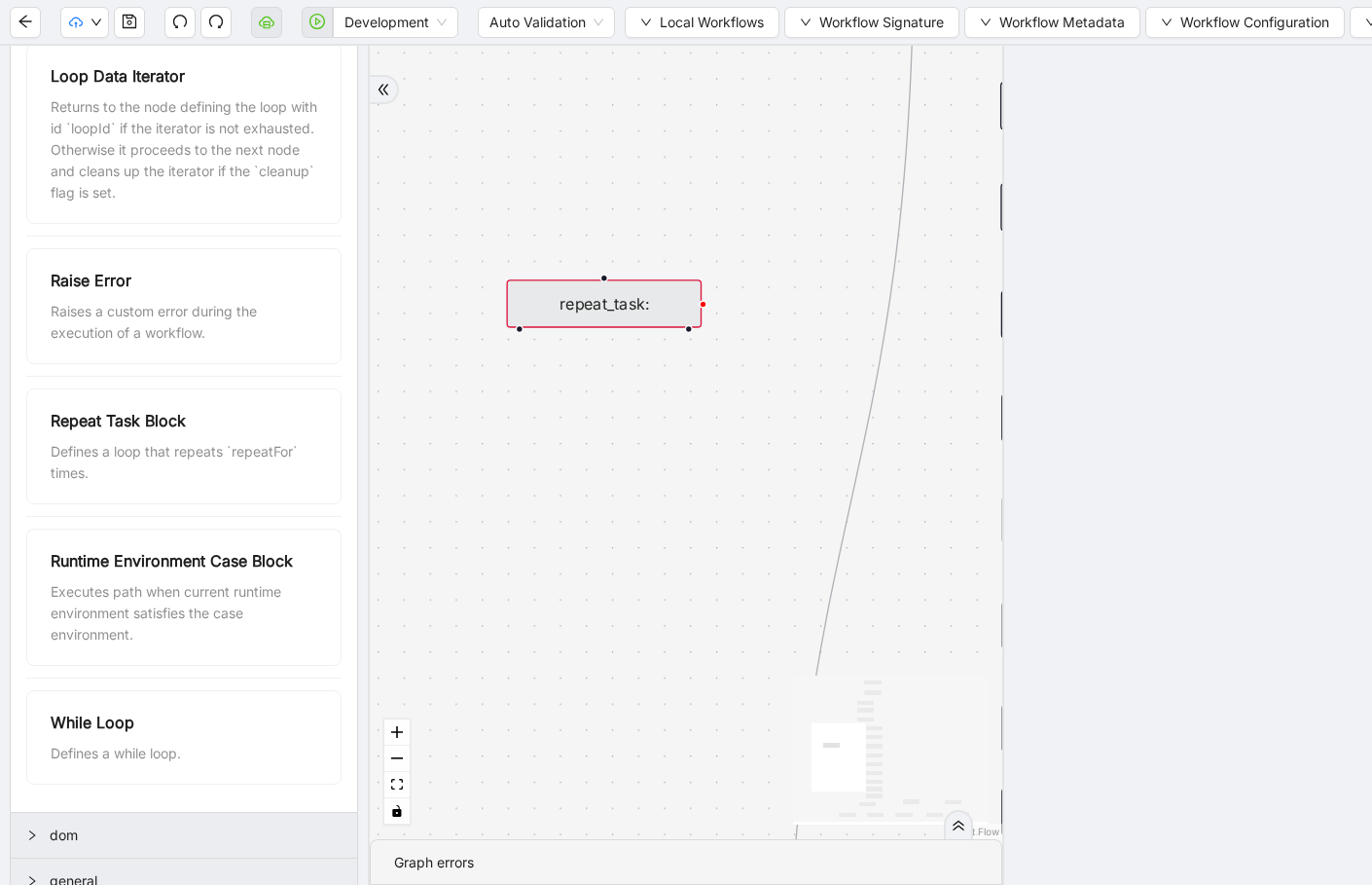 click on "trigger execute_workflow:extract_data_inview get_environment_url:inview_url execute_workflow:send_secure_email execute_workflow:update_sheets execute_workflow:update_ticket wait_for_element:inview_page new_tab:open_inview_ticket_again set_return_value:success_value conditions:server_run execute_workflow:open_inView_ticket click_element:wrap_activities conditions:server_run_wrap delay:load_page_server conditions:bad_ticket set_return_value:bad_ticket set_return_value:fail_no_retry set_return_value:failed_retry conditions:server_run__0 conditions:server_run__0__0 raise_error:failed_non_server increment_ticket_count:success repeat_task:" at bounding box center [686, 442] 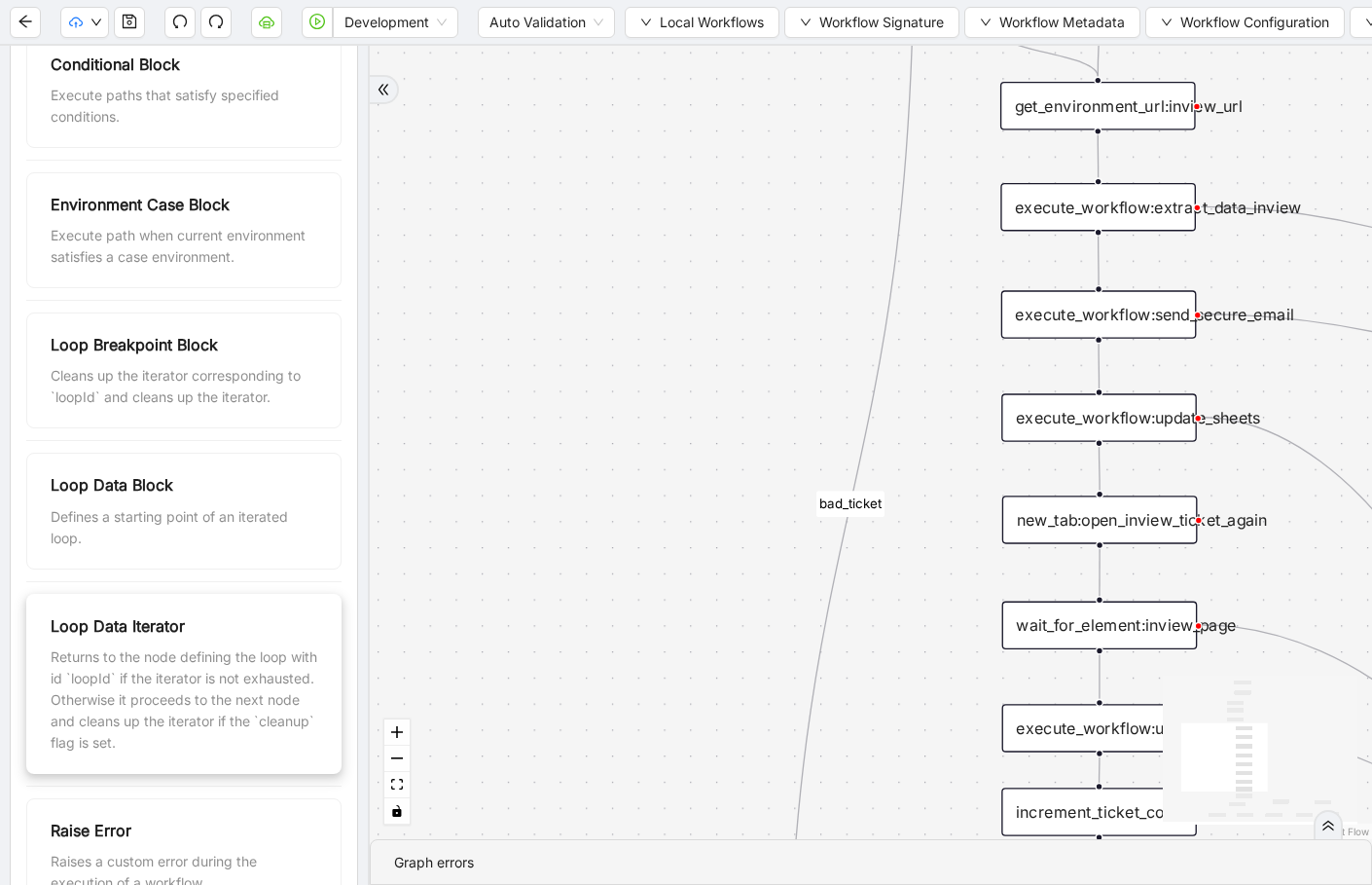 scroll, scrollTop: 213, scrollLeft: 0, axis: vertical 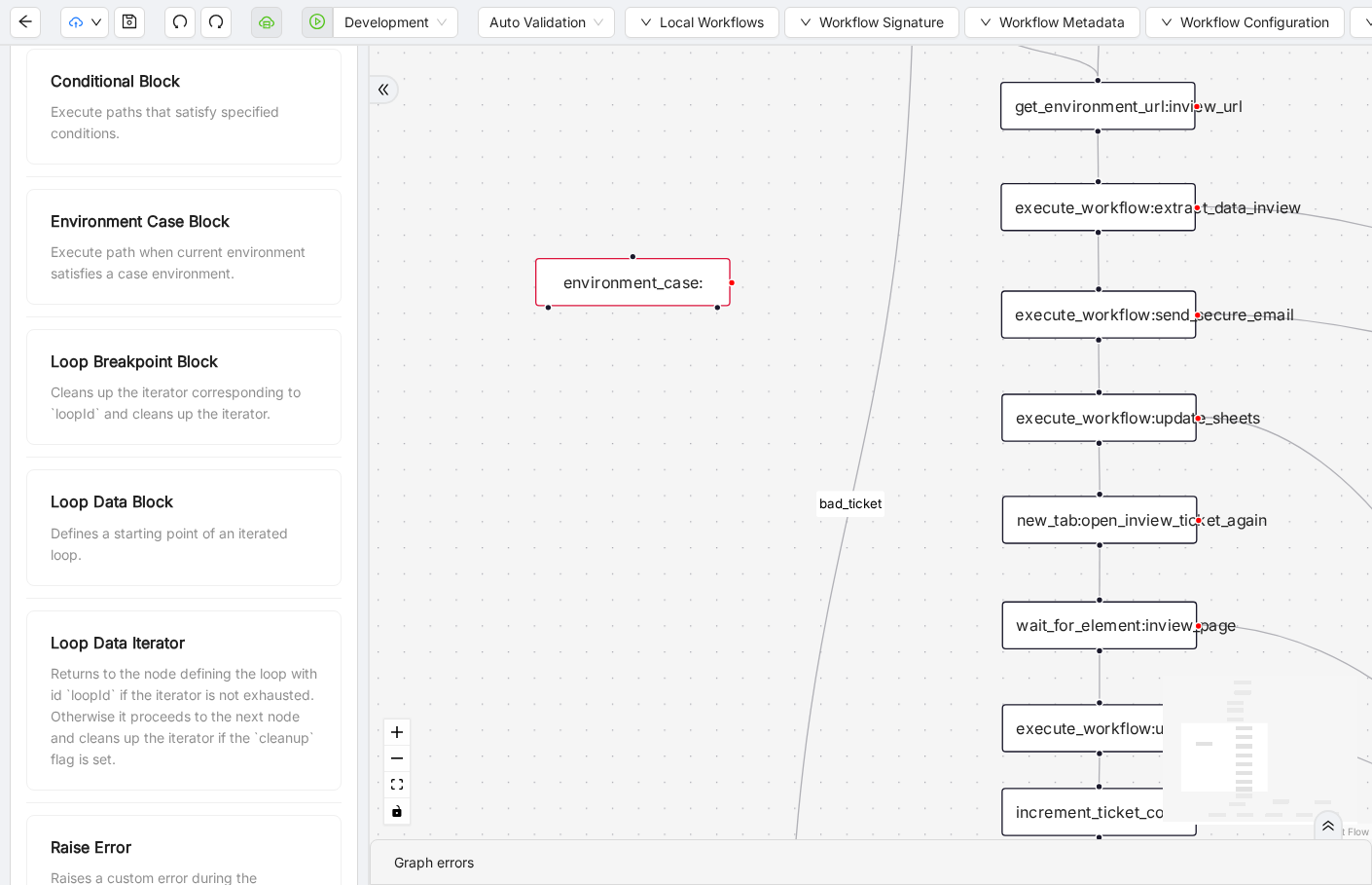 click on "environment_case:" at bounding box center [632, 282] 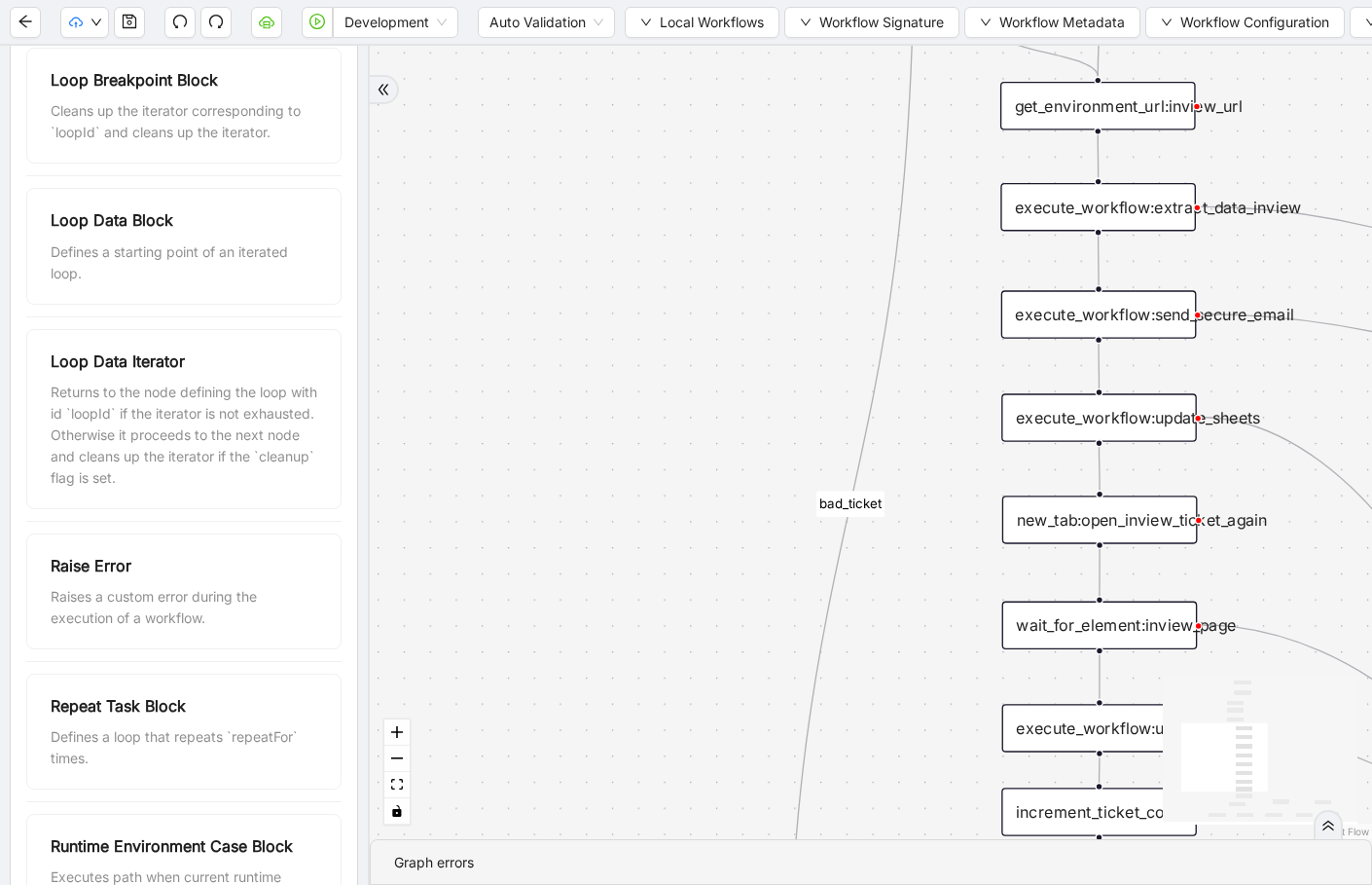 scroll, scrollTop: 876, scrollLeft: 0, axis: vertical 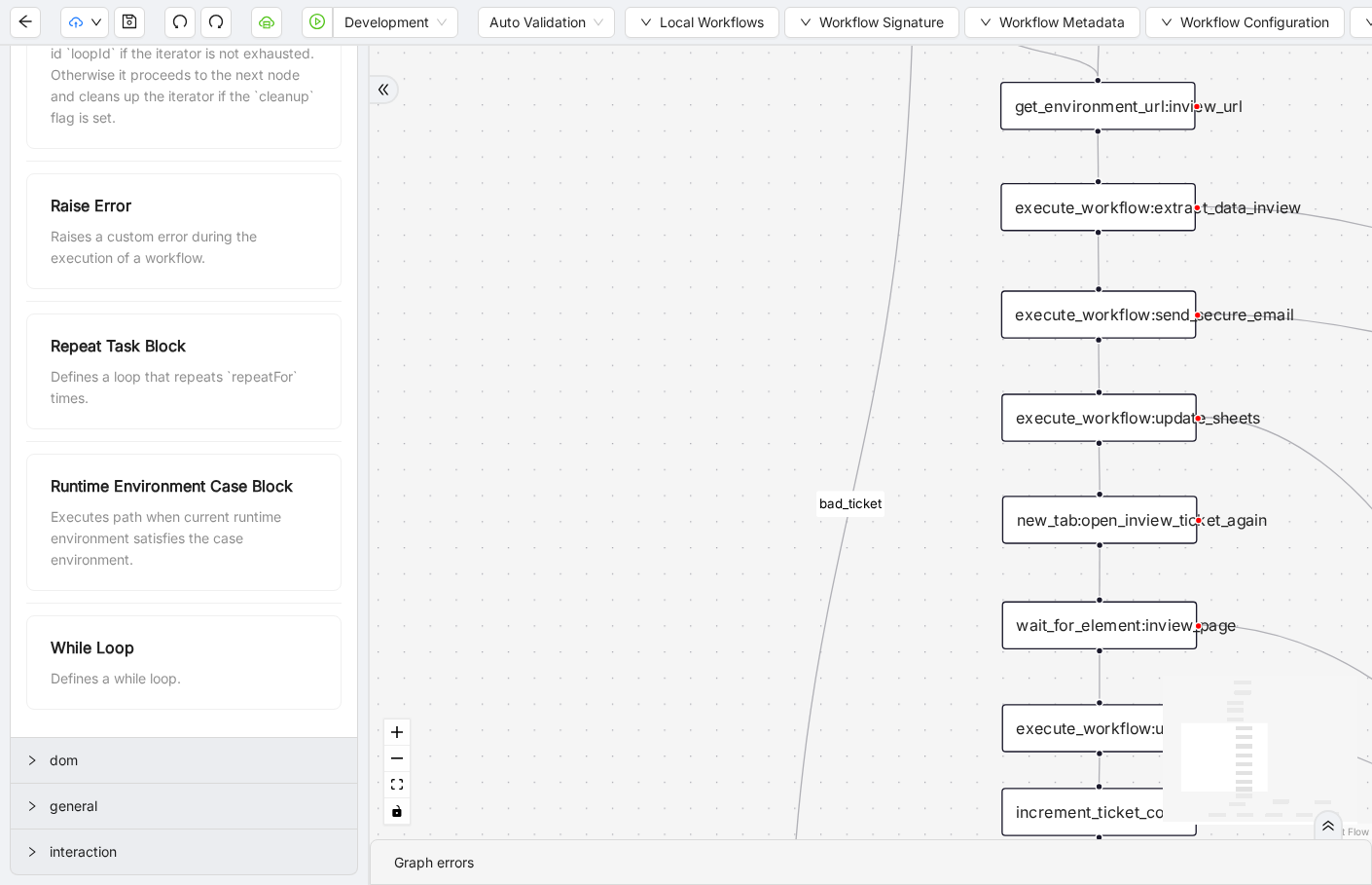 click on "general" at bounding box center [196, 806] 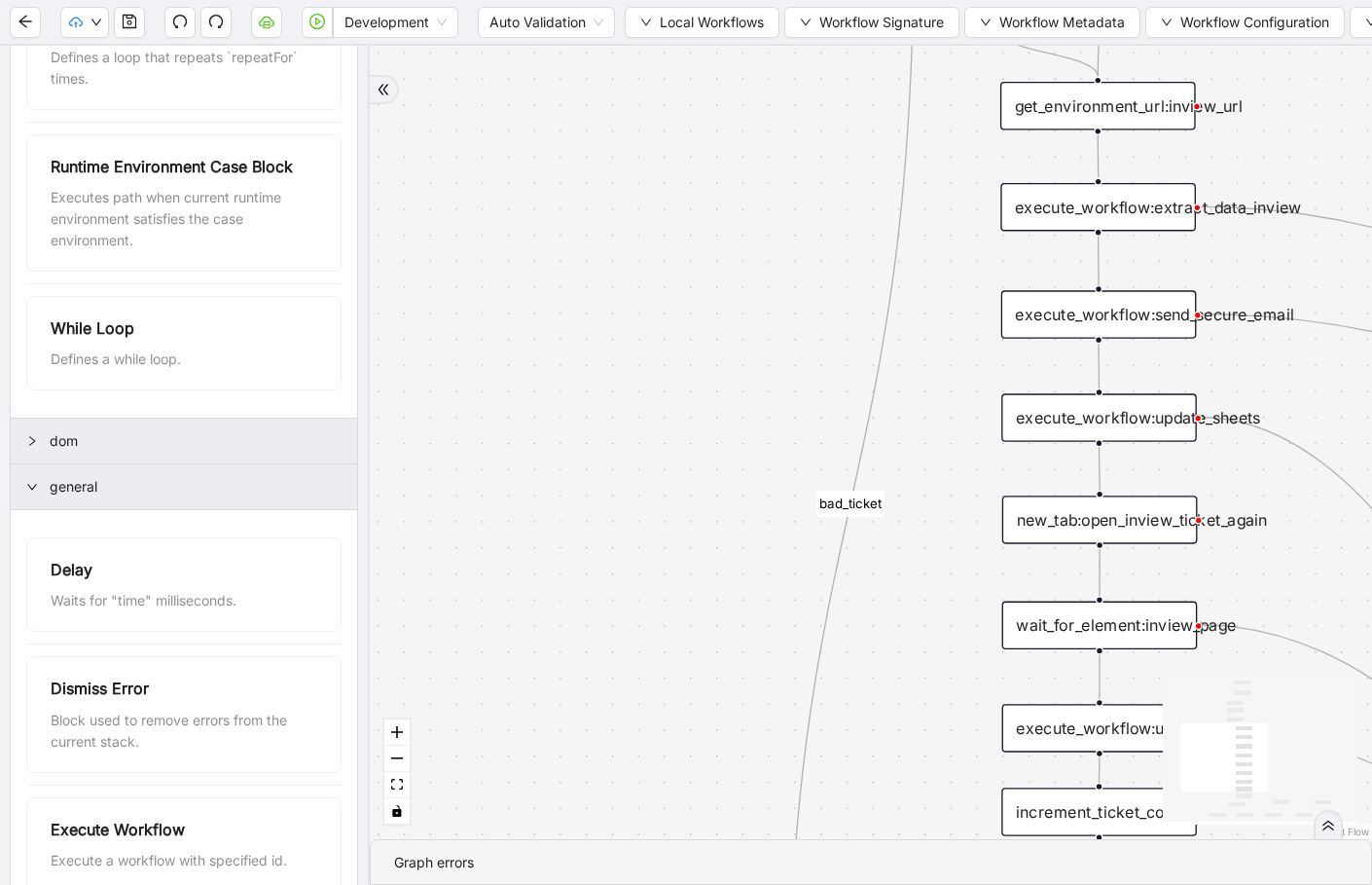 scroll, scrollTop: 1473, scrollLeft: 0, axis: vertical 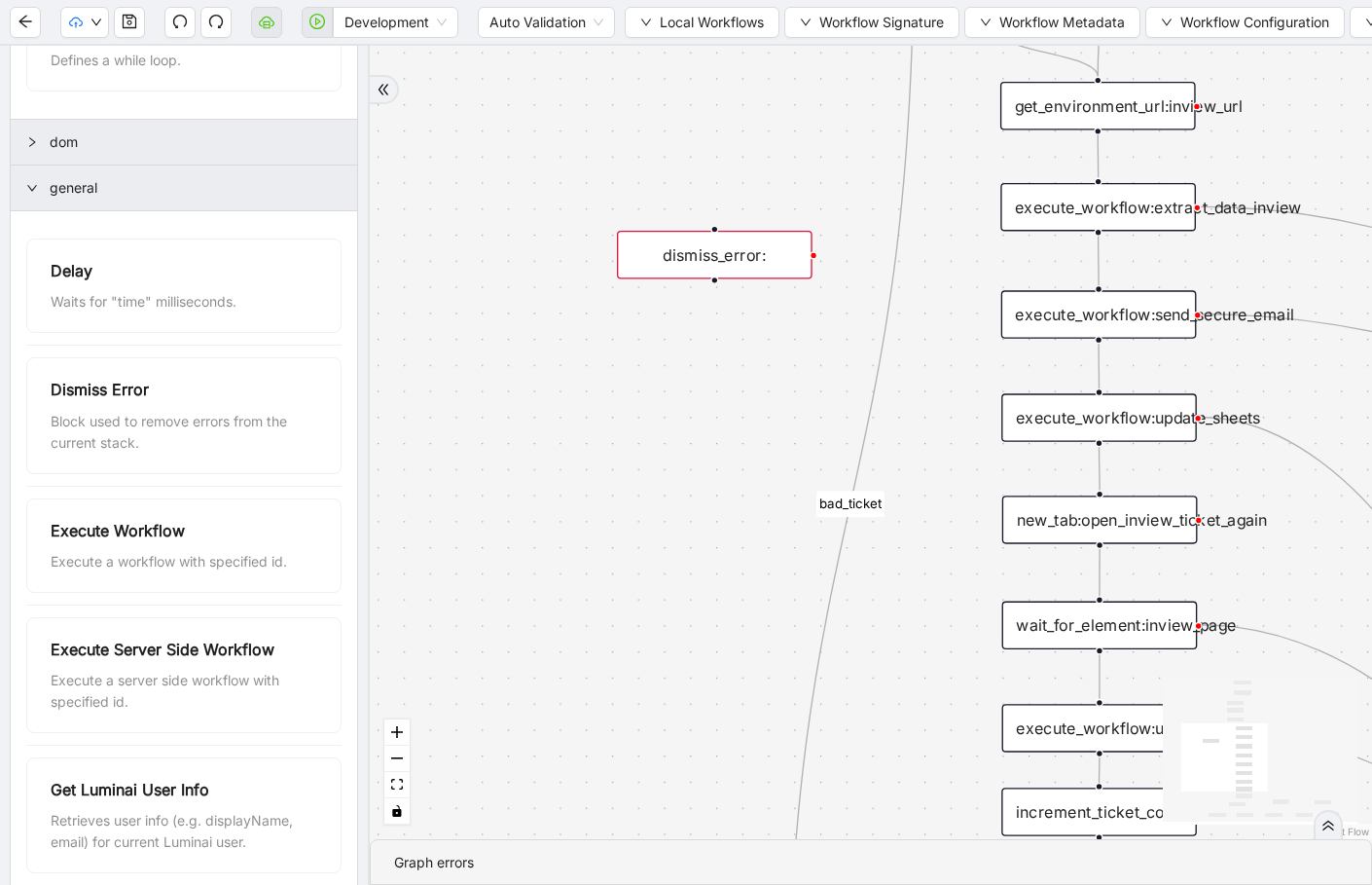 click on "dismiss_error:" at bounding box center [714, 255] 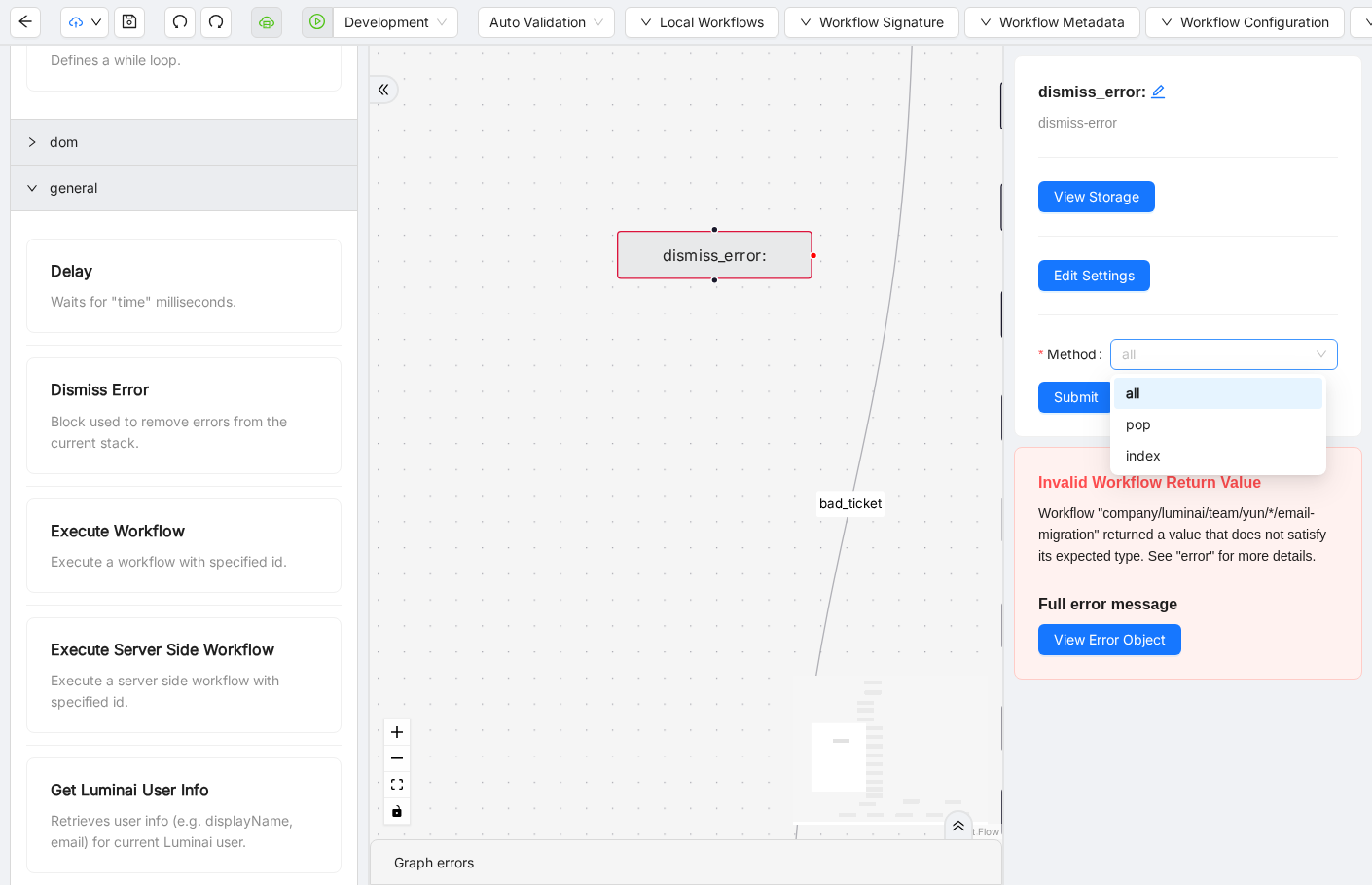 click on "all" at bounding box center [1224, 354] 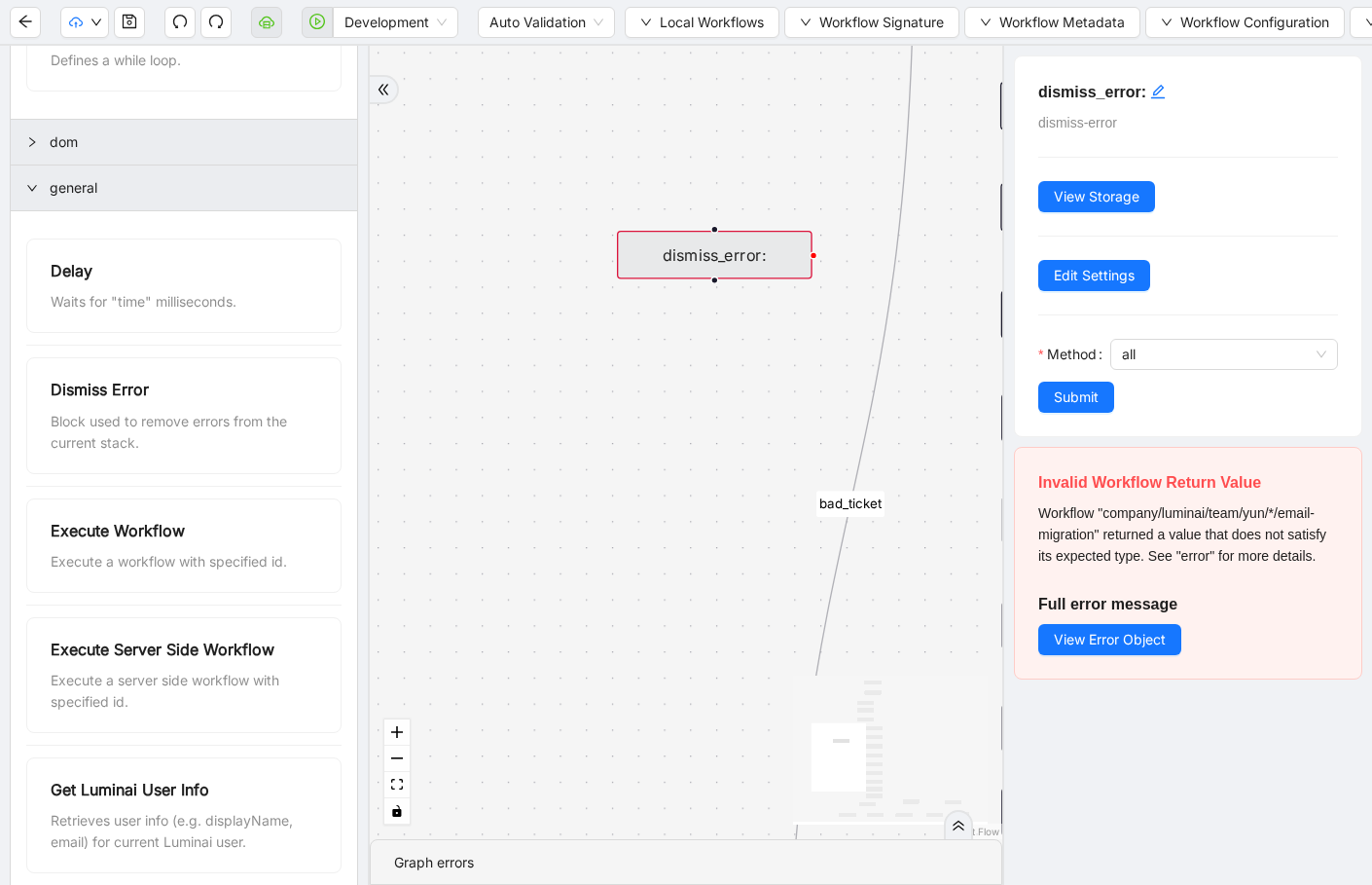 click on "dismiss_error: dismiss-error View Storage Edit Settings Method all Submit" at bounding box center [1188, 246] 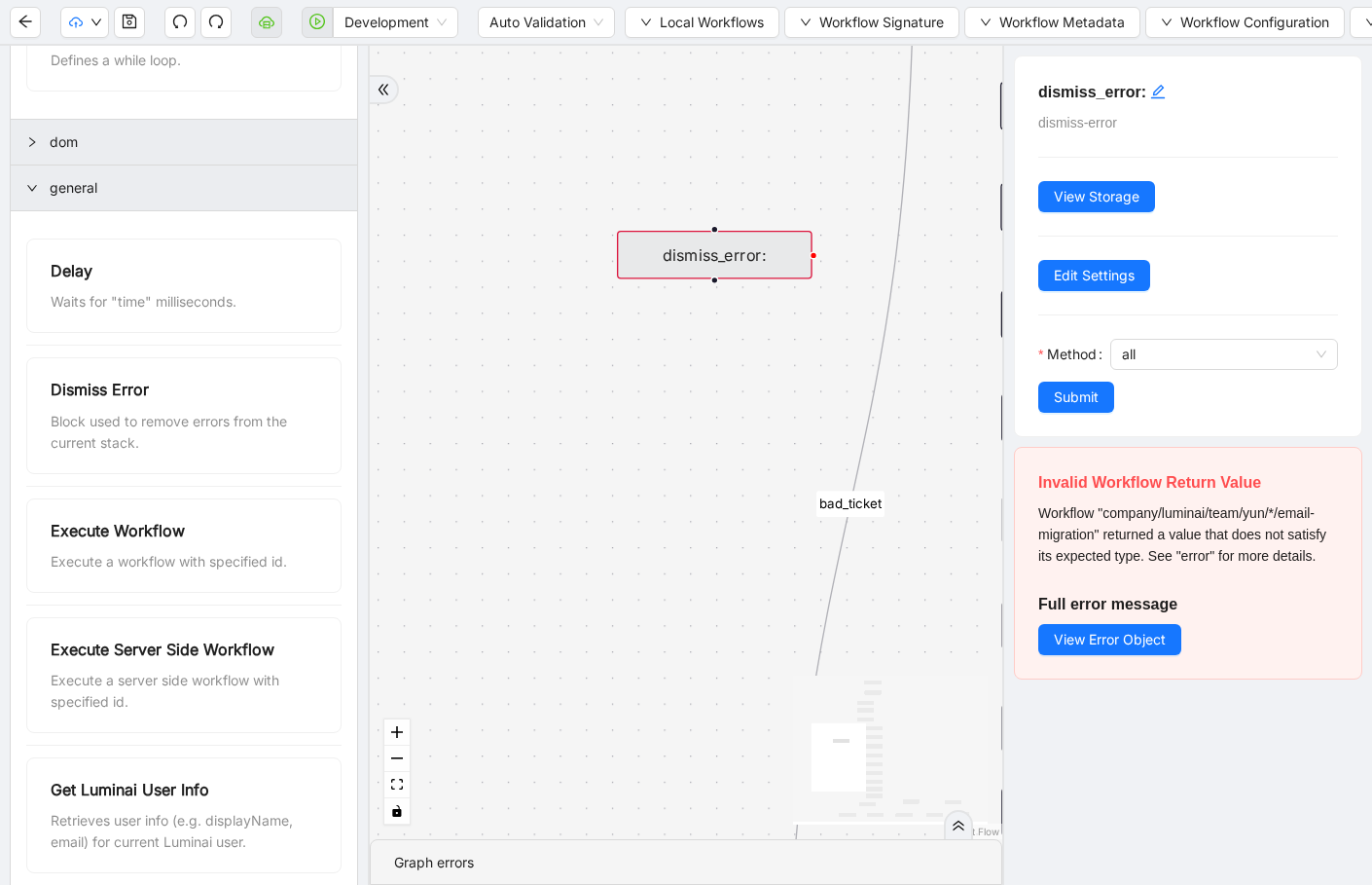 click on "dismiss_error:" at bounding box center (714, 255) 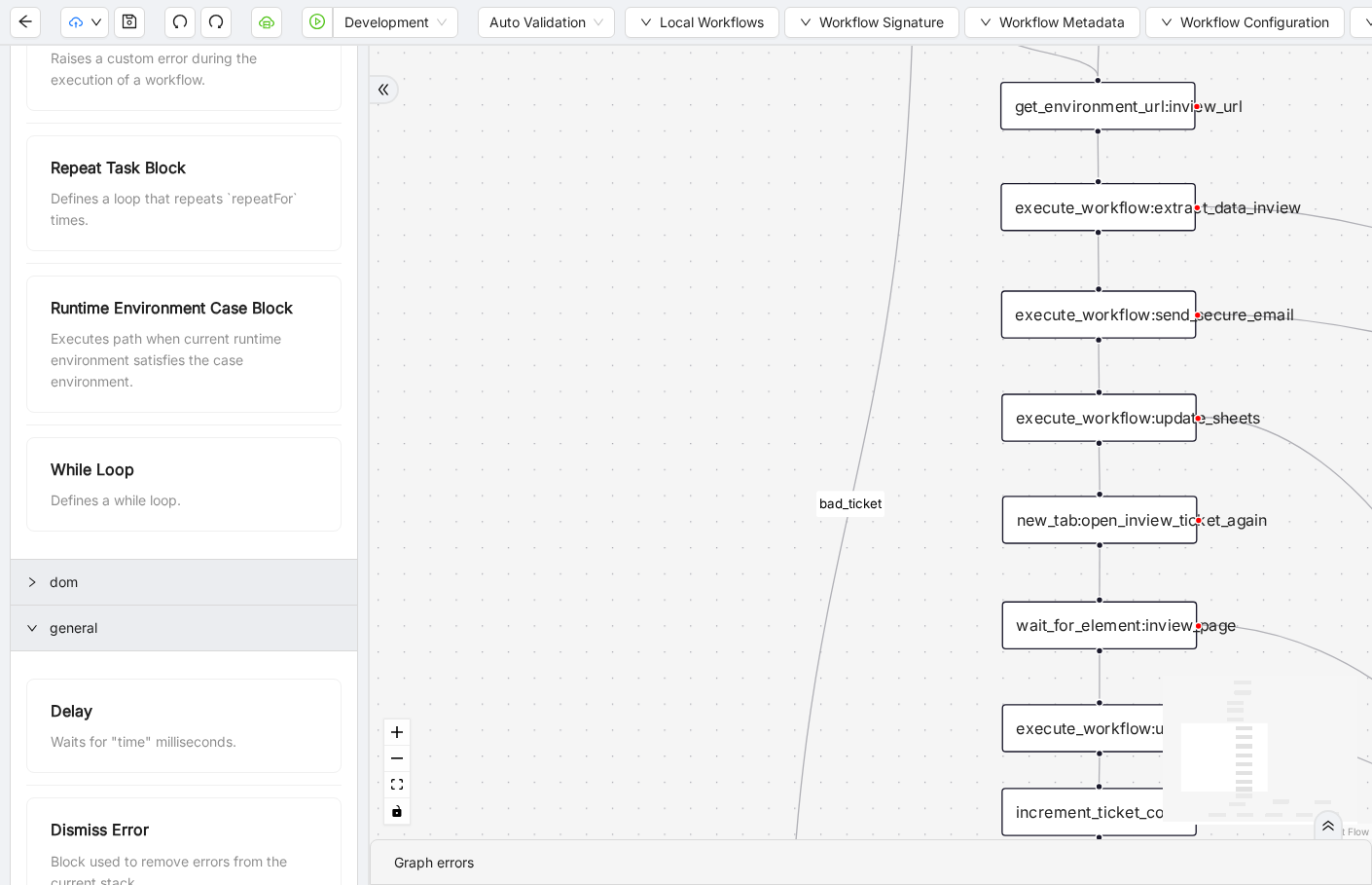 scroll, scrollTop: 1008, scrollLeft: 0, axis: vertical 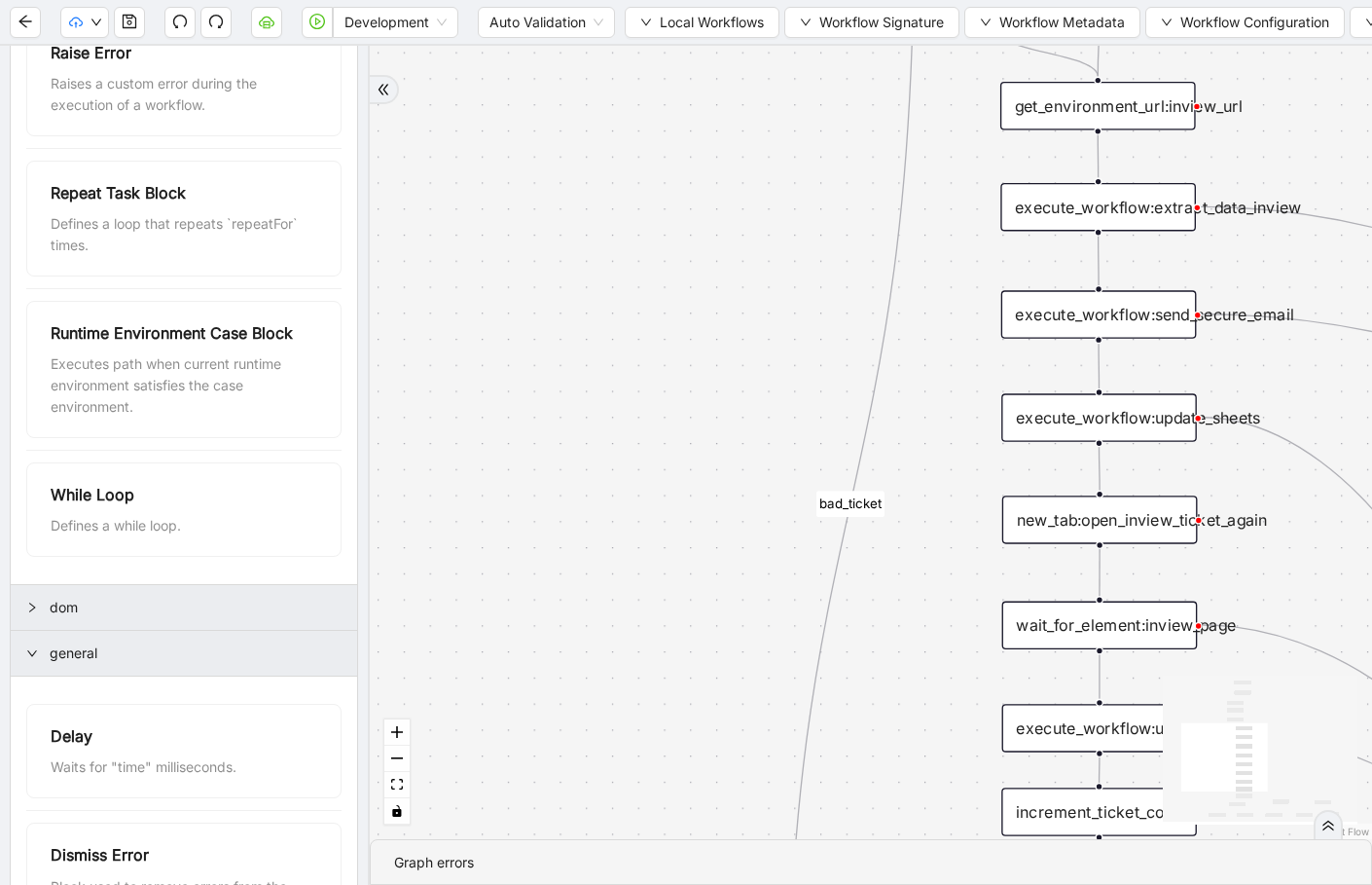 click on "dom" at bounding box center (184, 608) 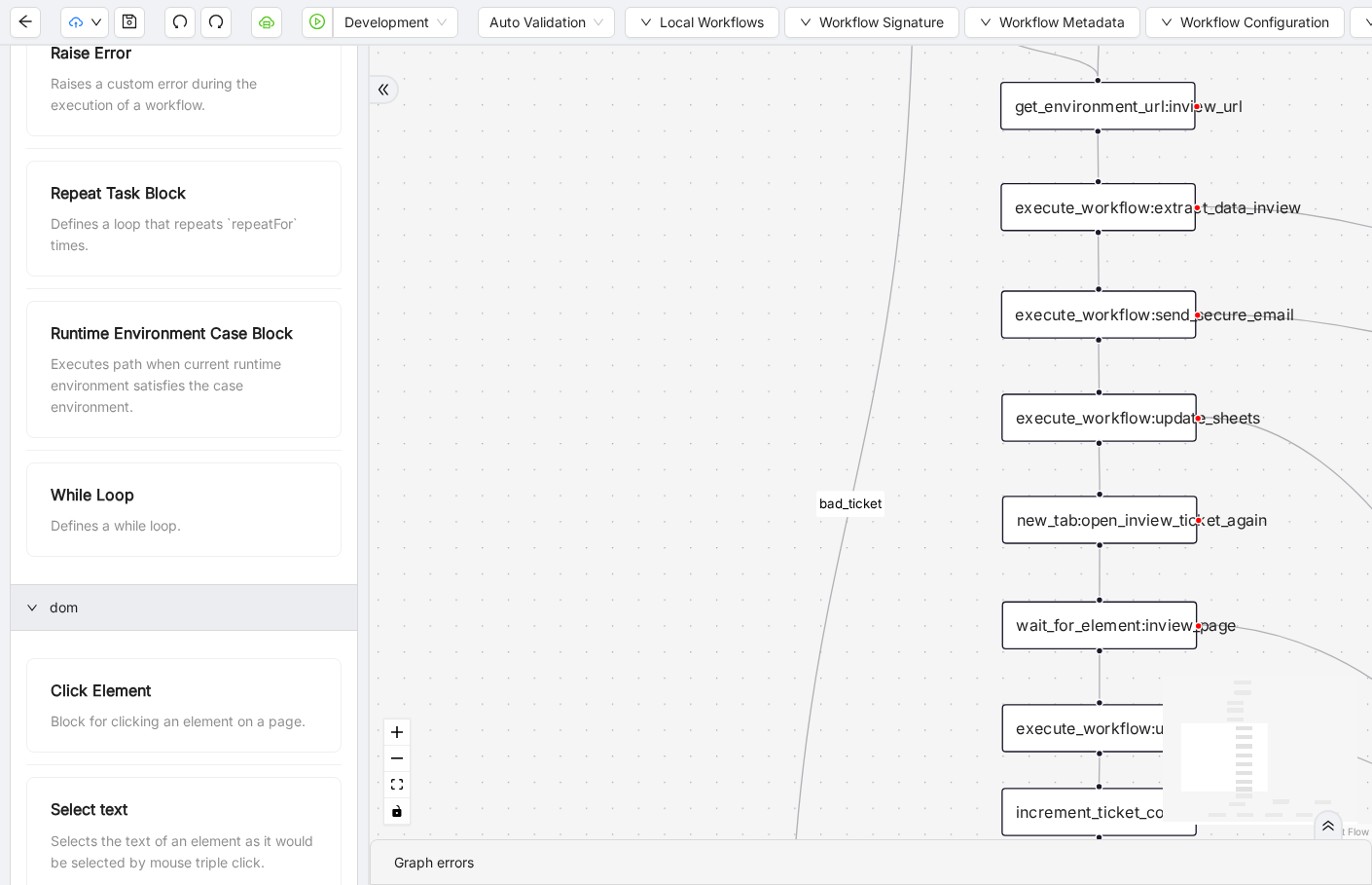 click on "dom" at bounding box center (184, 608) 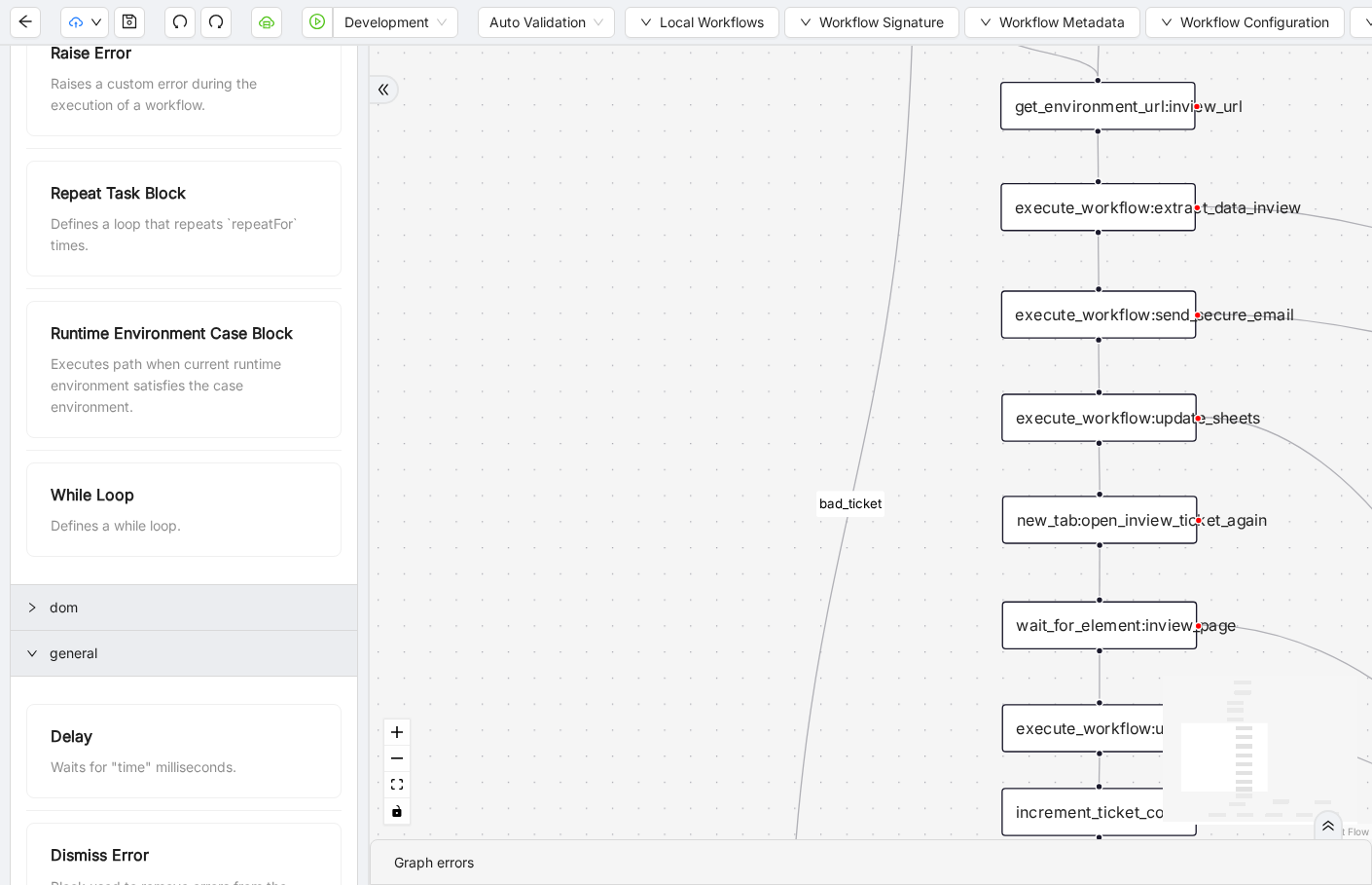 click on "general" at bounding box center (196, 653) 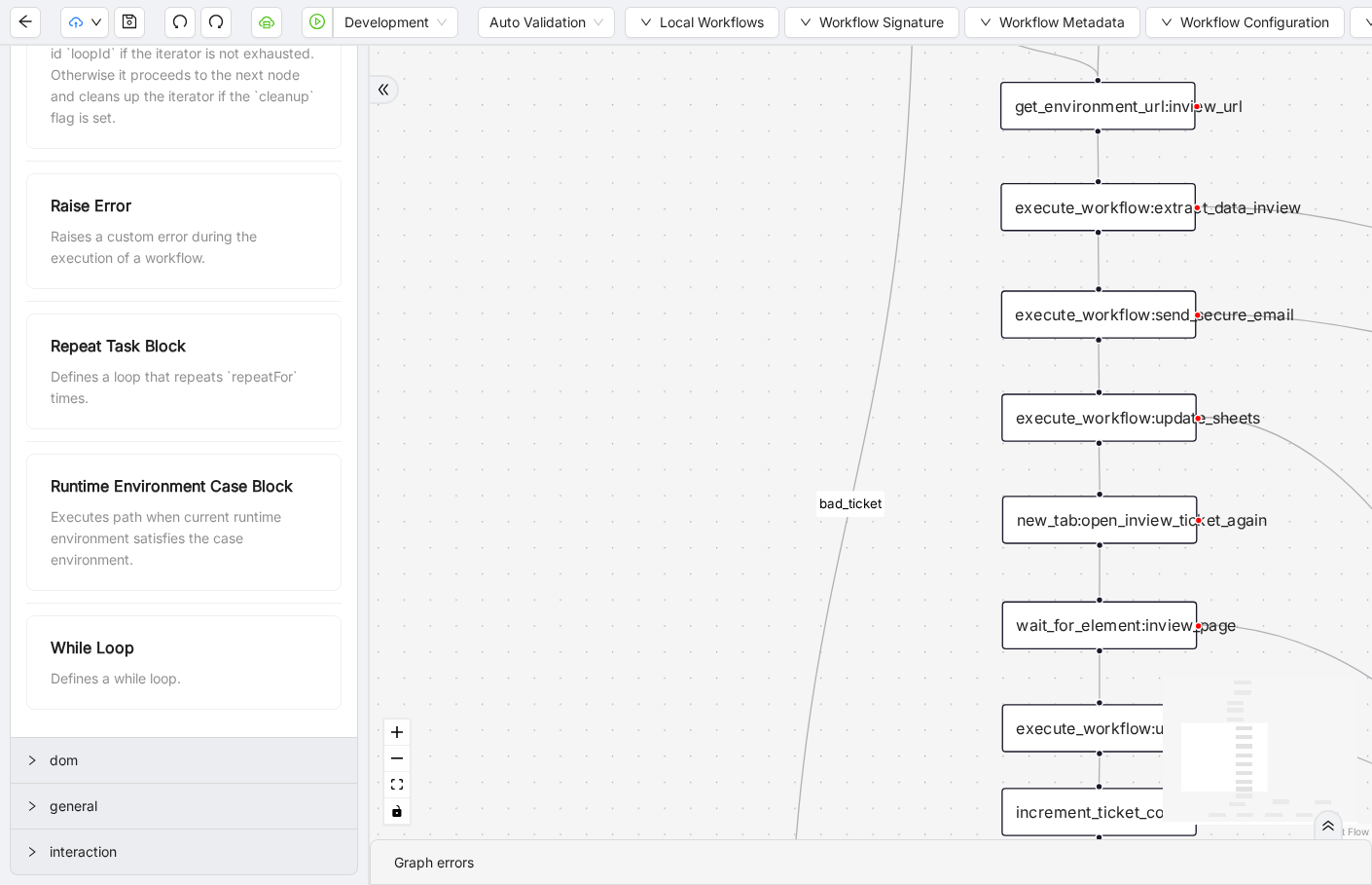 scroll, scrollTop: 0, scrollLeft: 0, axis: both 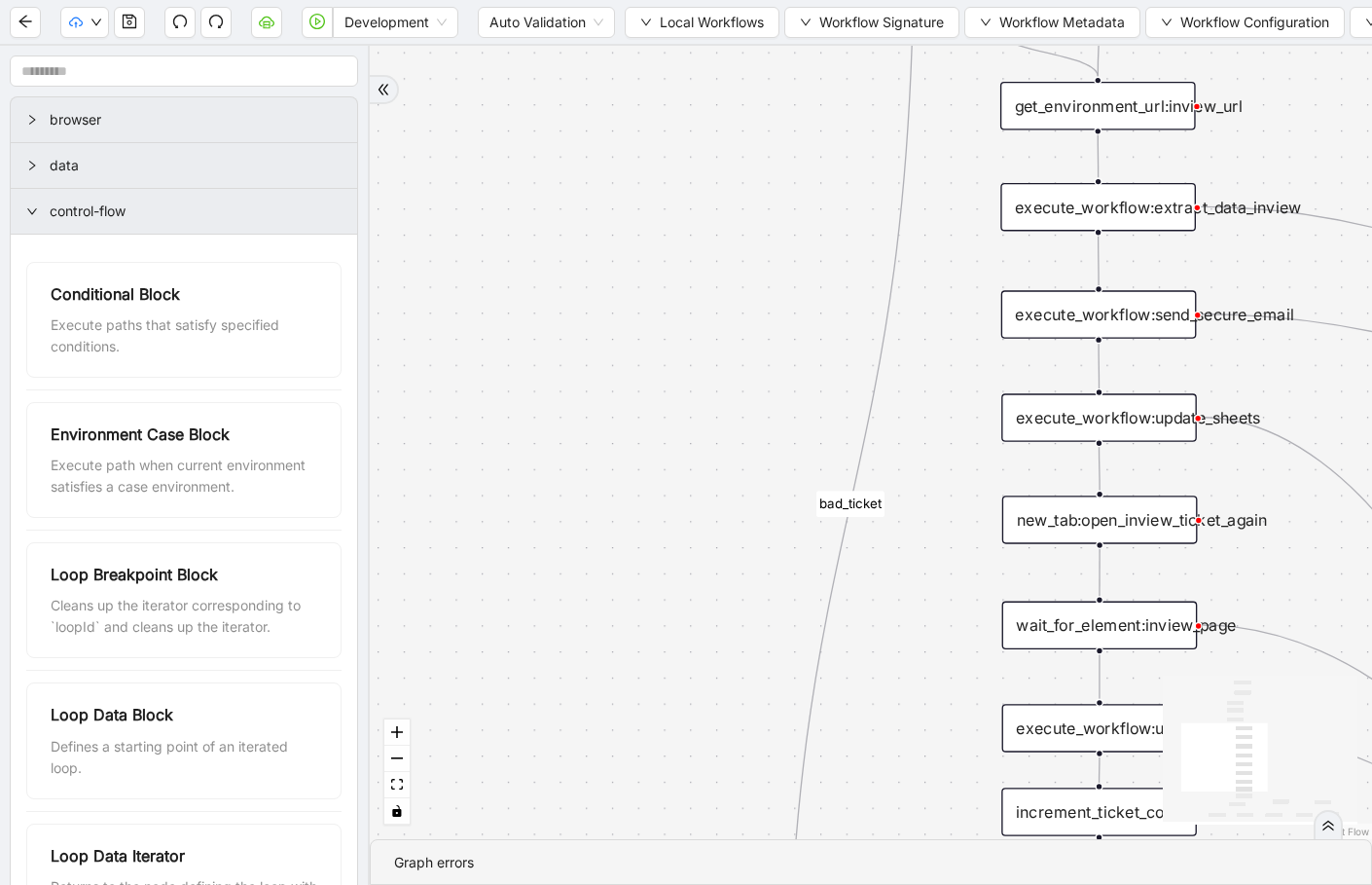 click on "control-flow" at bounding box center [196, 211] 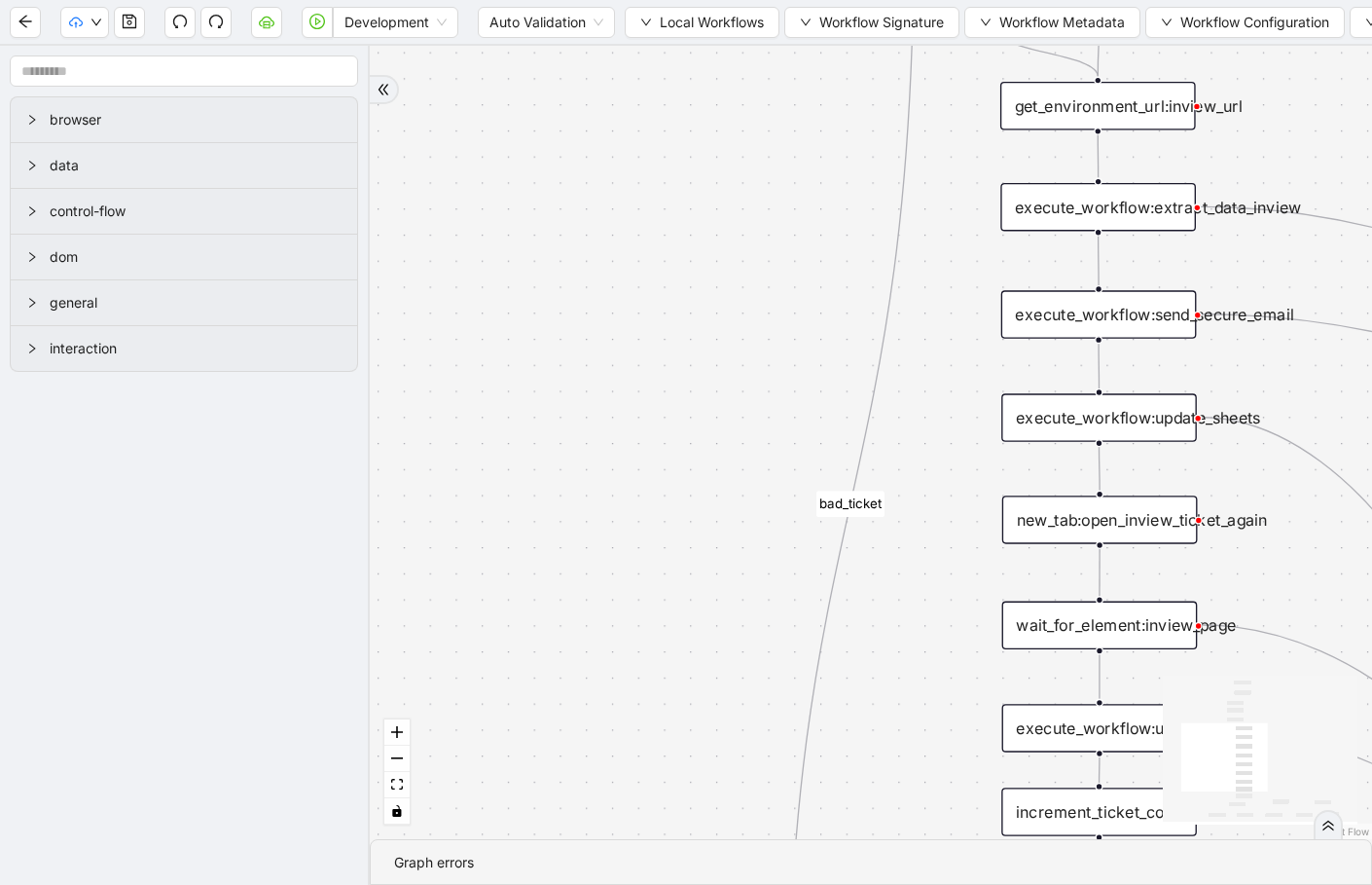 click on "general" at bounding box center (196, 303) 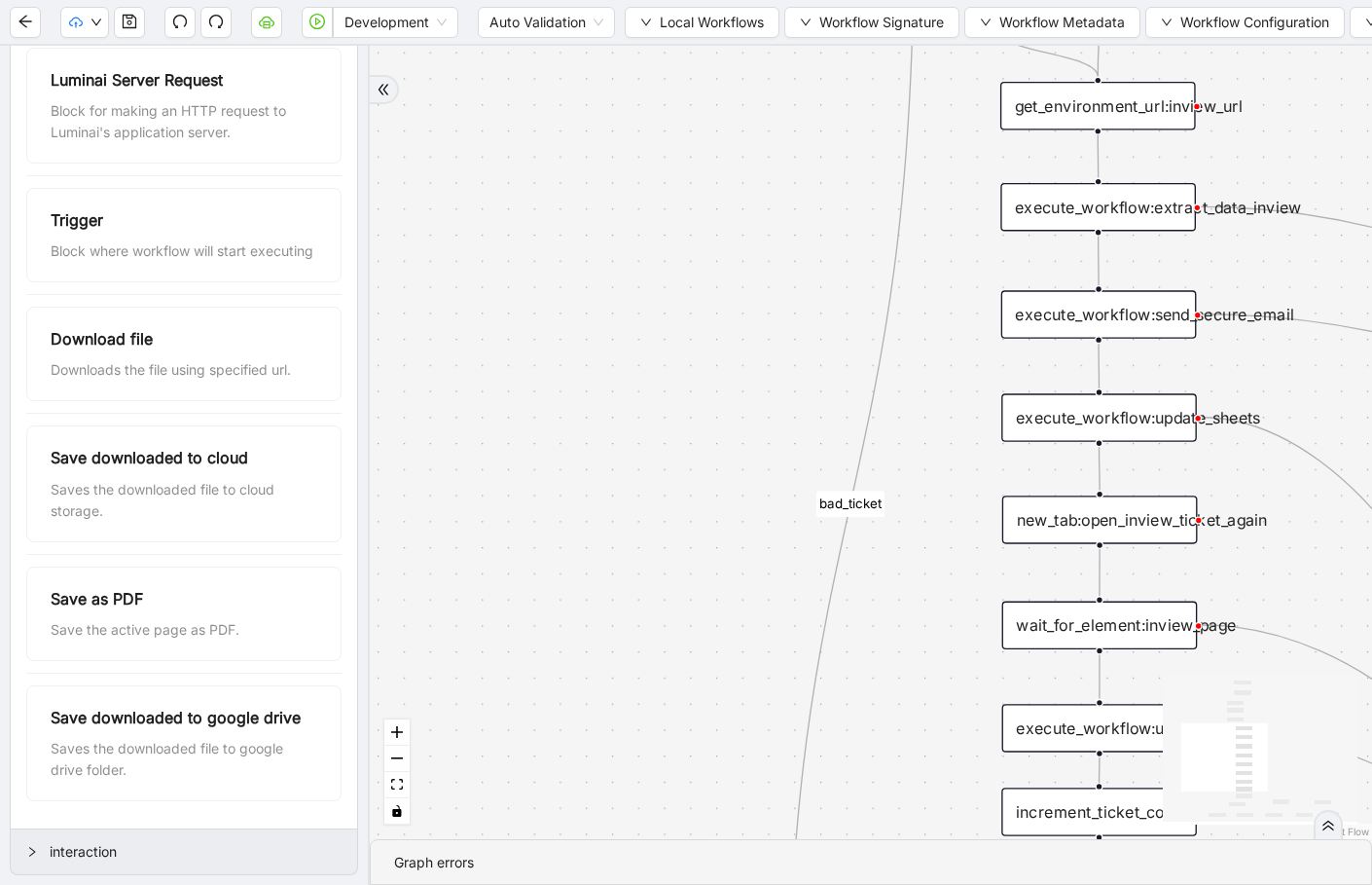 scroll, scrollTop: 1267, scrollLeft: 0, axis: vertical 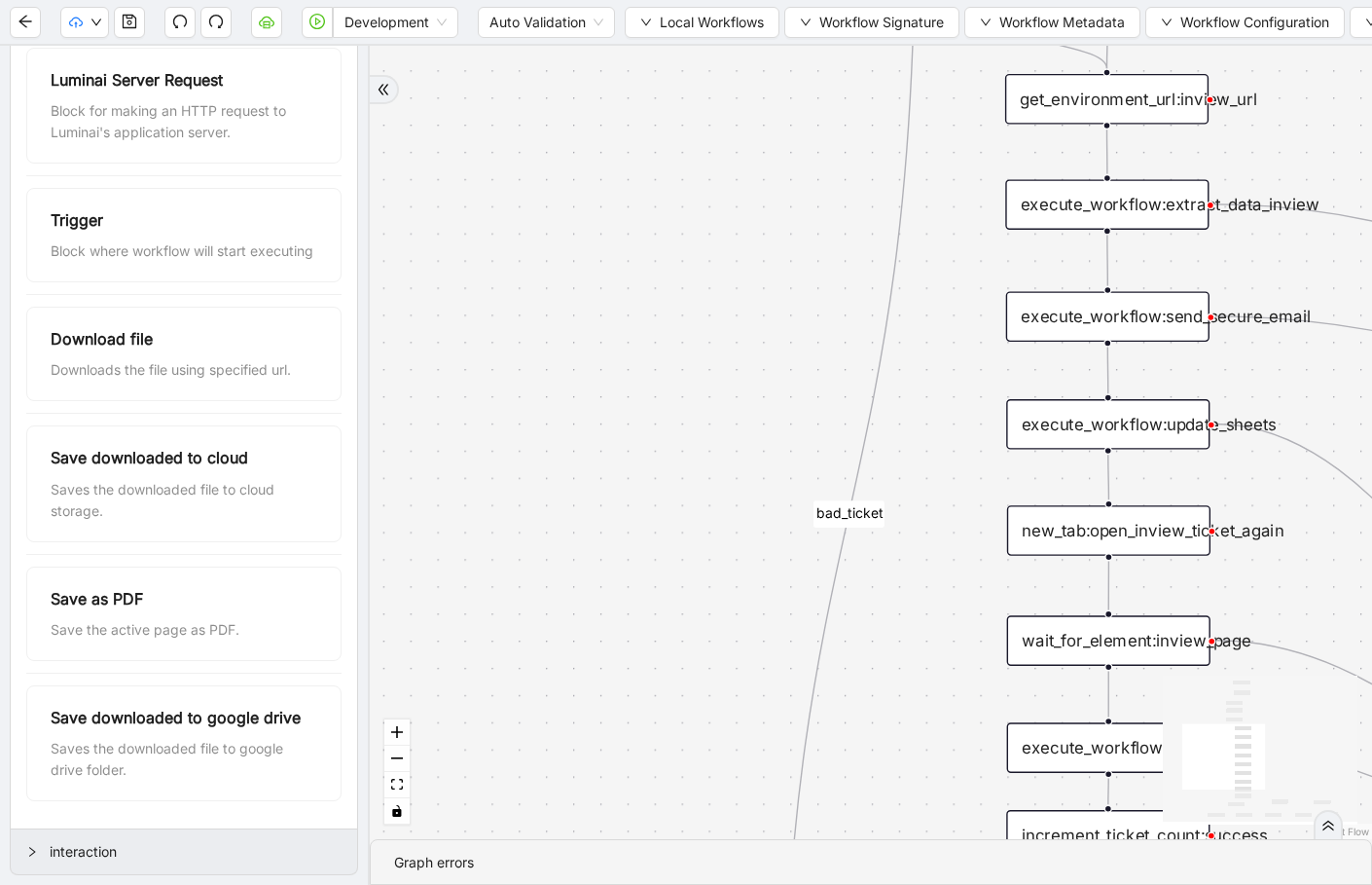 drag, startPoint x: 704, startPoint y: 238, endPoint x: 433, endPoint y: 302, distance: 278.4547 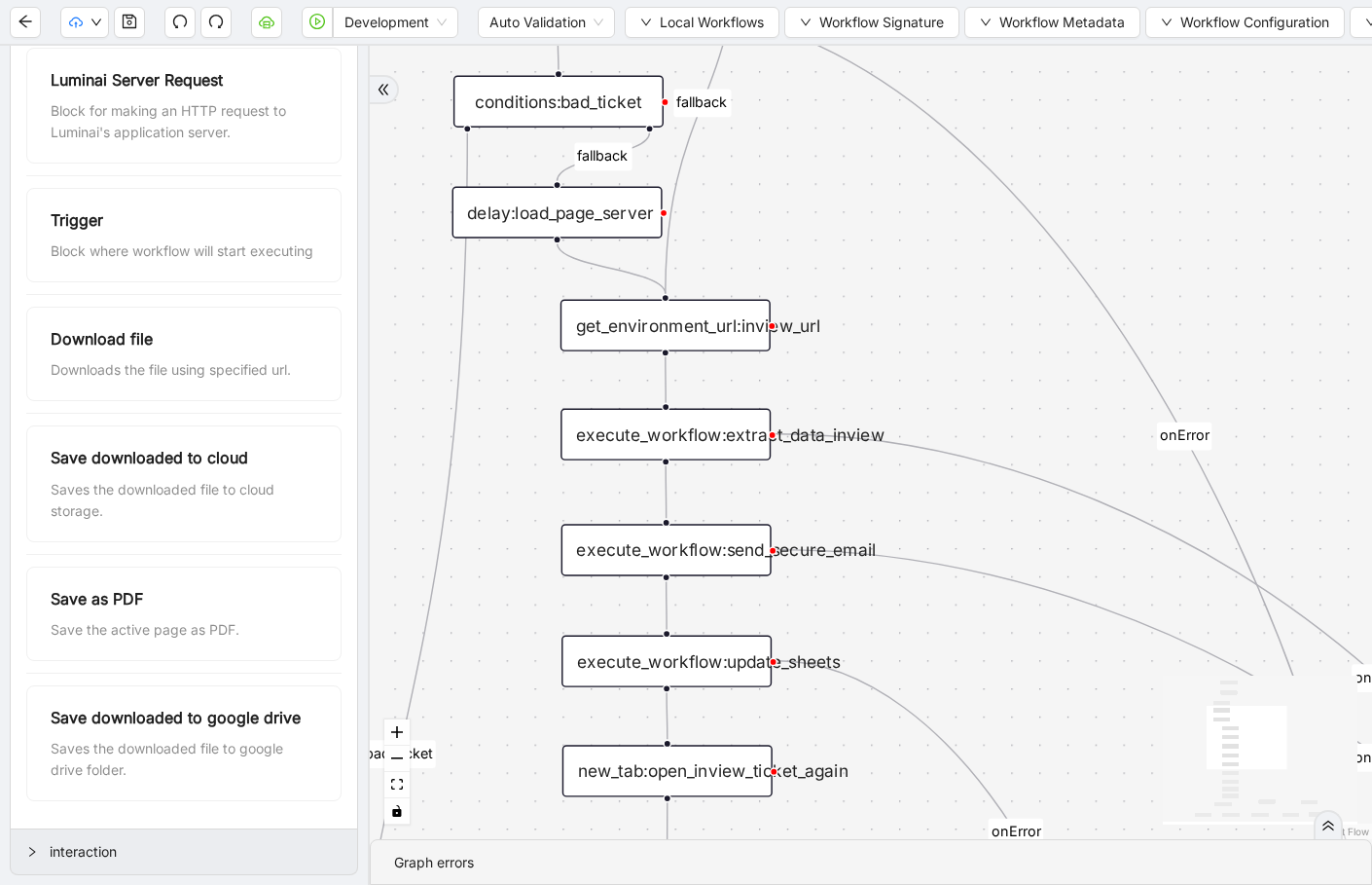 drag, startPoint x: 907, startPoint y: 211, endPoint x: 1290, endPoint y: 325, distance: 399.60606 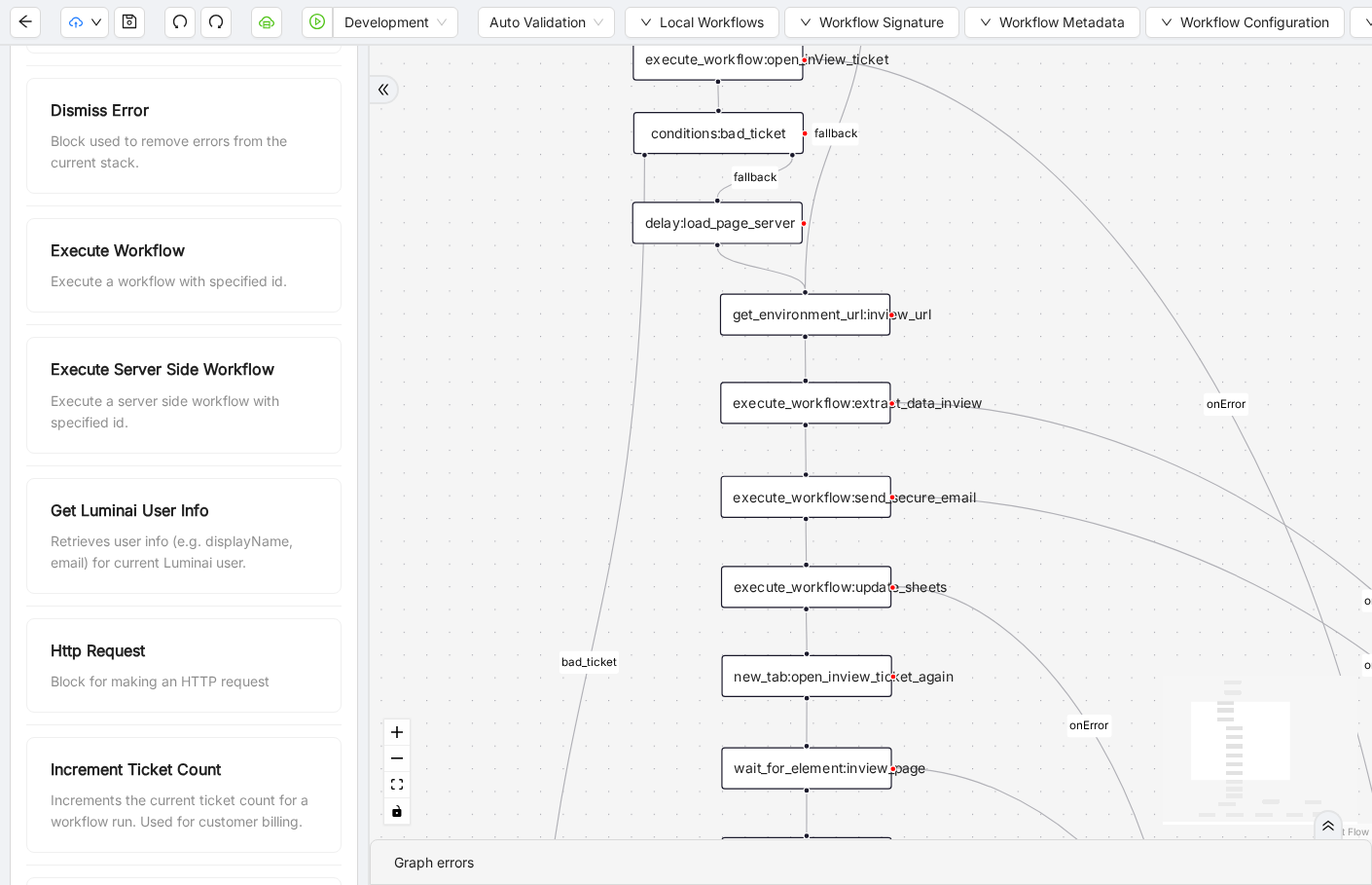 scroll, scrollTop: 0, scrollLeft: 0, axis: both 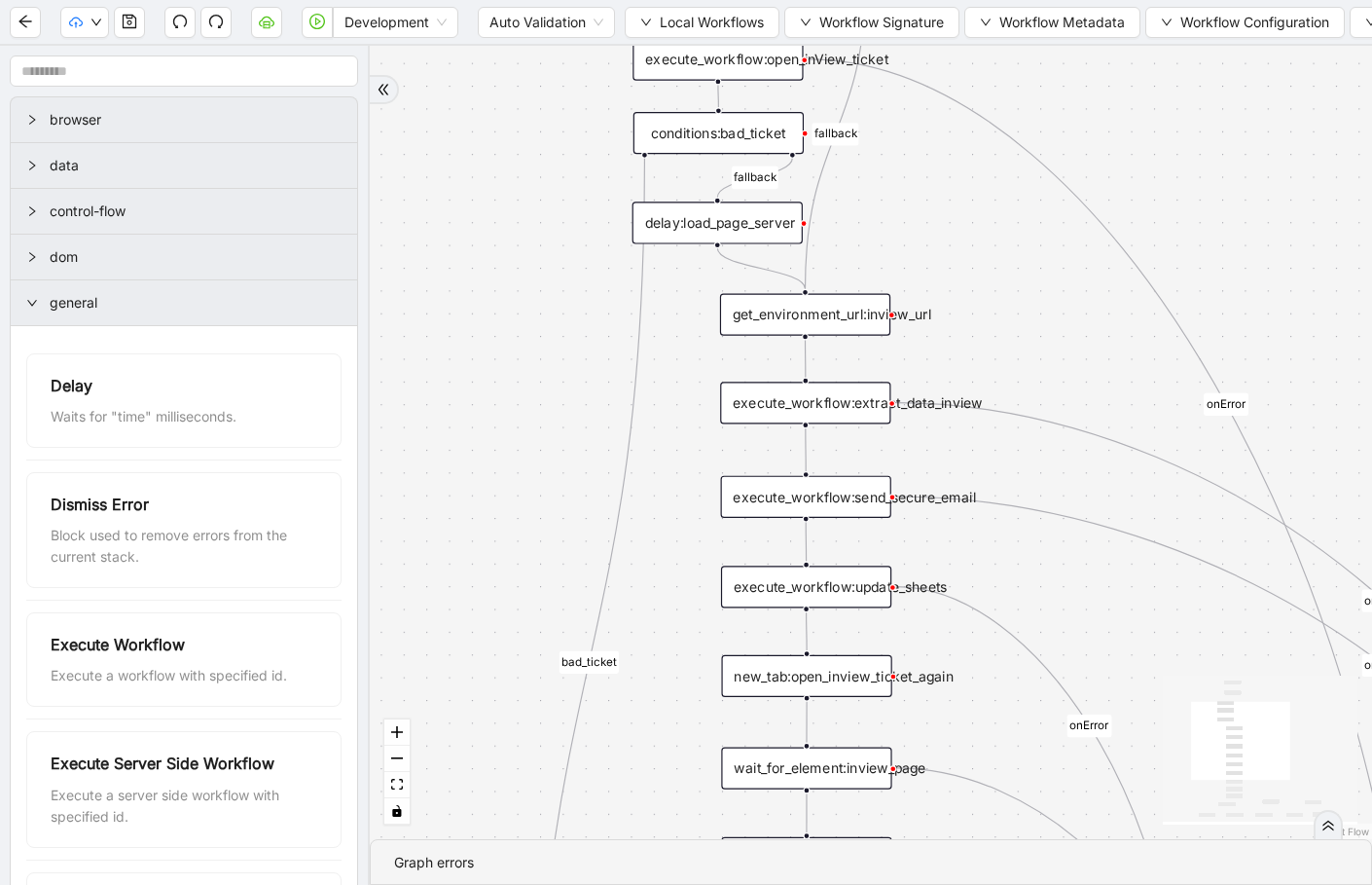 click on "get_environment_url:inview_url" at bounding box center [805, 313] 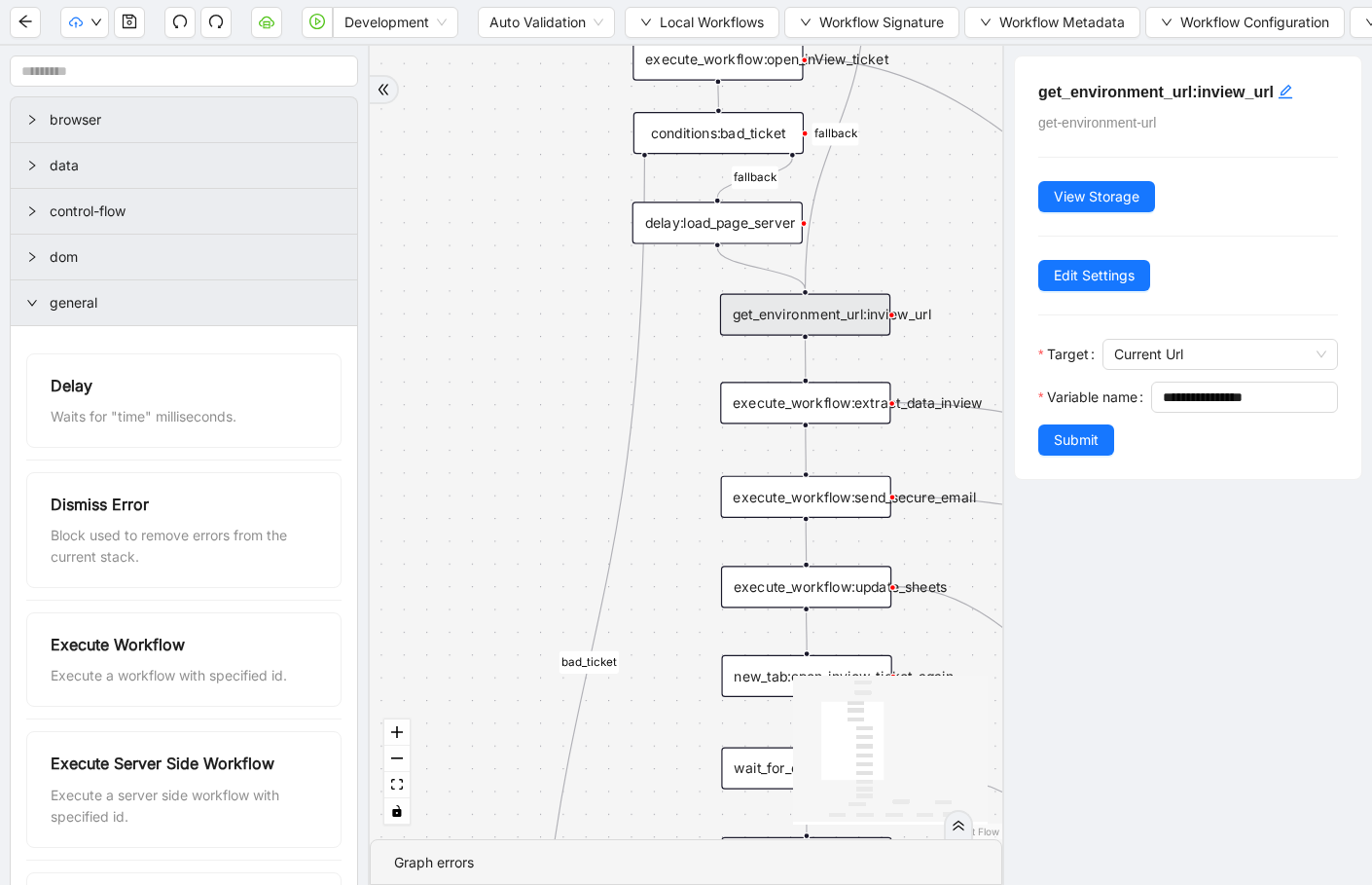click on "fallback Server Run Server Run fallback bad_ticket Server Run fallback Server Run fallback fallback onError onError onError onError onError onError trigger execute_workflow:extract_data_inview get_environment_url:inview_url execute_workflow:send_secure_email execute_workflow:update_sheets execute_workflow:update_ticket wait_for_element:inview_page new_tab:open_inview_ticket_again set_return_value:success_value conditions:server_run execute_workflow:open_inView_ticket click_element:wrap_activities conditions:server_run_wrap delay:load_page_server conditions:bad_ticket set_return_value:bad_ticket set_return_value:fail_no_retry set_return_value:failed_retry conditions:server_run__0 conditions:server_run__0__0 raise_error:failed_non_server increment_ticket_count:success" at bounding box center [686, 442] 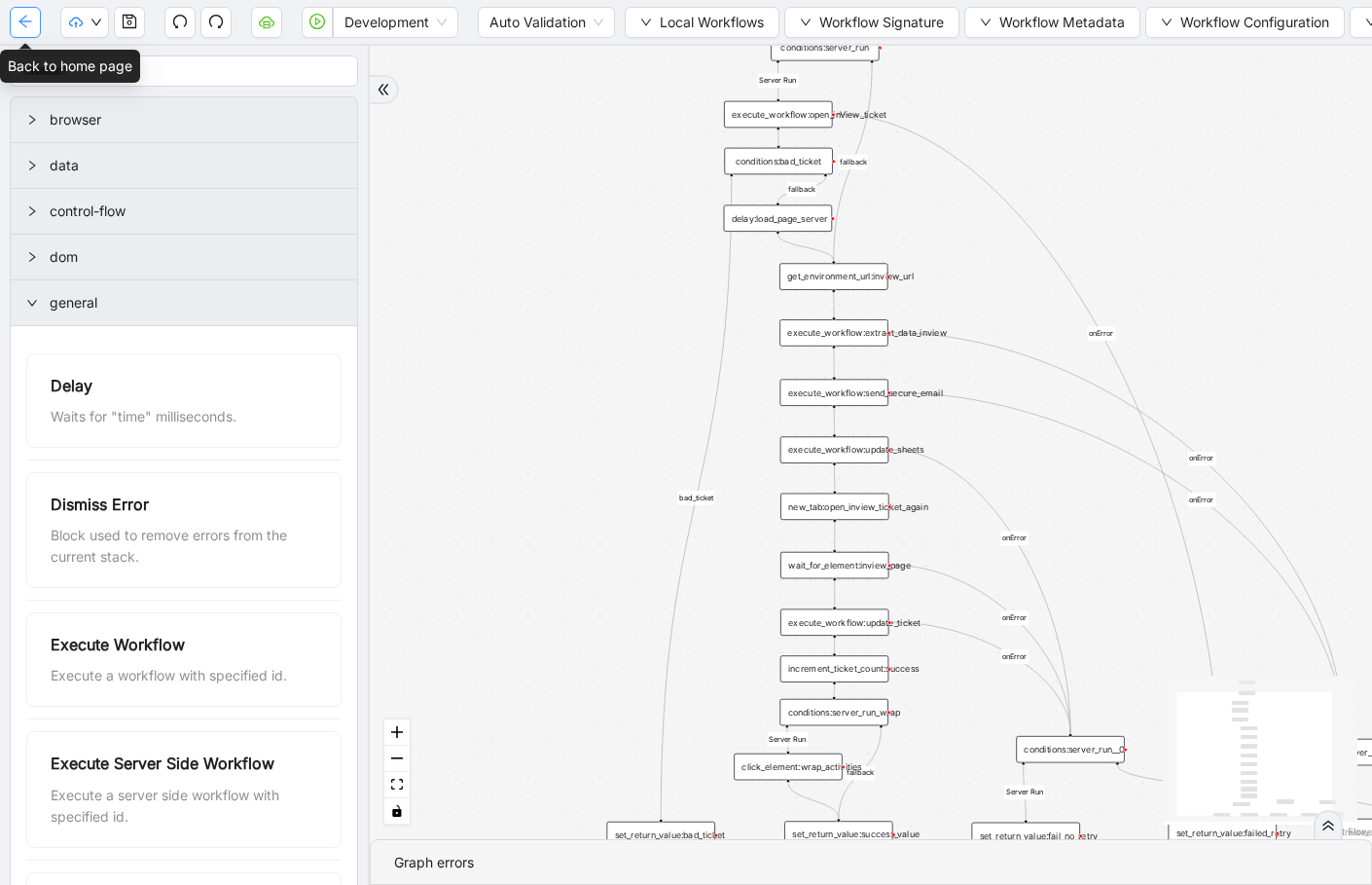 click 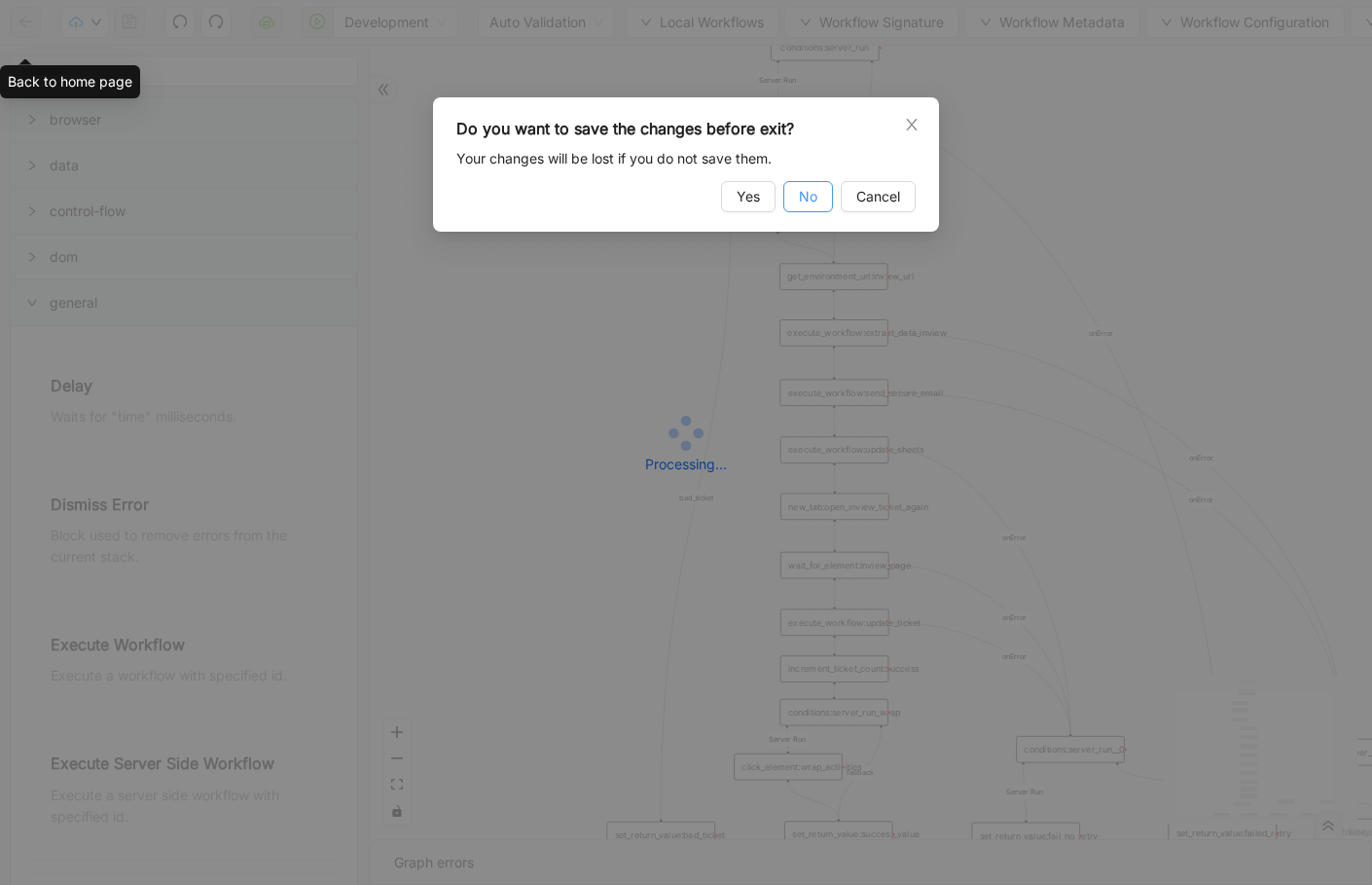 click on "No" at bounding box center (808, 197) 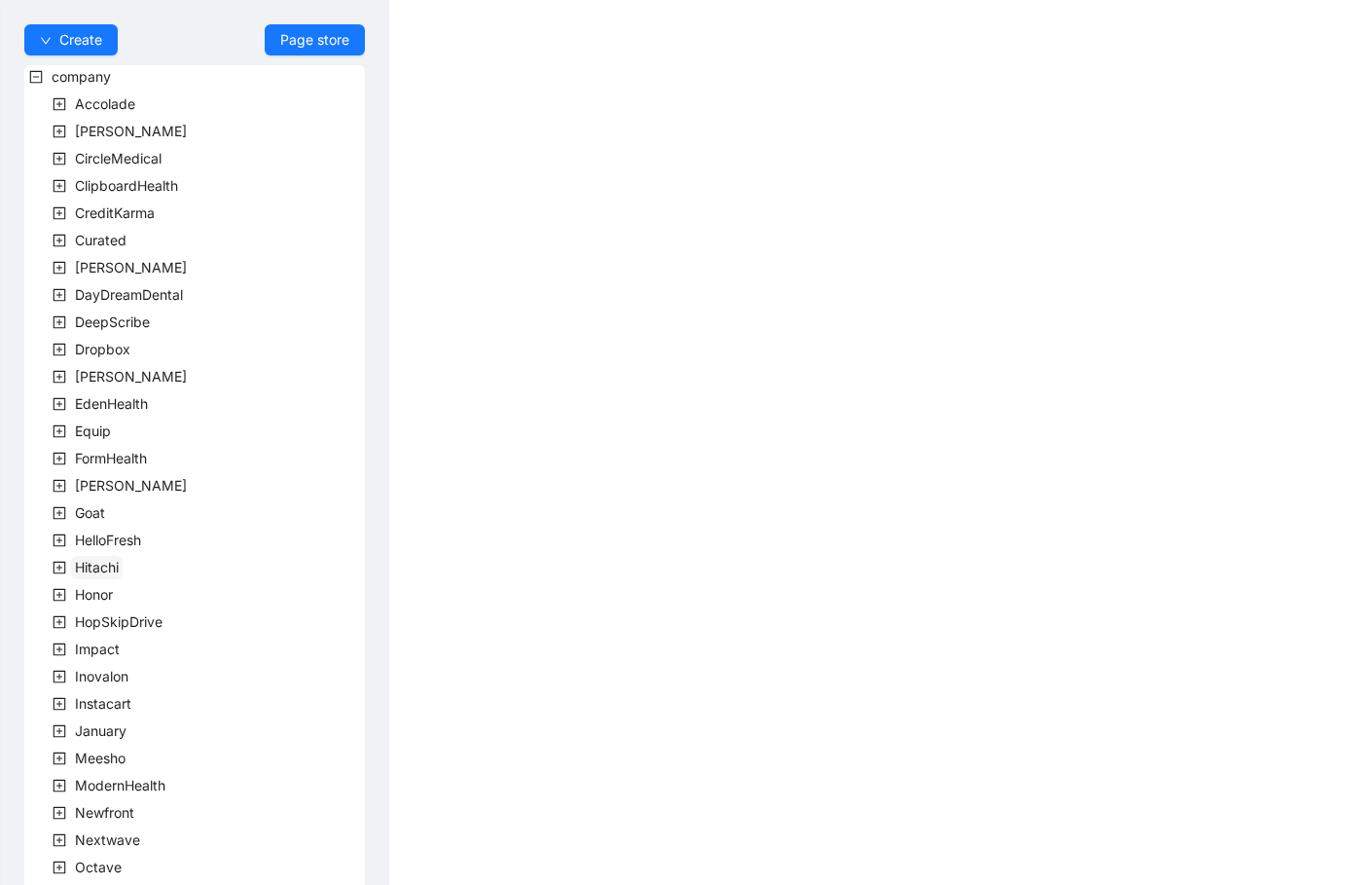 scroll, scrollTop: 377, scrollLeft: 0, axis: vertical 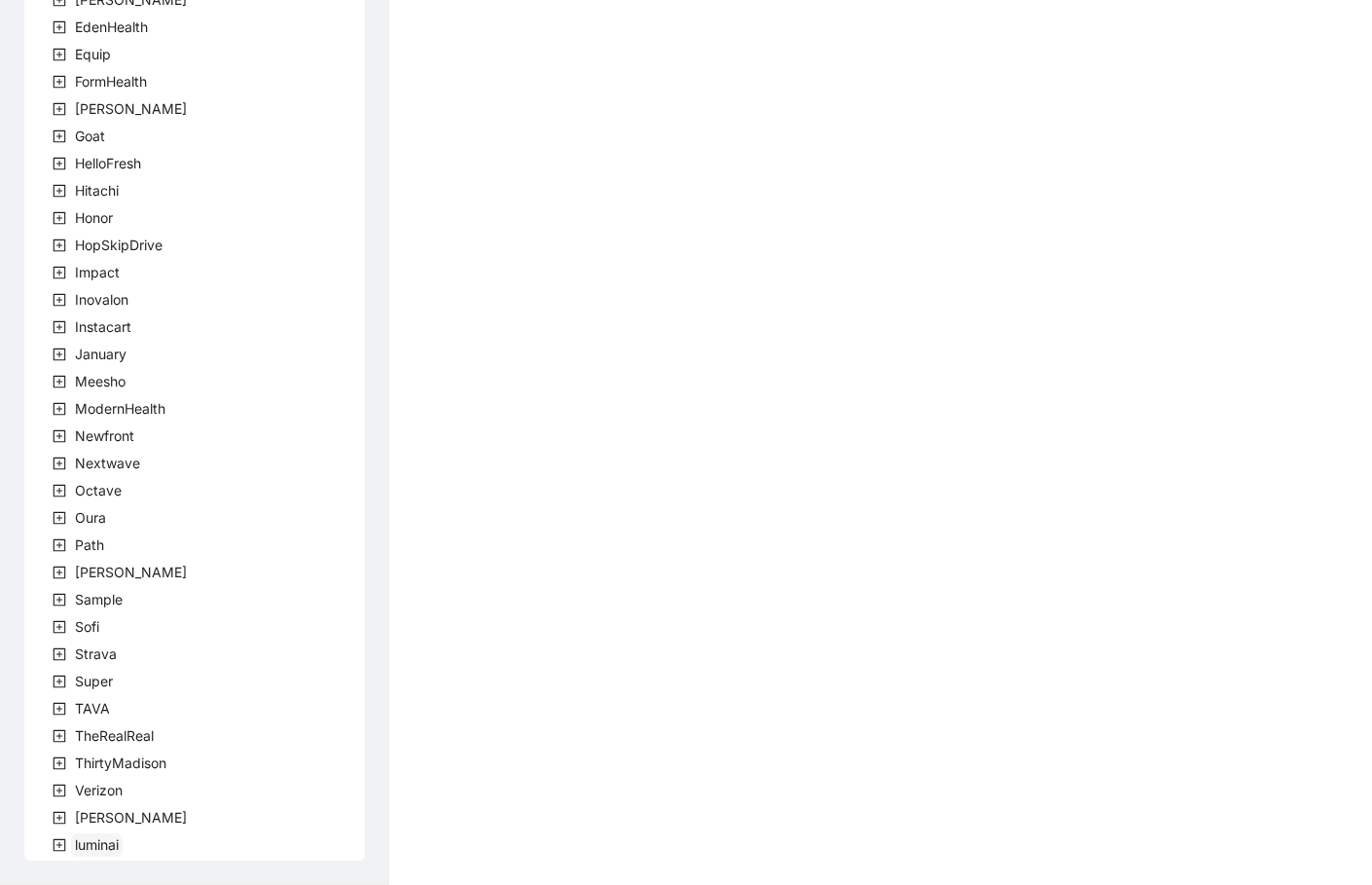 click on "luminai" at bounding box center [96, 844] 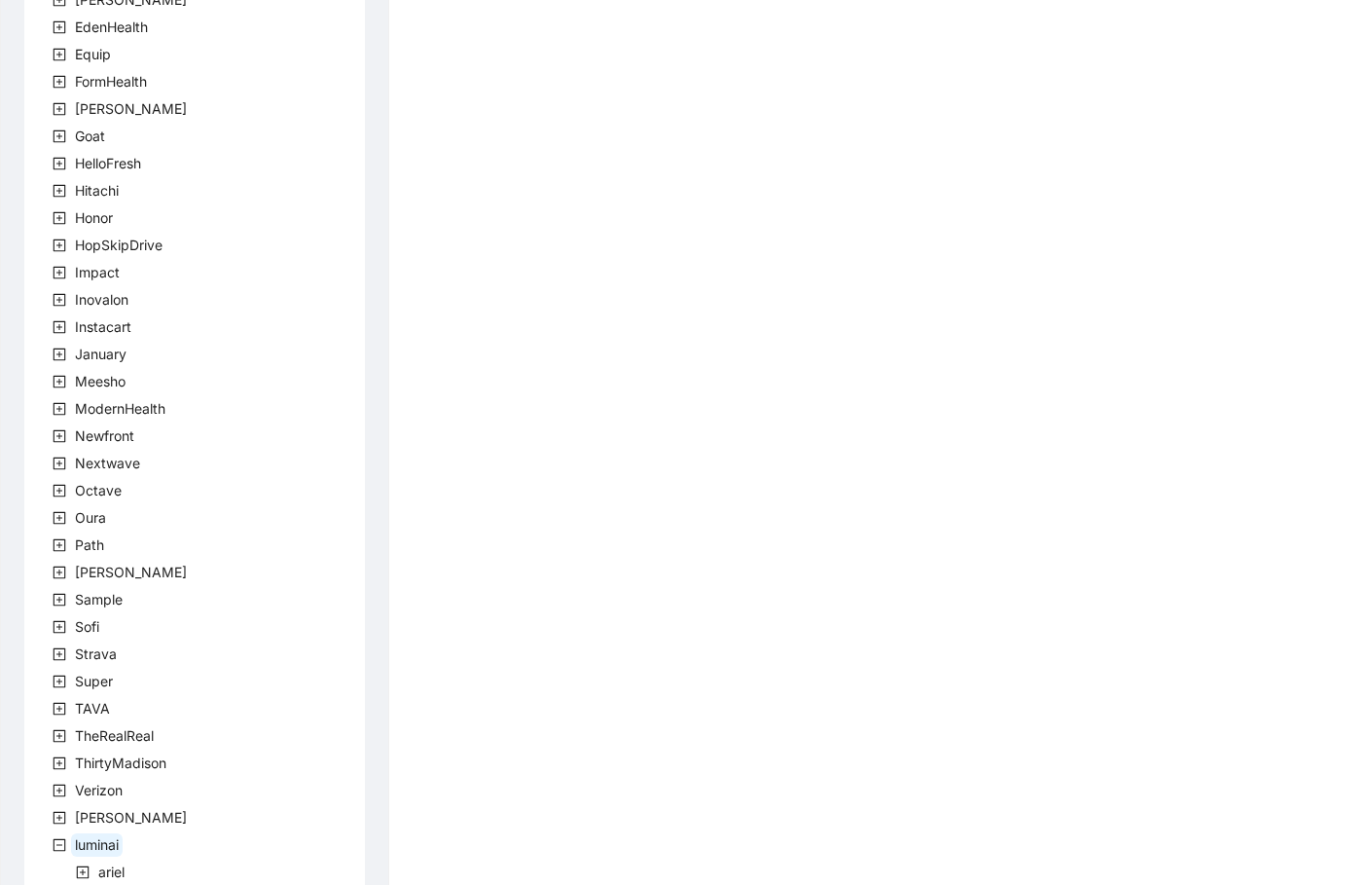 scroll, scrollTop: 677, scrollLeft: 0, axis: vertical 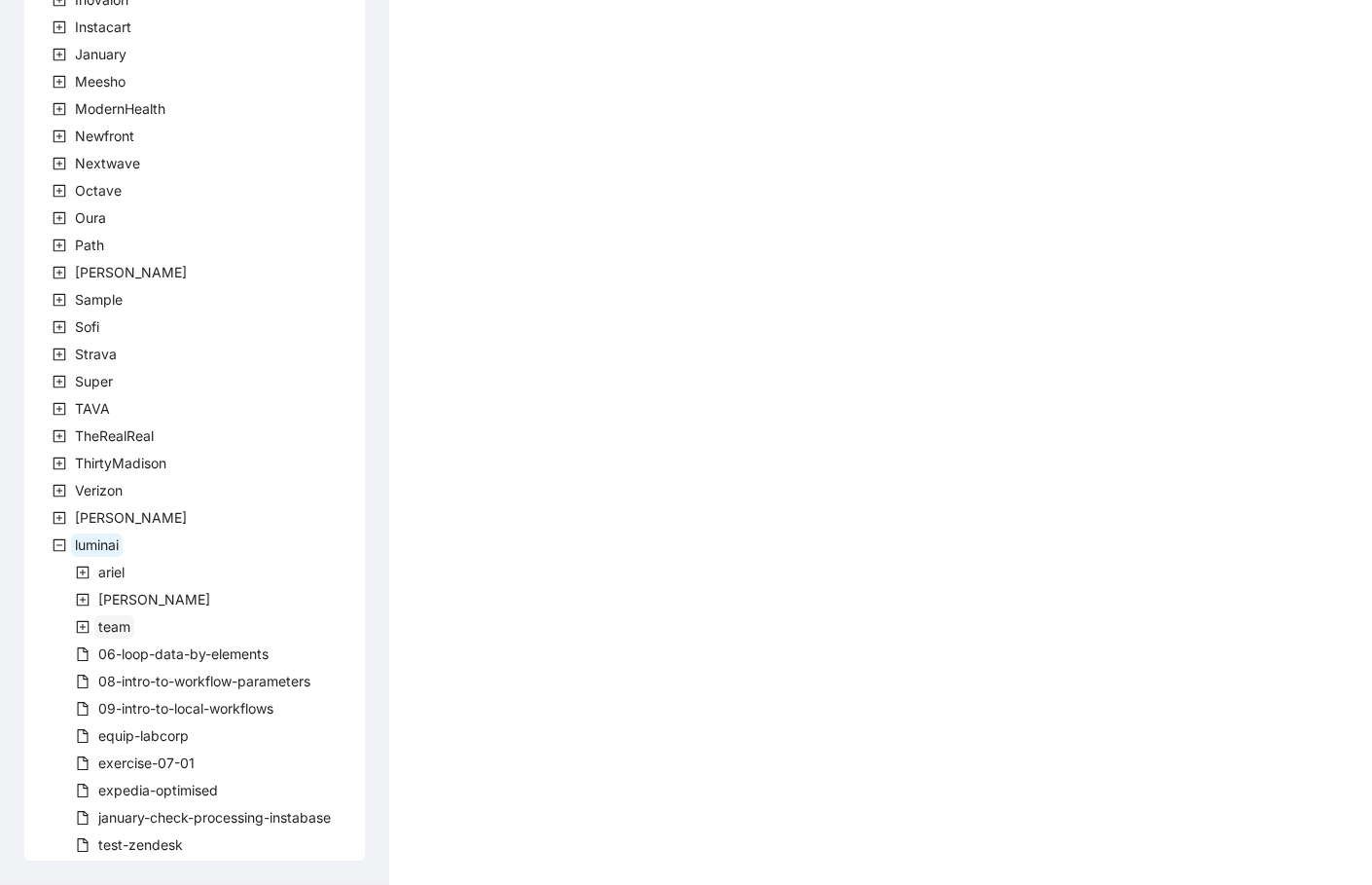 click on "team" at bounding box center (114, 626) 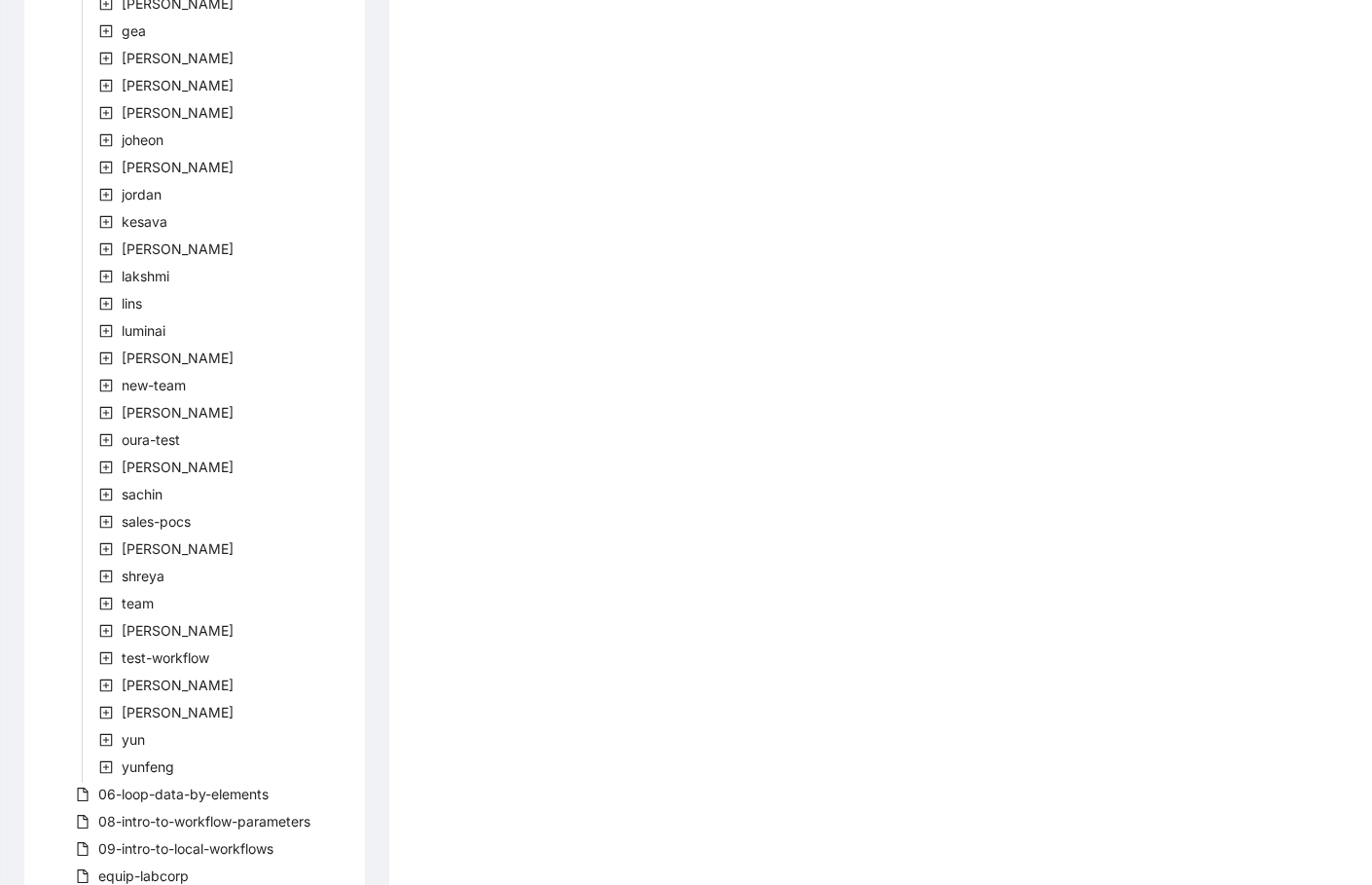 scroll, scrollTop: 2067, scrollLeft: 0, axis: vertical 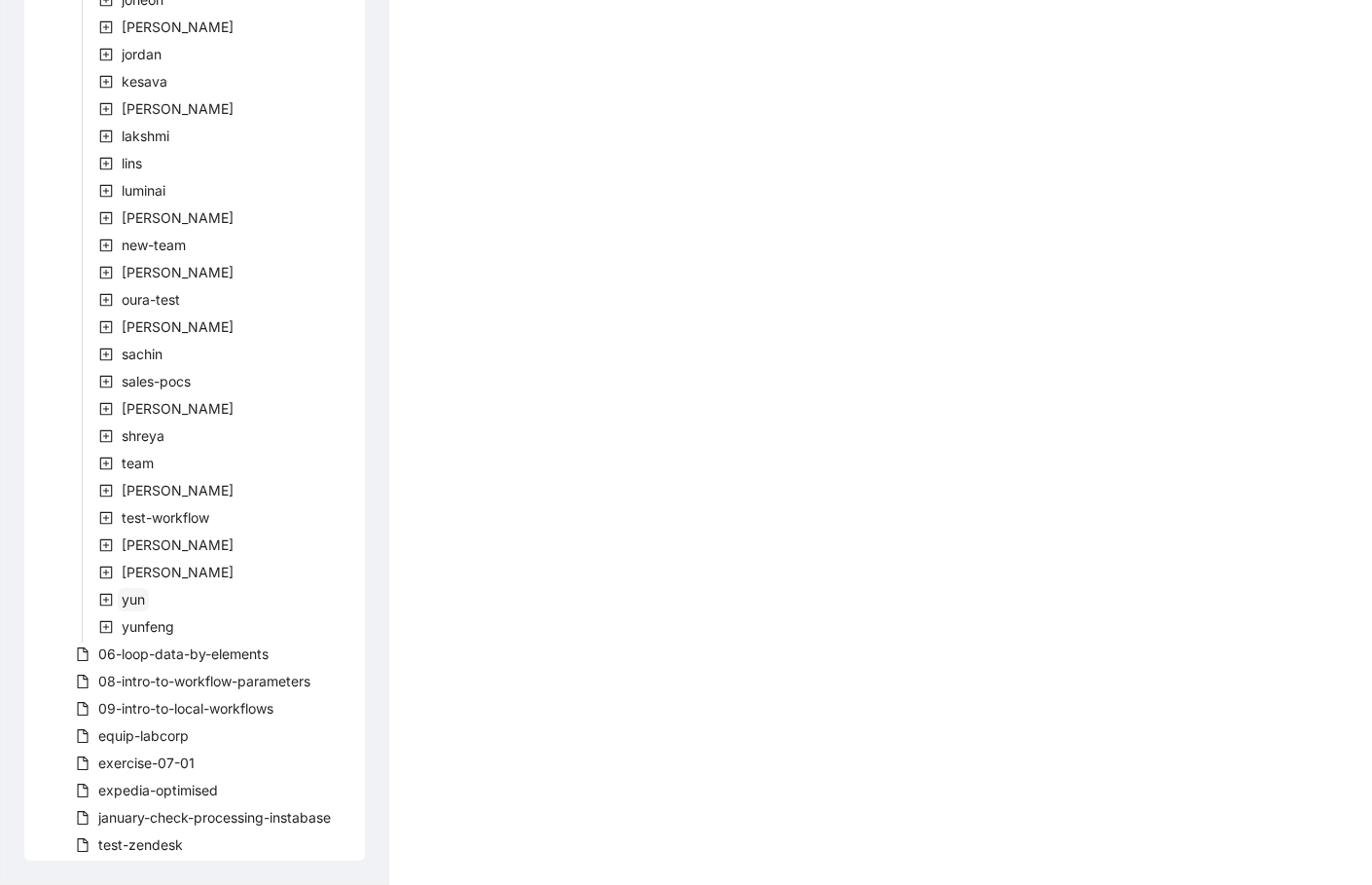 click on "yun" at bounding box center [133, 599] 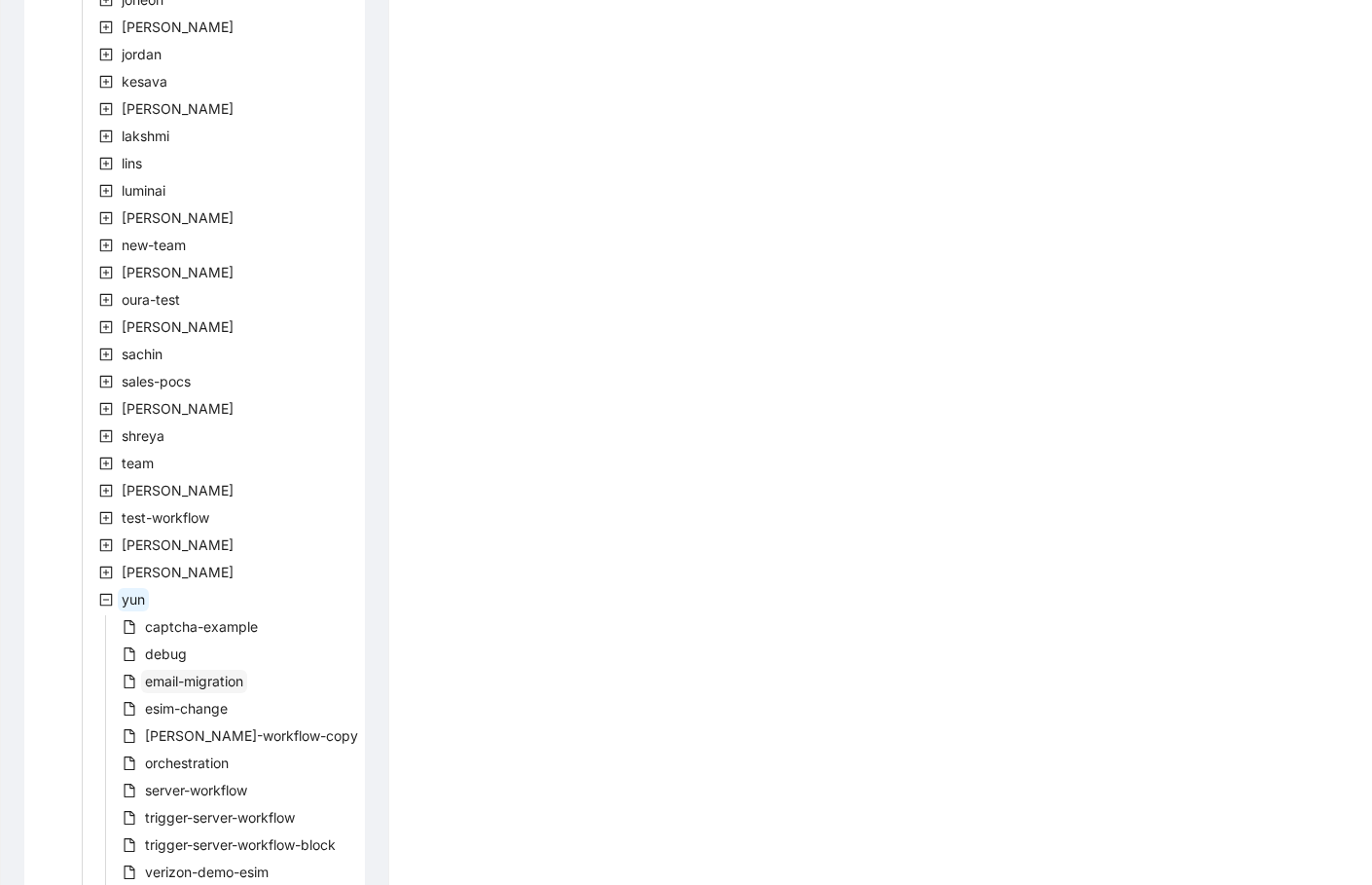 scroll, scrollTop: 2394, scrollLeft: 0, axis: vertical 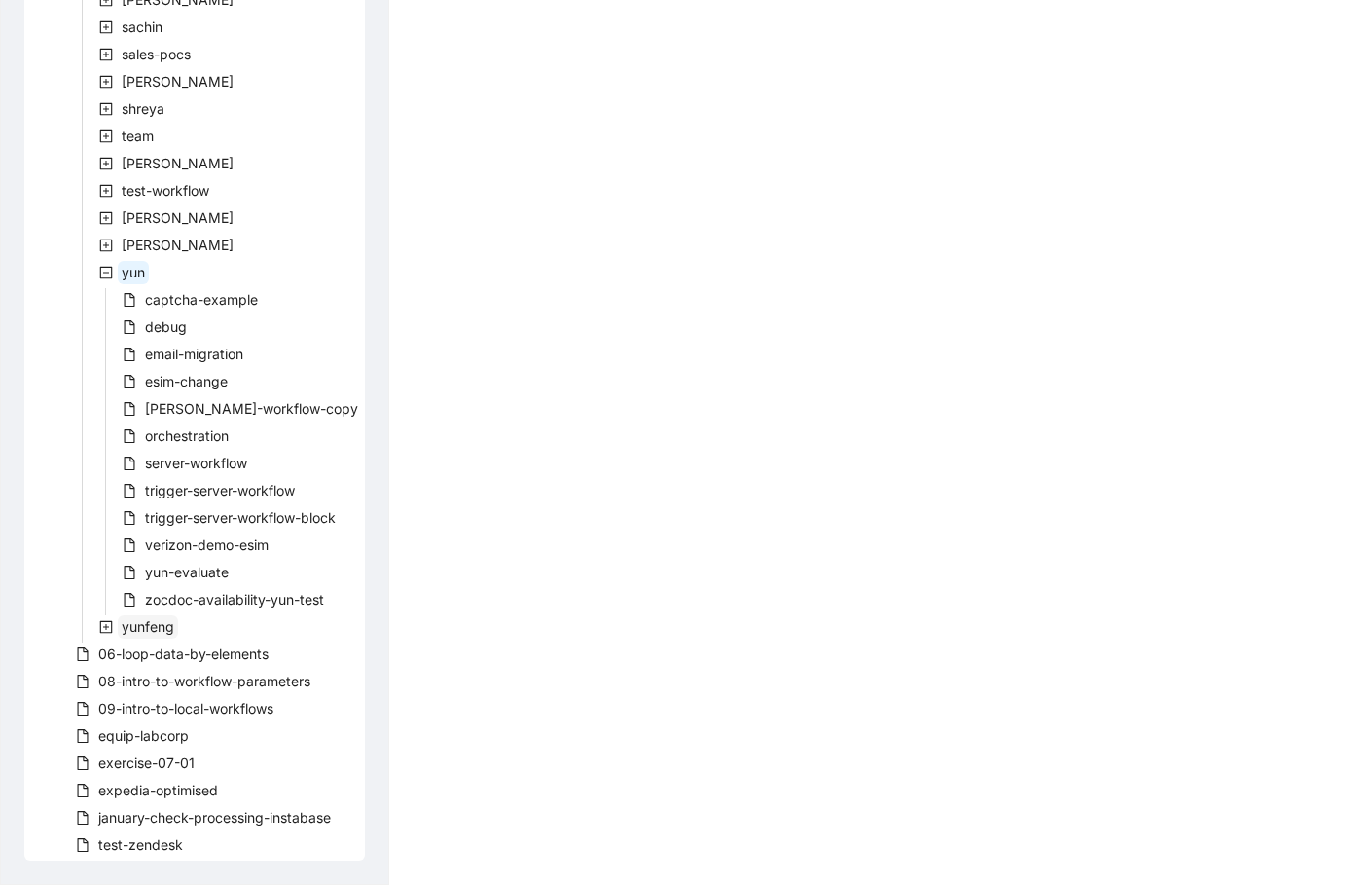 click on "yunfeng" at bounding box center [148, 626] 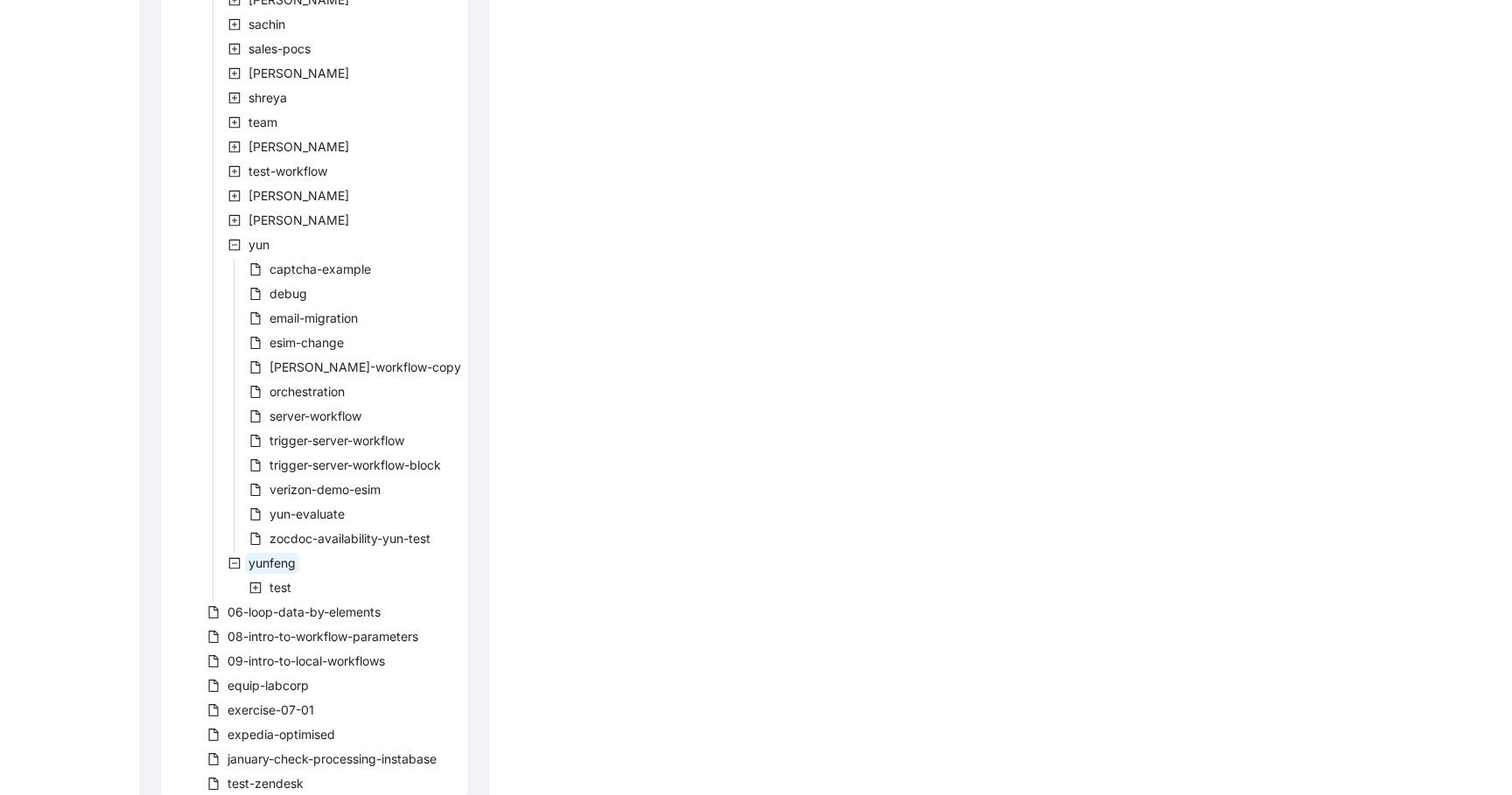scroll, scrollTop: 2175, scrollLeft: 0, axis: vertical 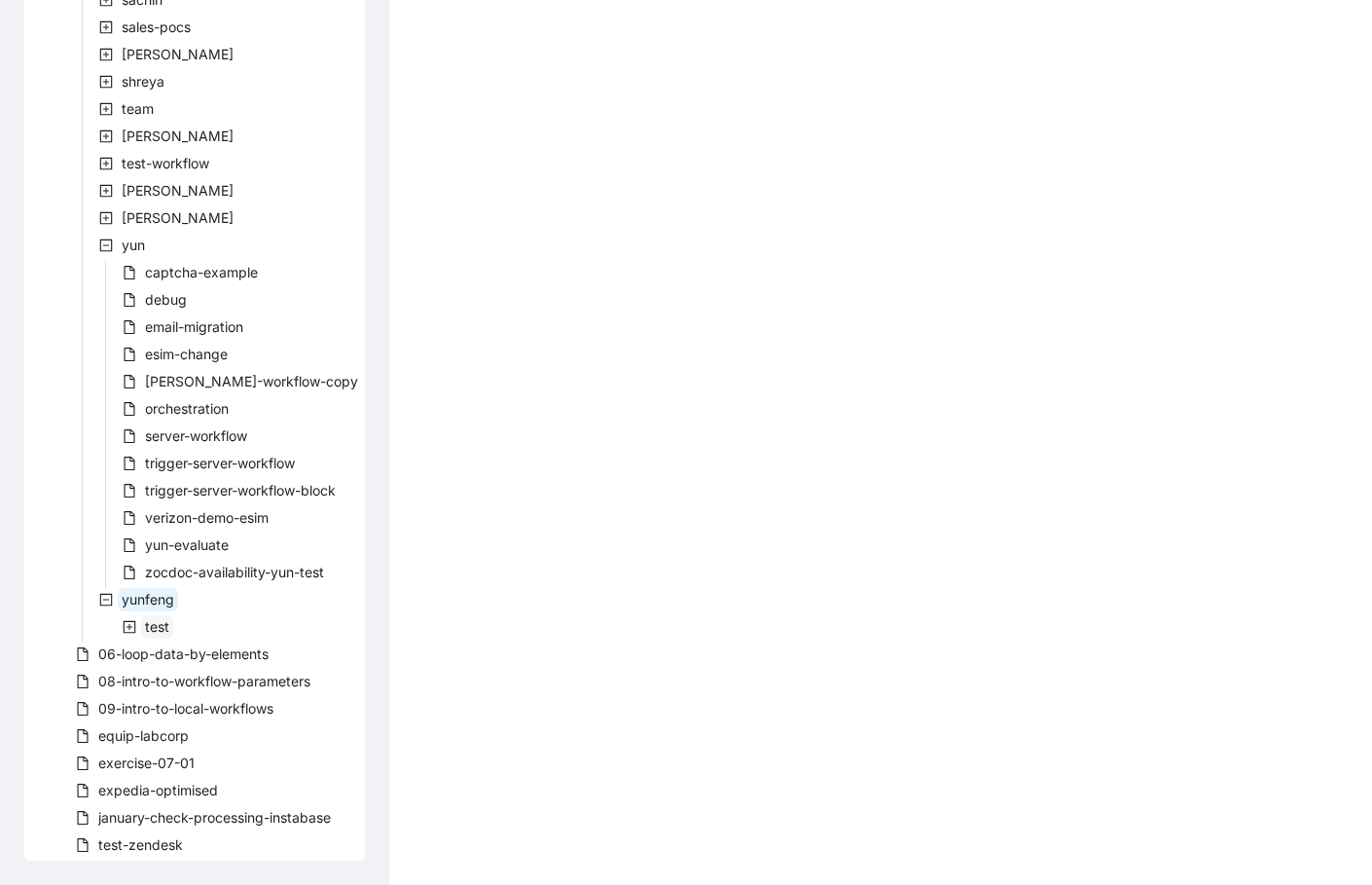 click on "test" at bounding box center (157, 626) 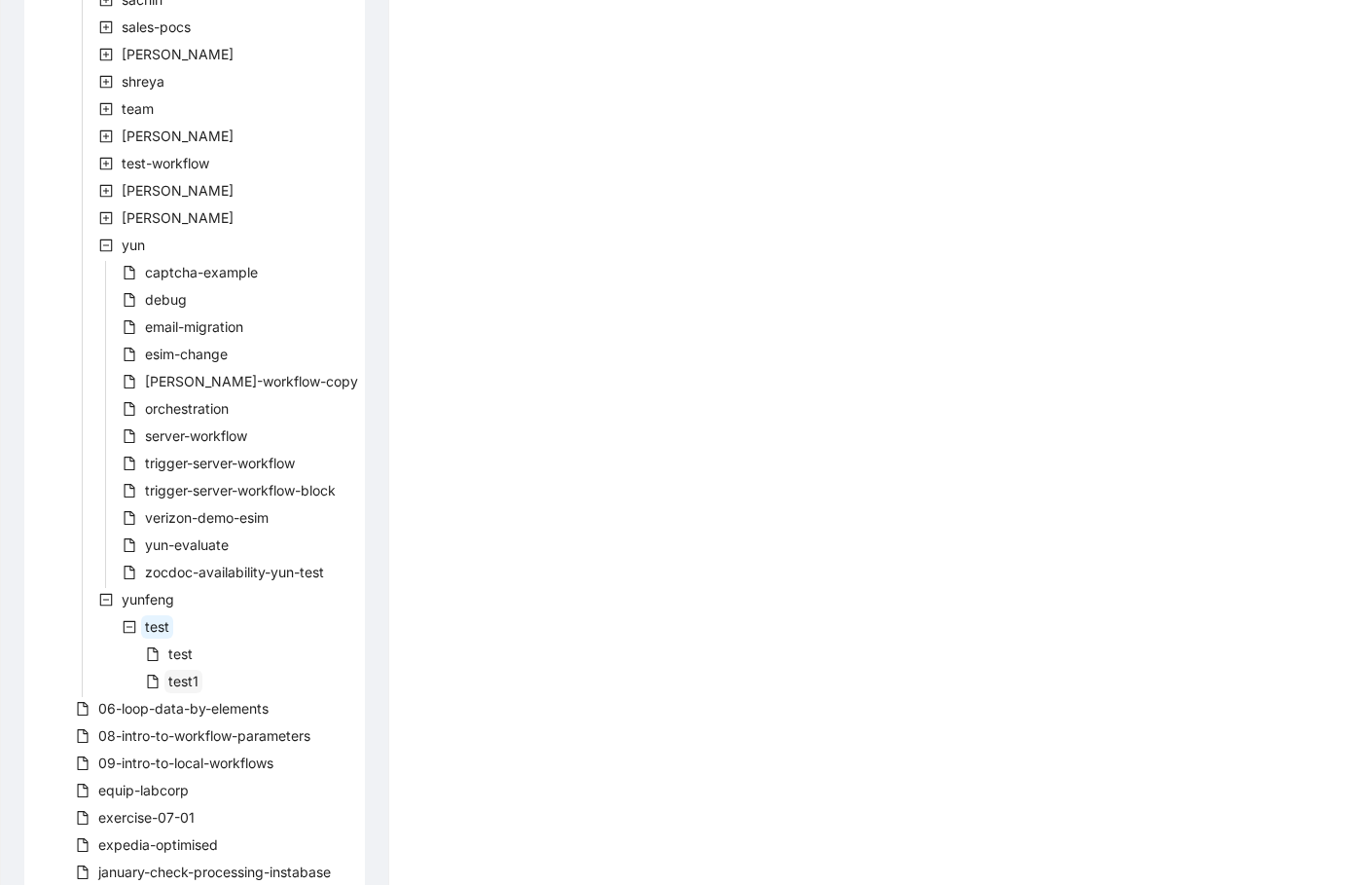 click on "test1" at bounding box center (183, 681) 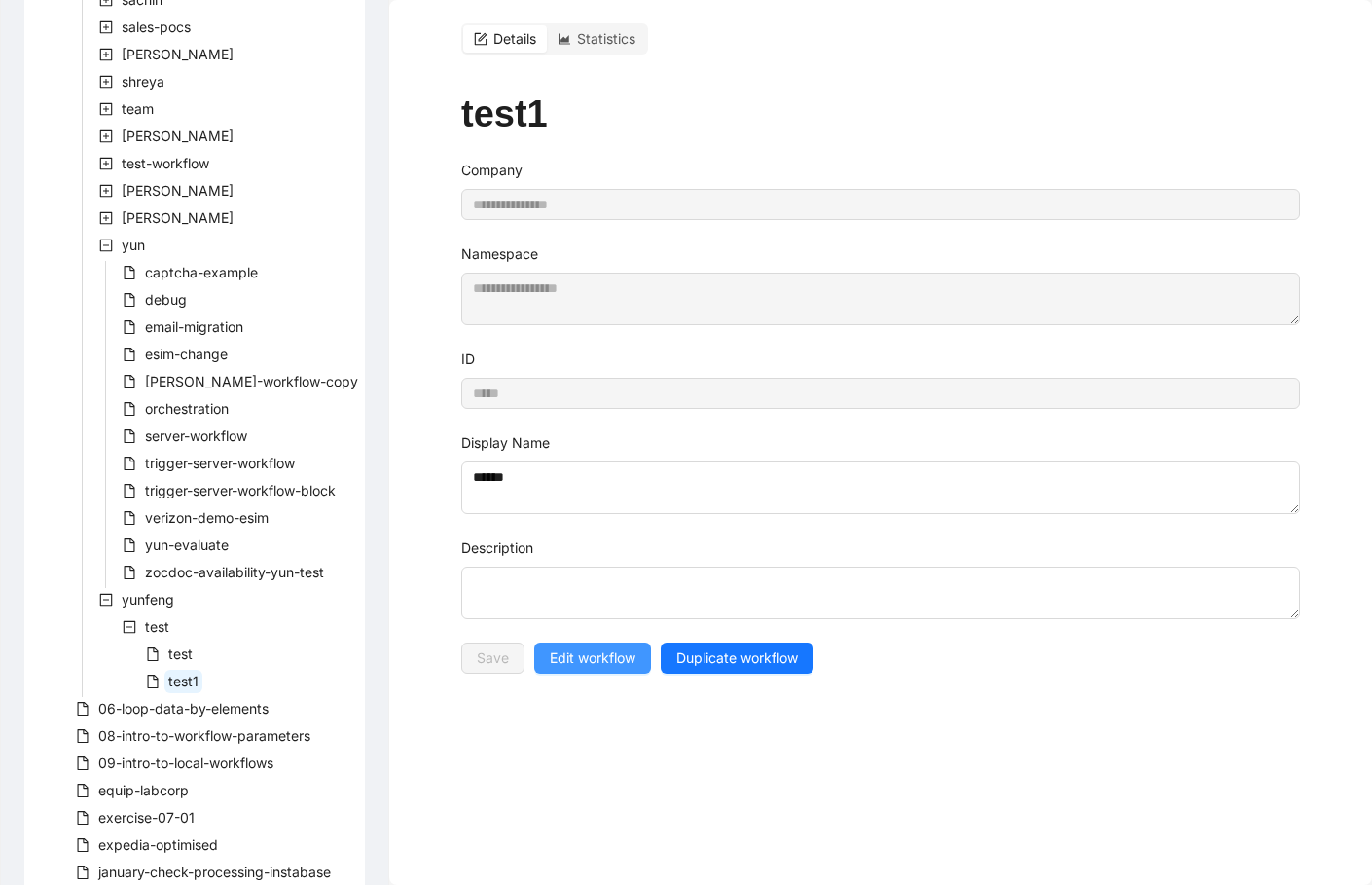 click on "Edit workflow" at bounding box center [593, 658] 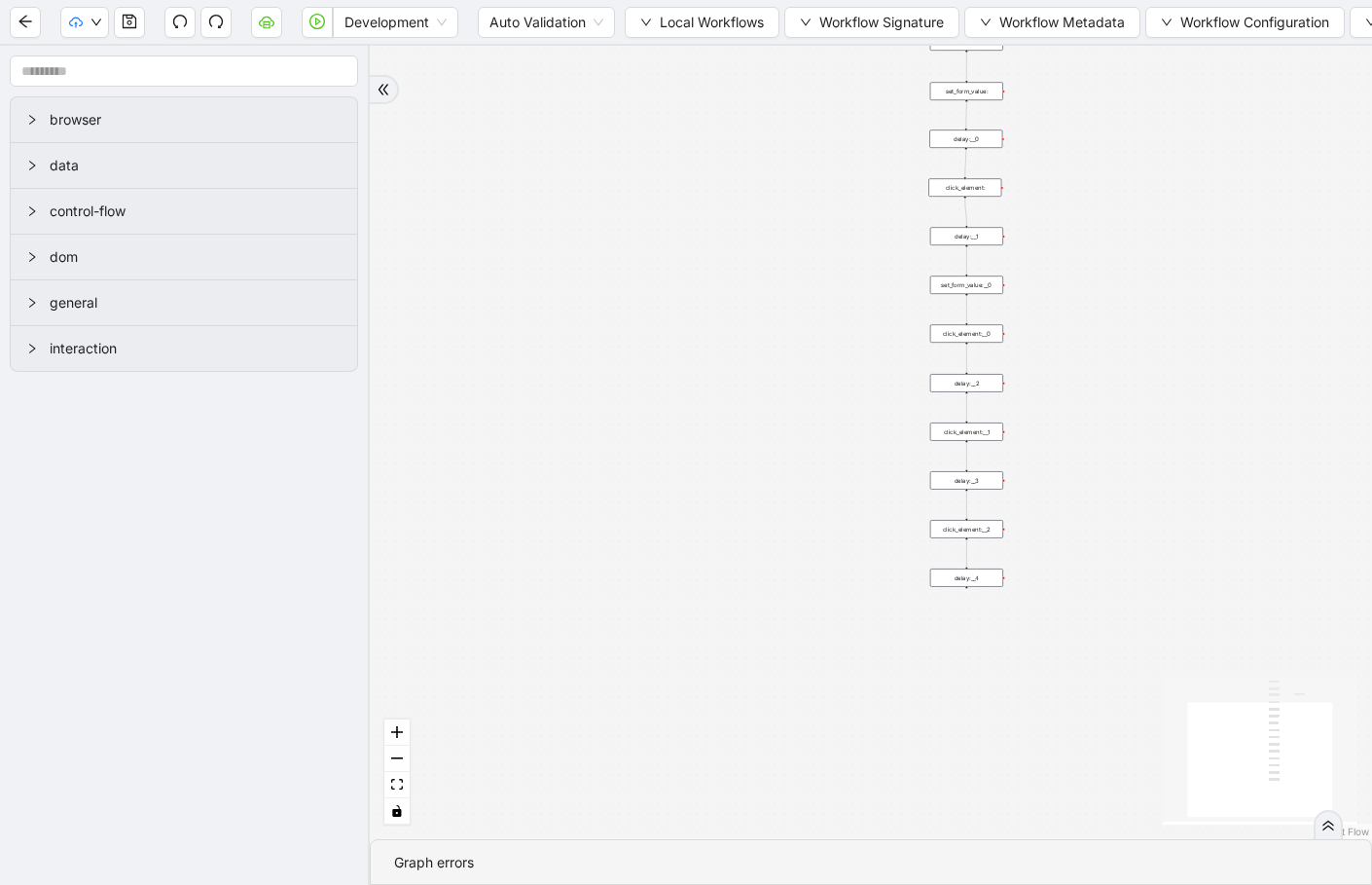 drag, startPoint x: 583, startPoint y: 265, endPoint x: 636, endPoint y: 387, distance: 133.01504 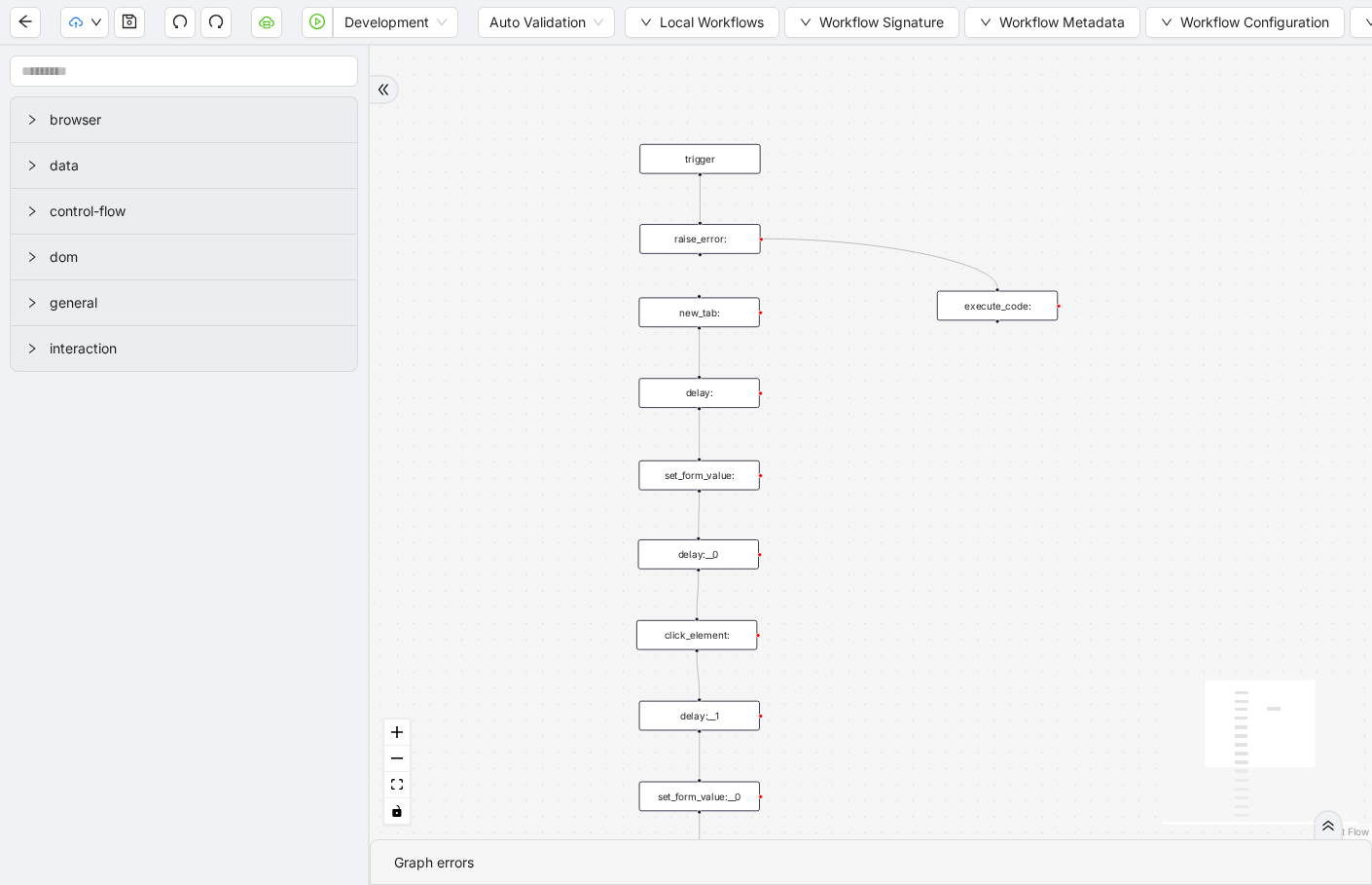 drag, startPoint x: 874, startPoint y: 227, endPoint x: 293, endPoint y: 606, distance: 693.68725 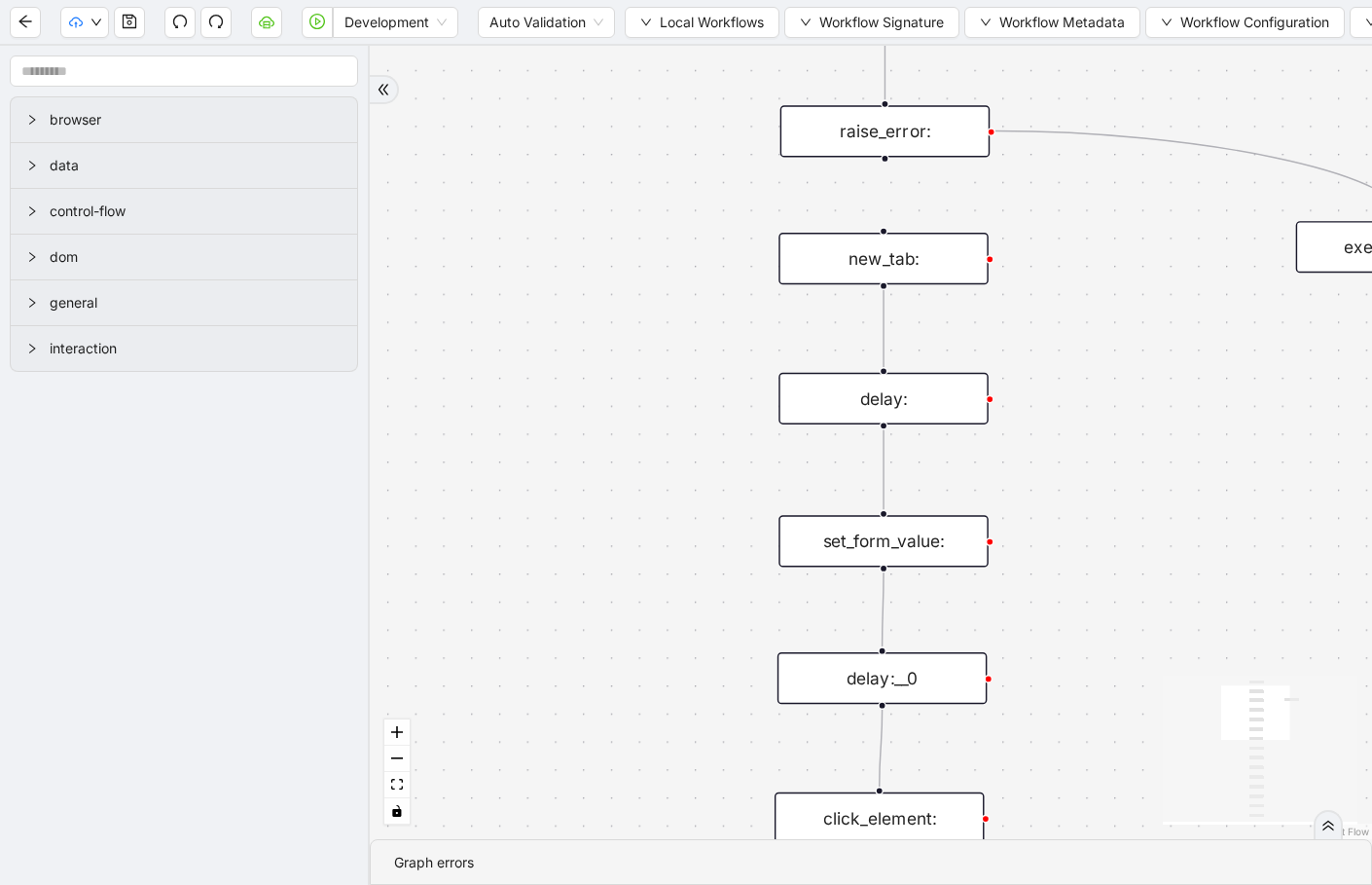 drag, startPoint x: 554, startPoint y: 331, endPoint x: 554, endPoint y: 502, distance: 171 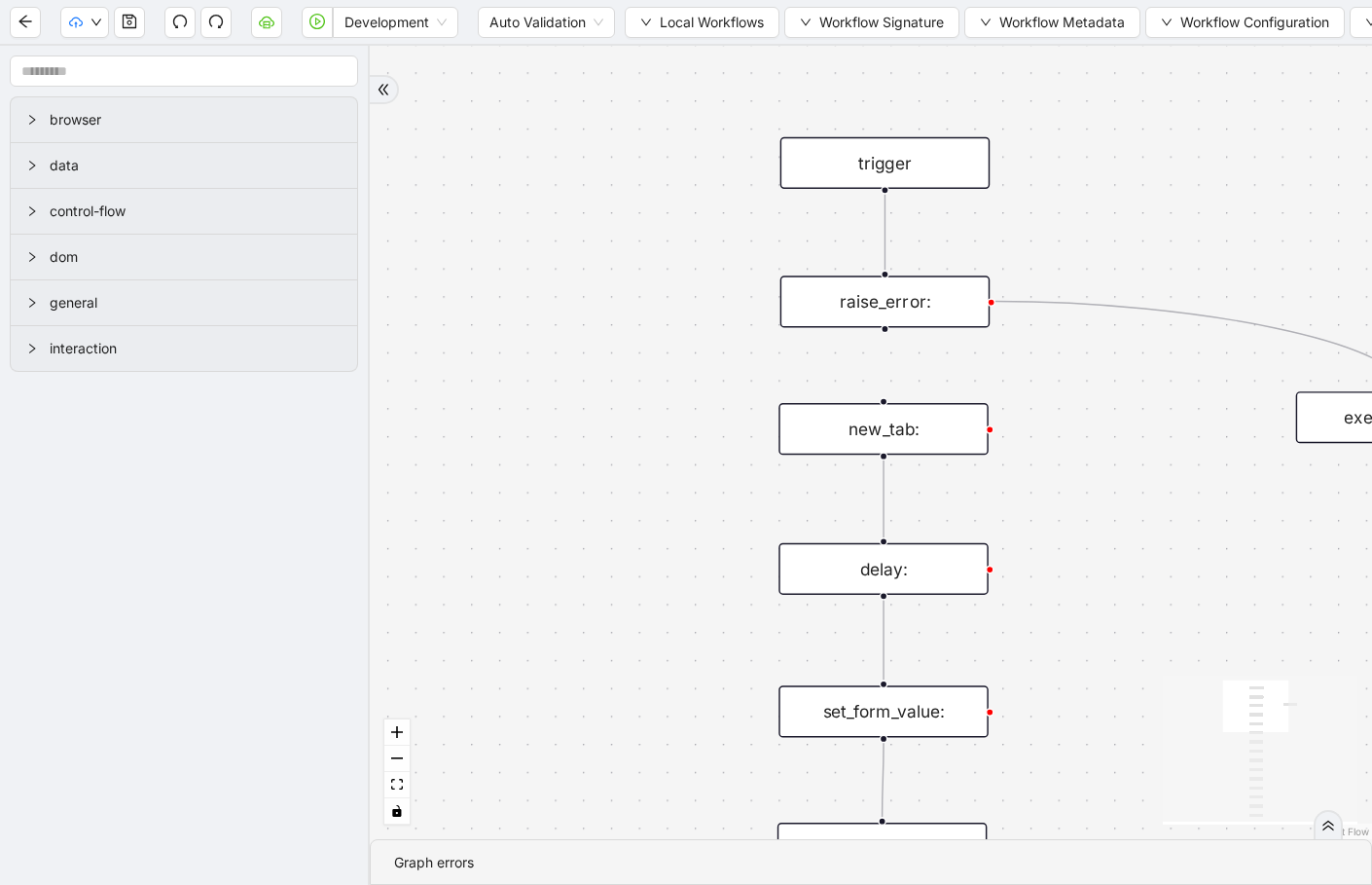 click on "browser" at bounding box center [196, 120] 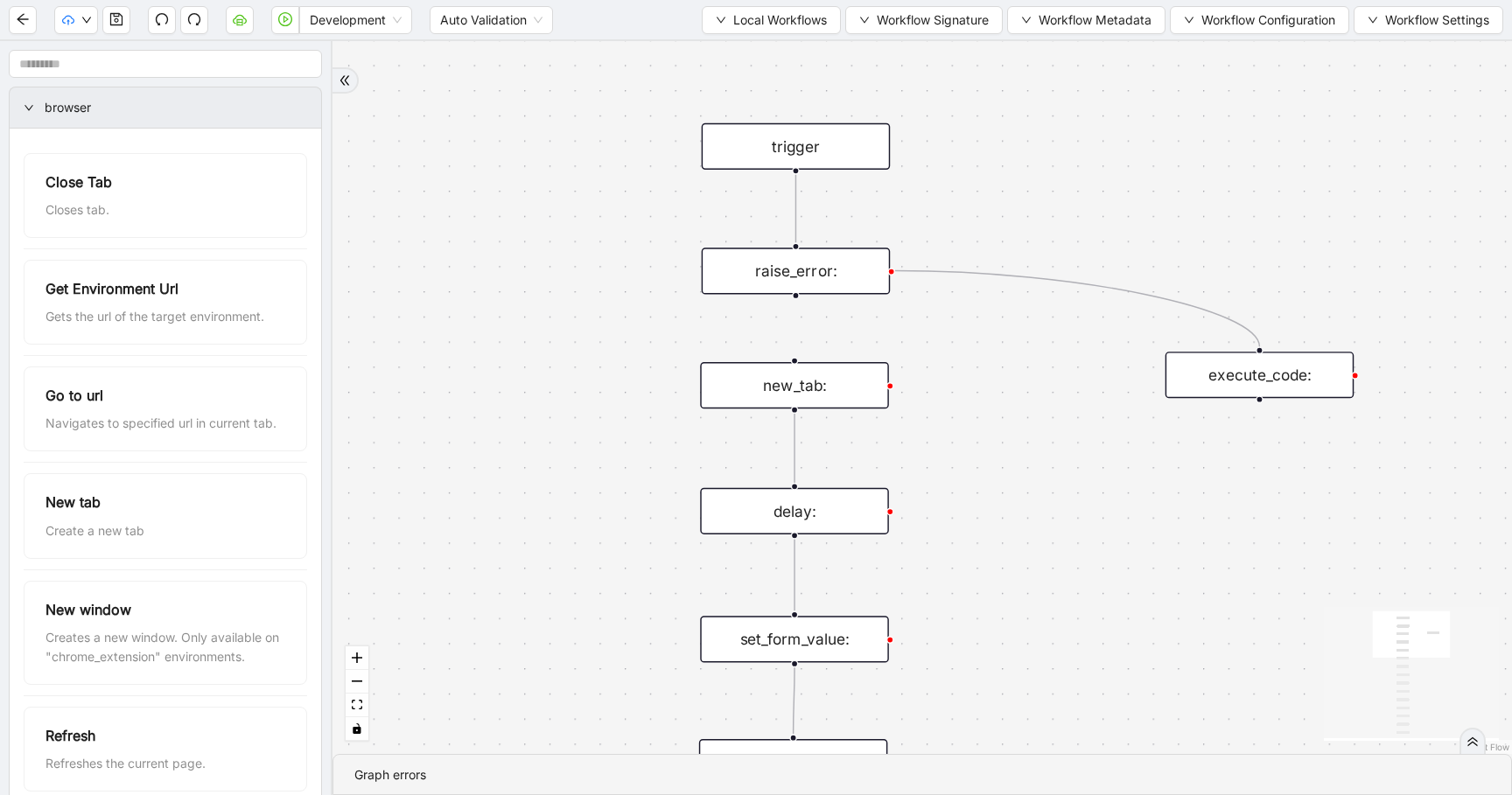 click at bounding box center (34, 108) 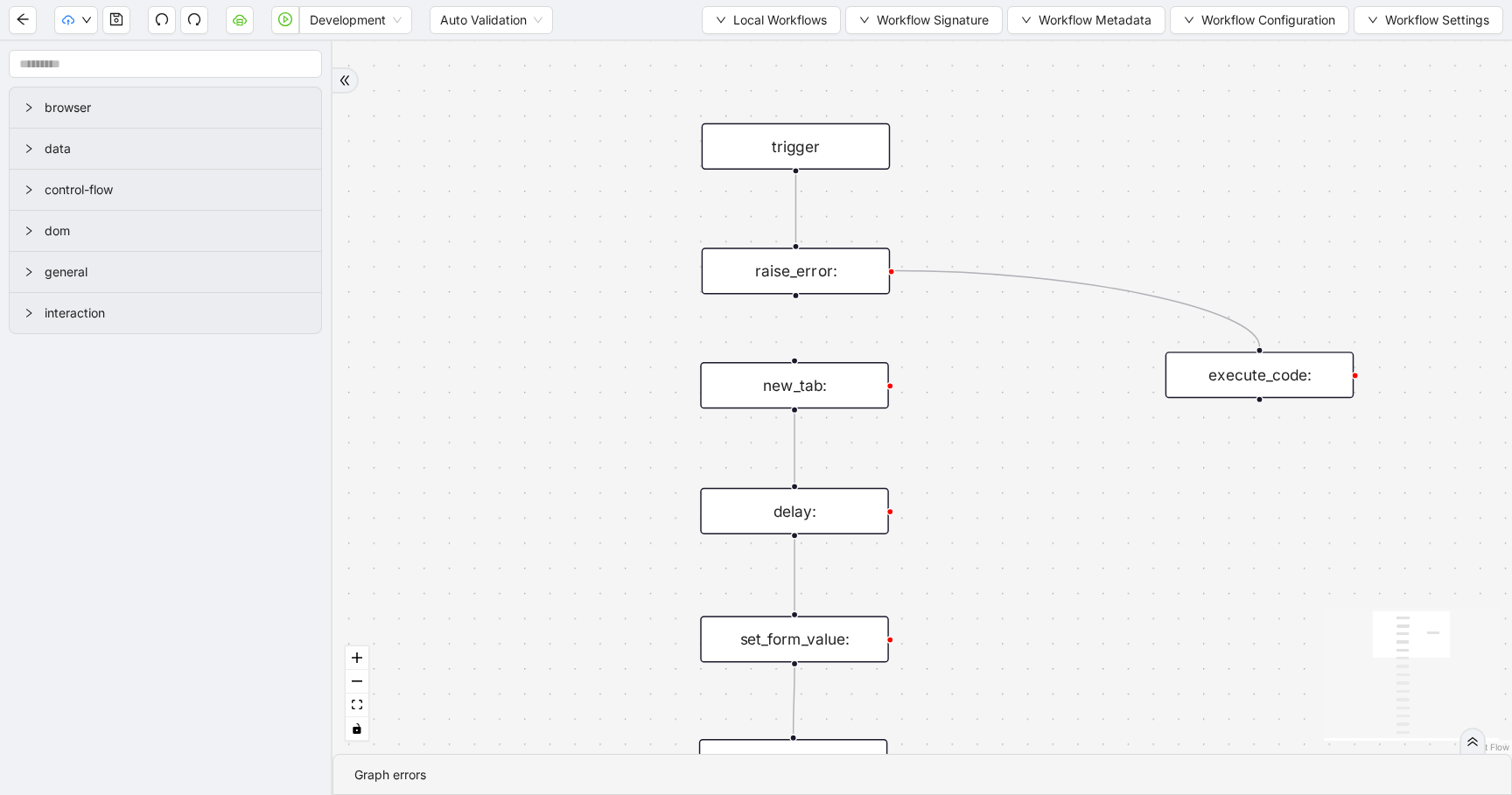 click on "control-flow" at bounding box center (176, 190) 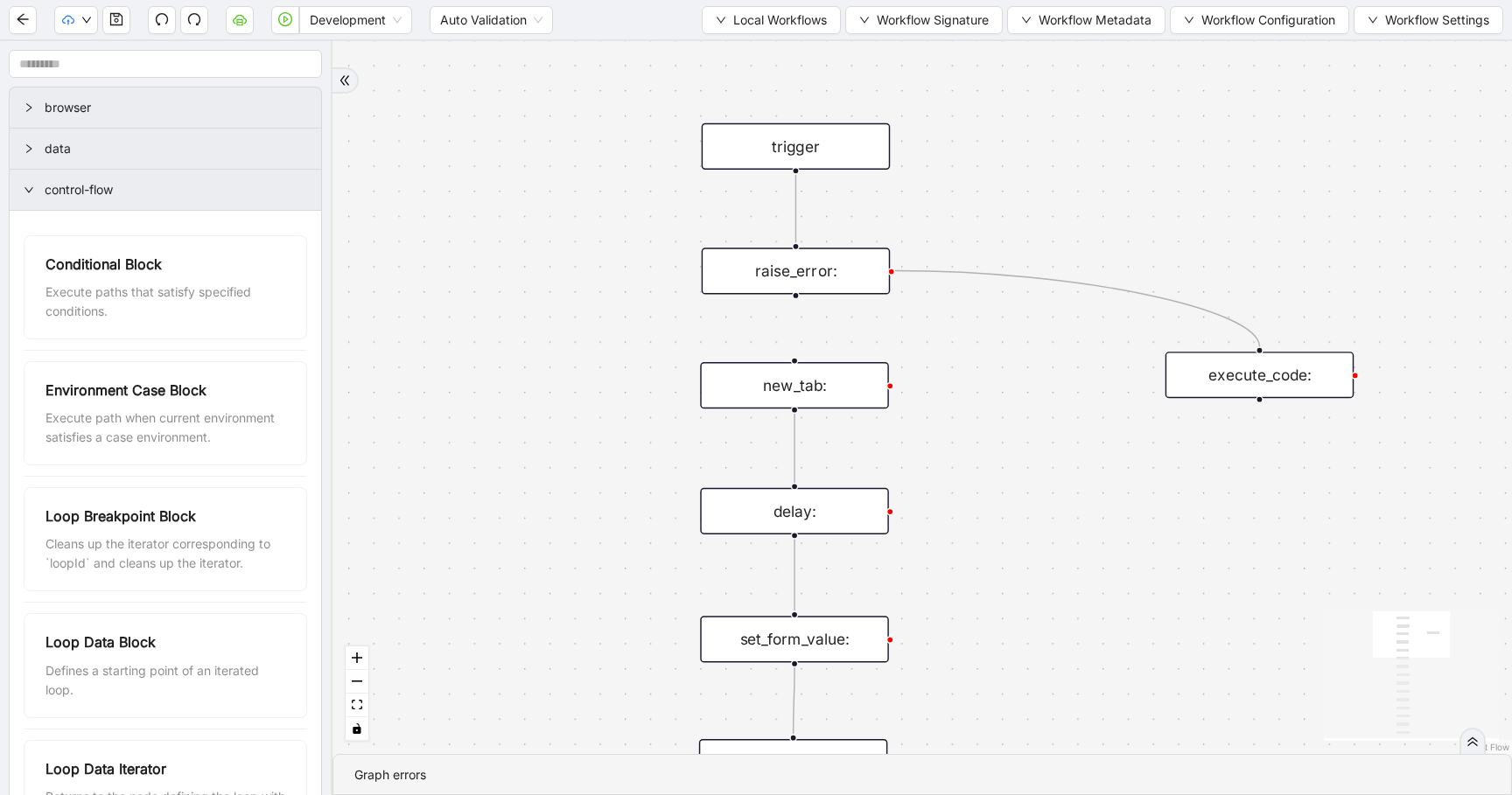 click on "control-flow" at bounding box center [176, 190] 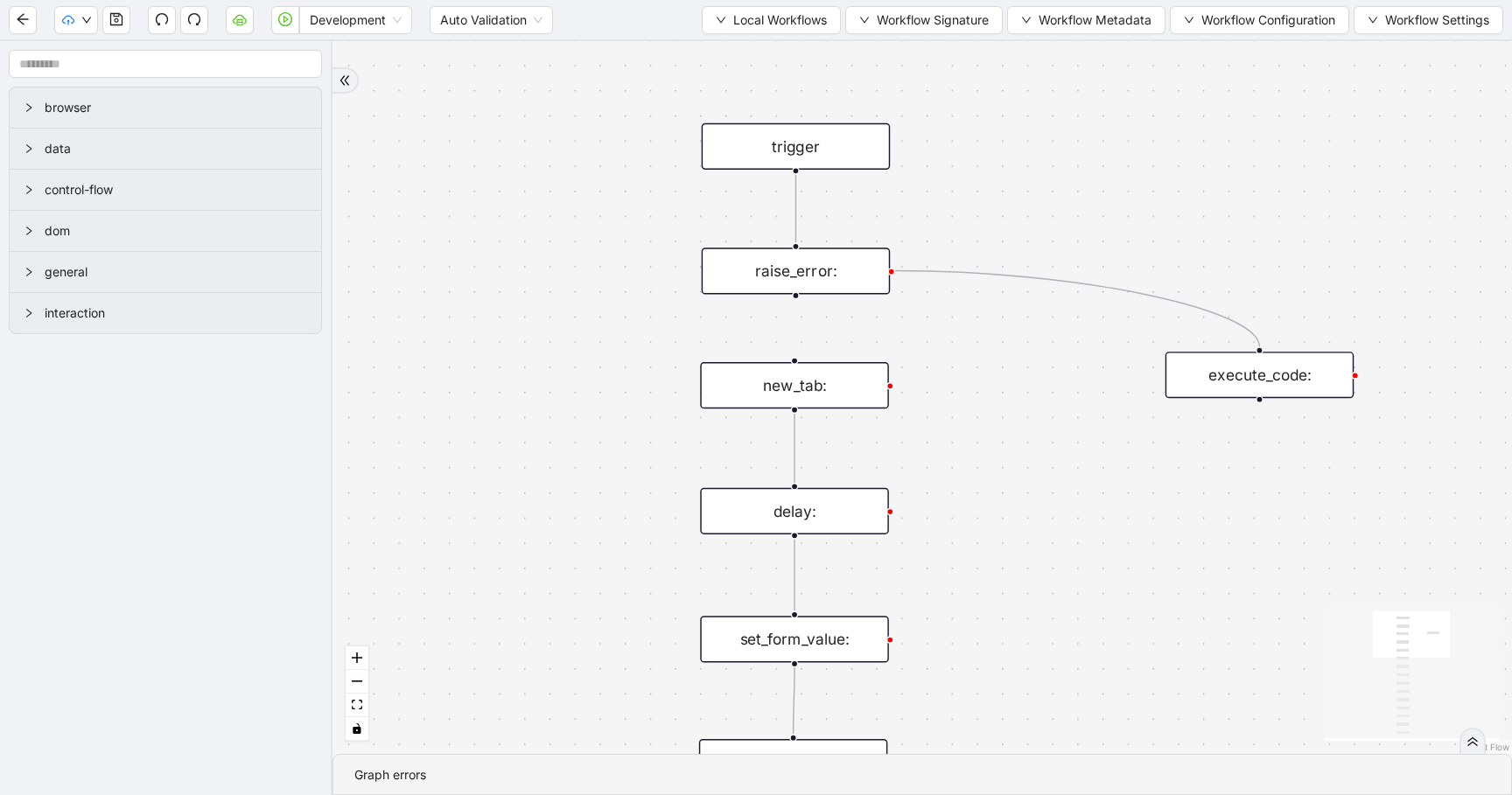 click on "dom" at bounding box center [176, 231] 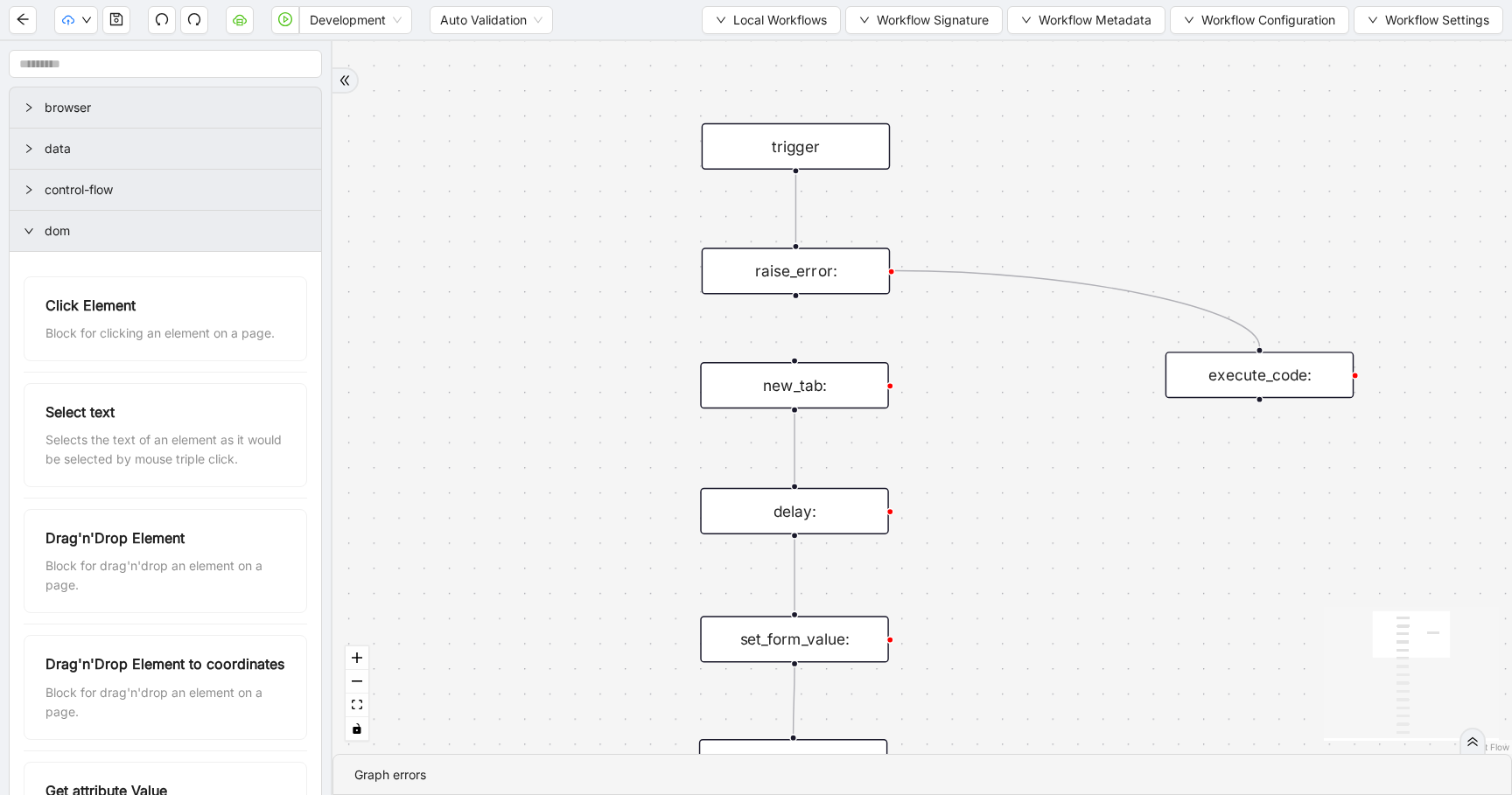 click on "dom" at bounding box center [176, 231] 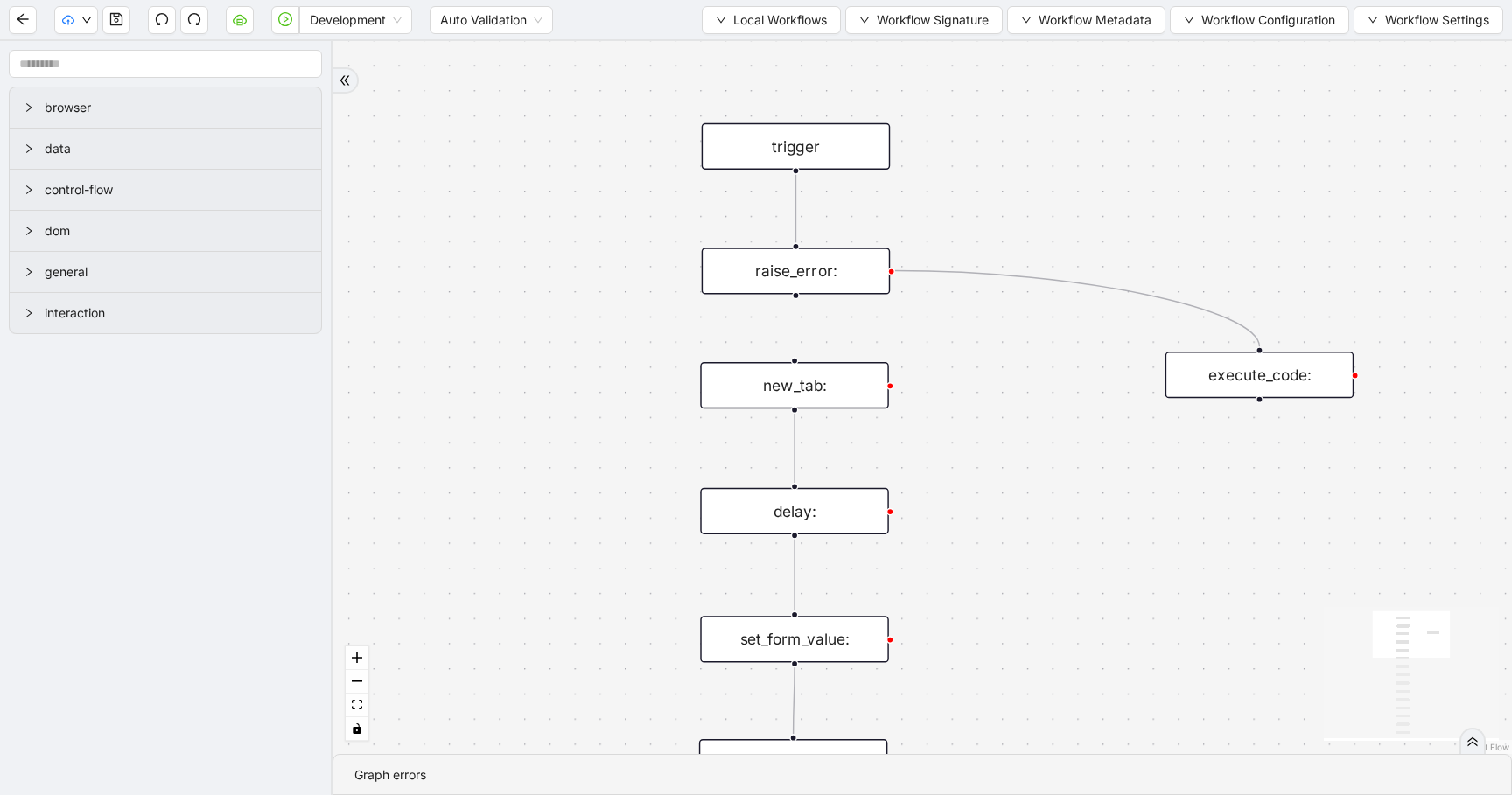 click on "browser" at bounding box center (165, 108) 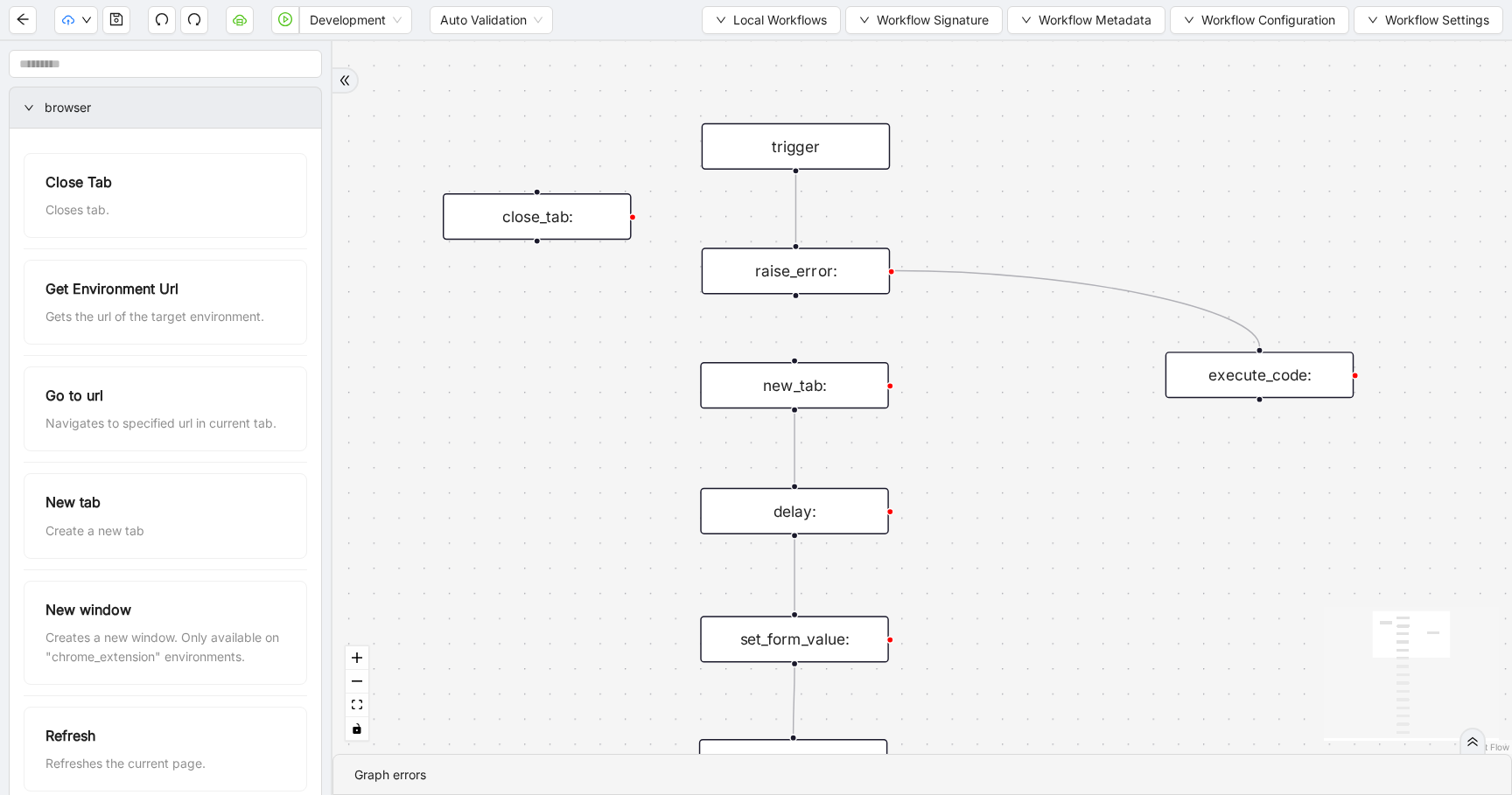 click on "close_tab:" at bounding box center [537, 216] 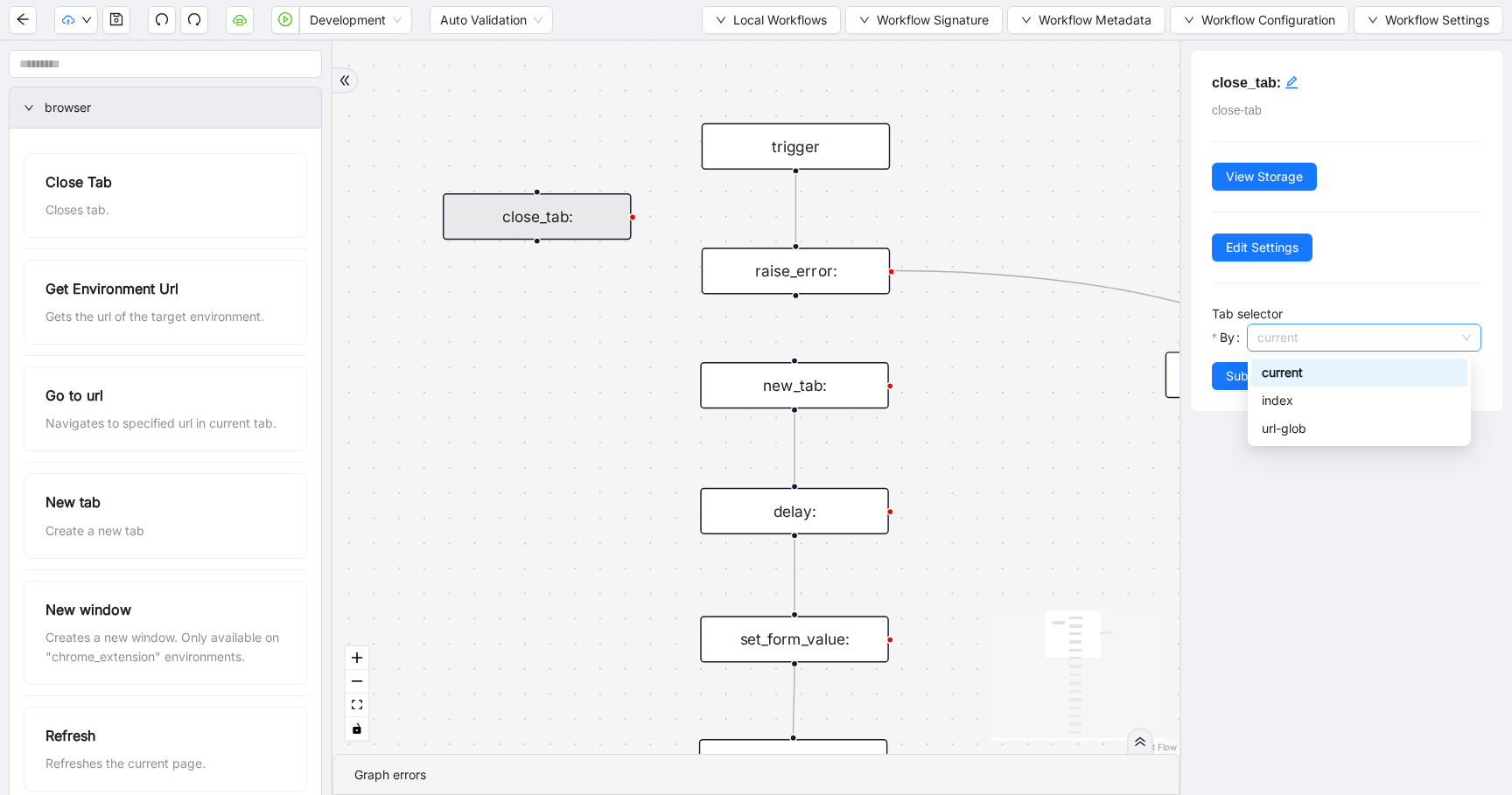click on "current" at bounding box center [1364, 338] 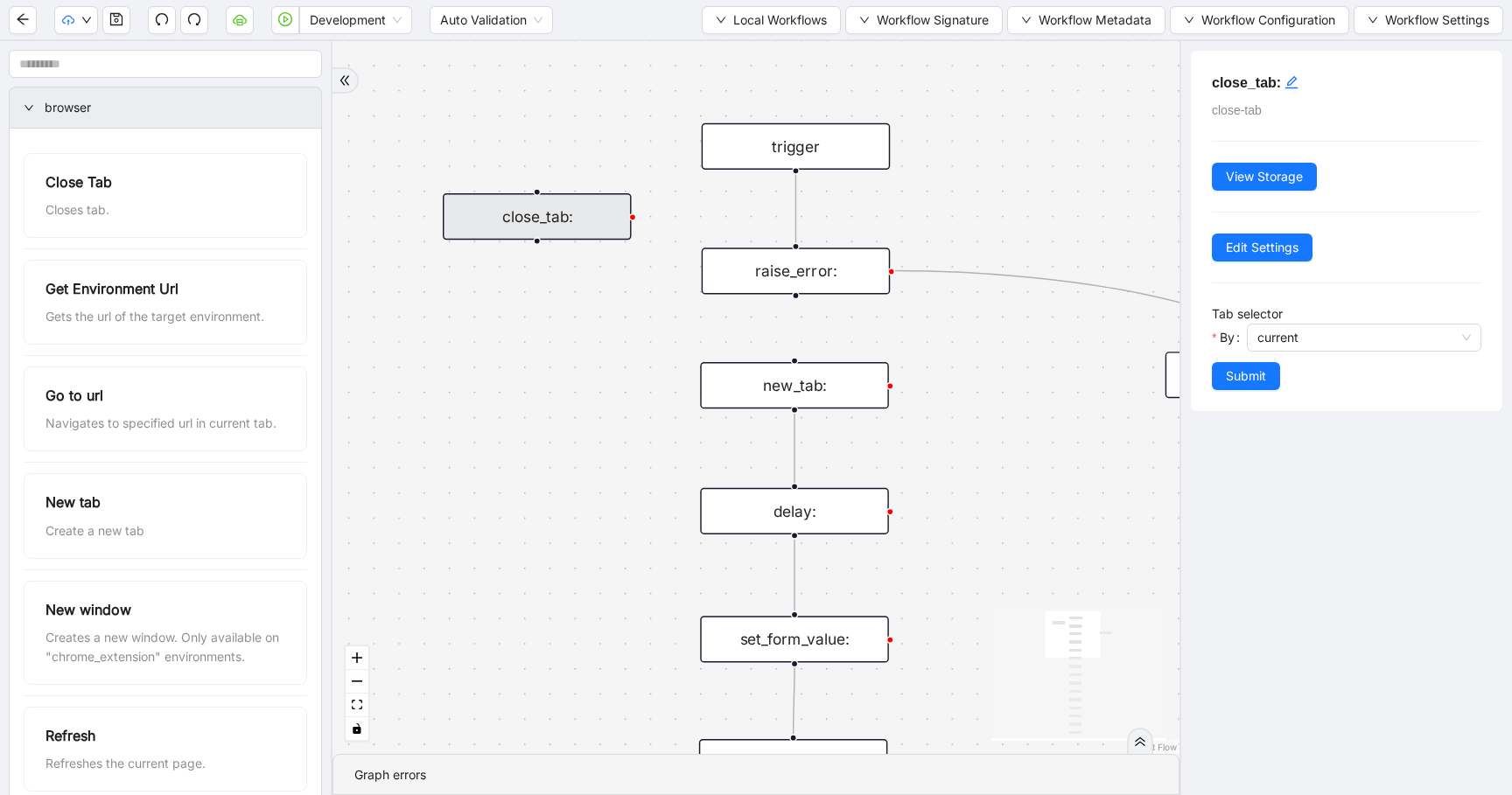 click on "close_tab: close-tab View Storage Edit Settings Tab selector By current Submit" at bounding box center [1346, 418] 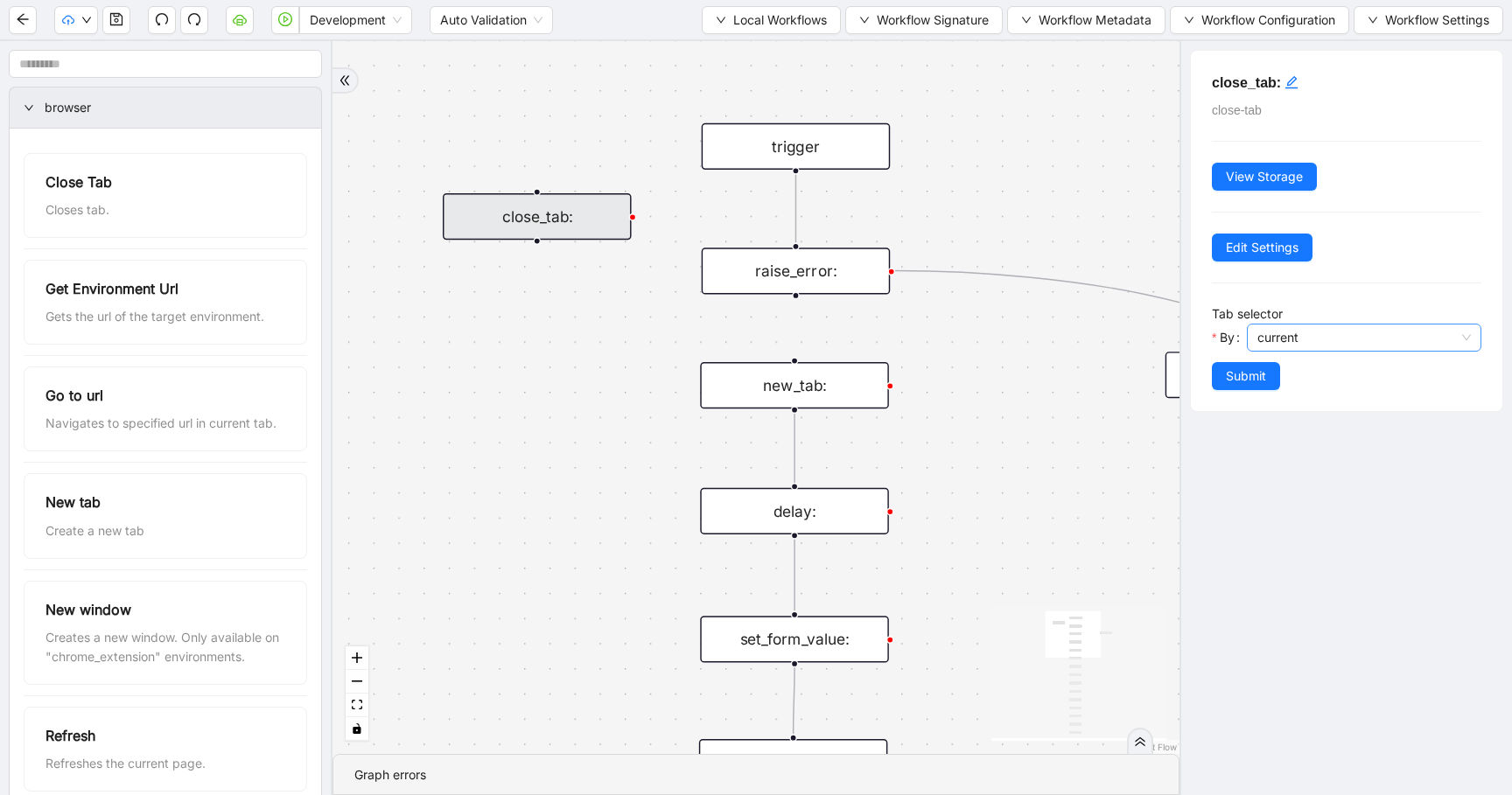 click on "current" at bounding box center (1364, 338) 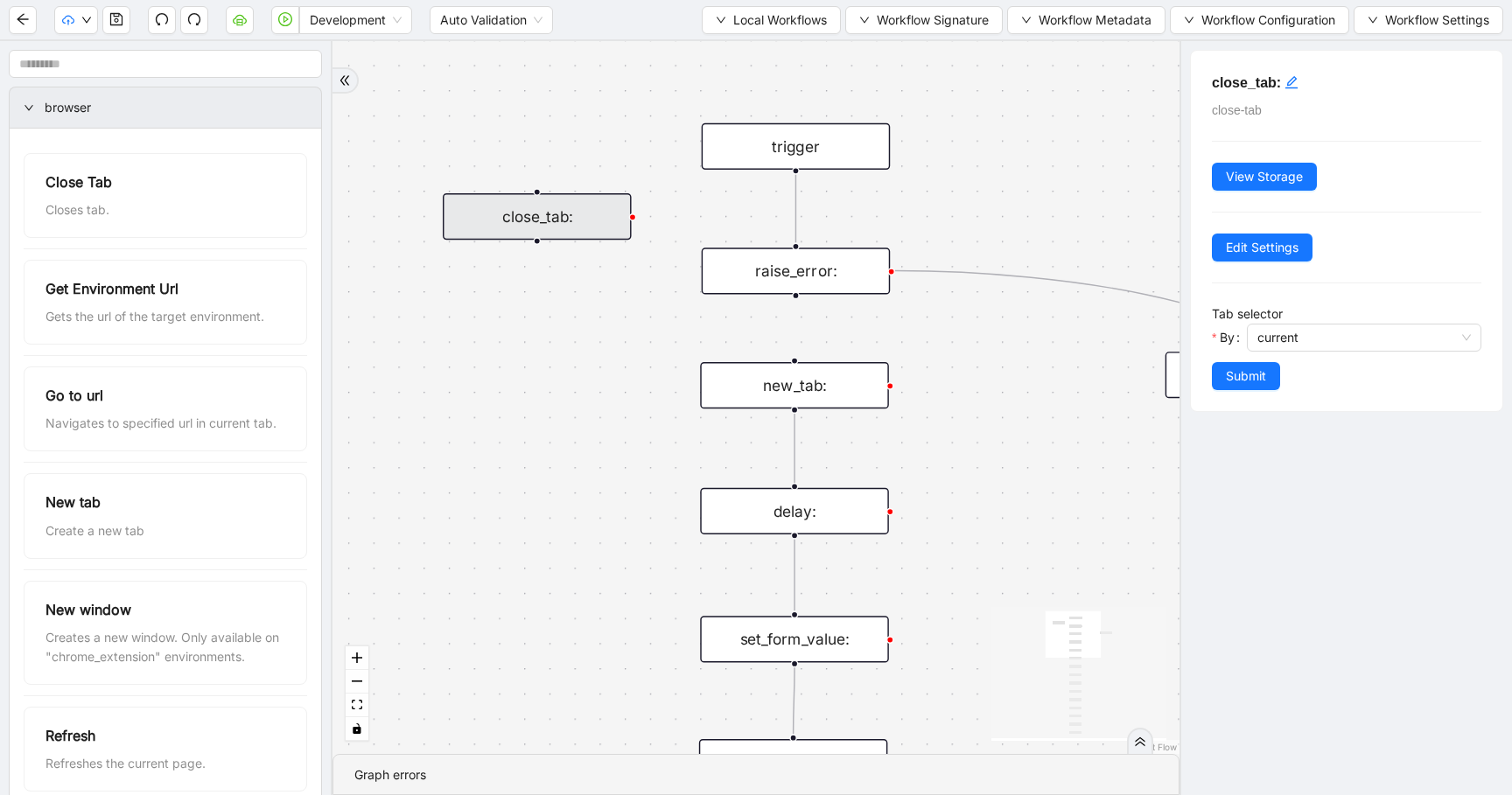 click on "Tab selector" at bounding box center [1247, 313] 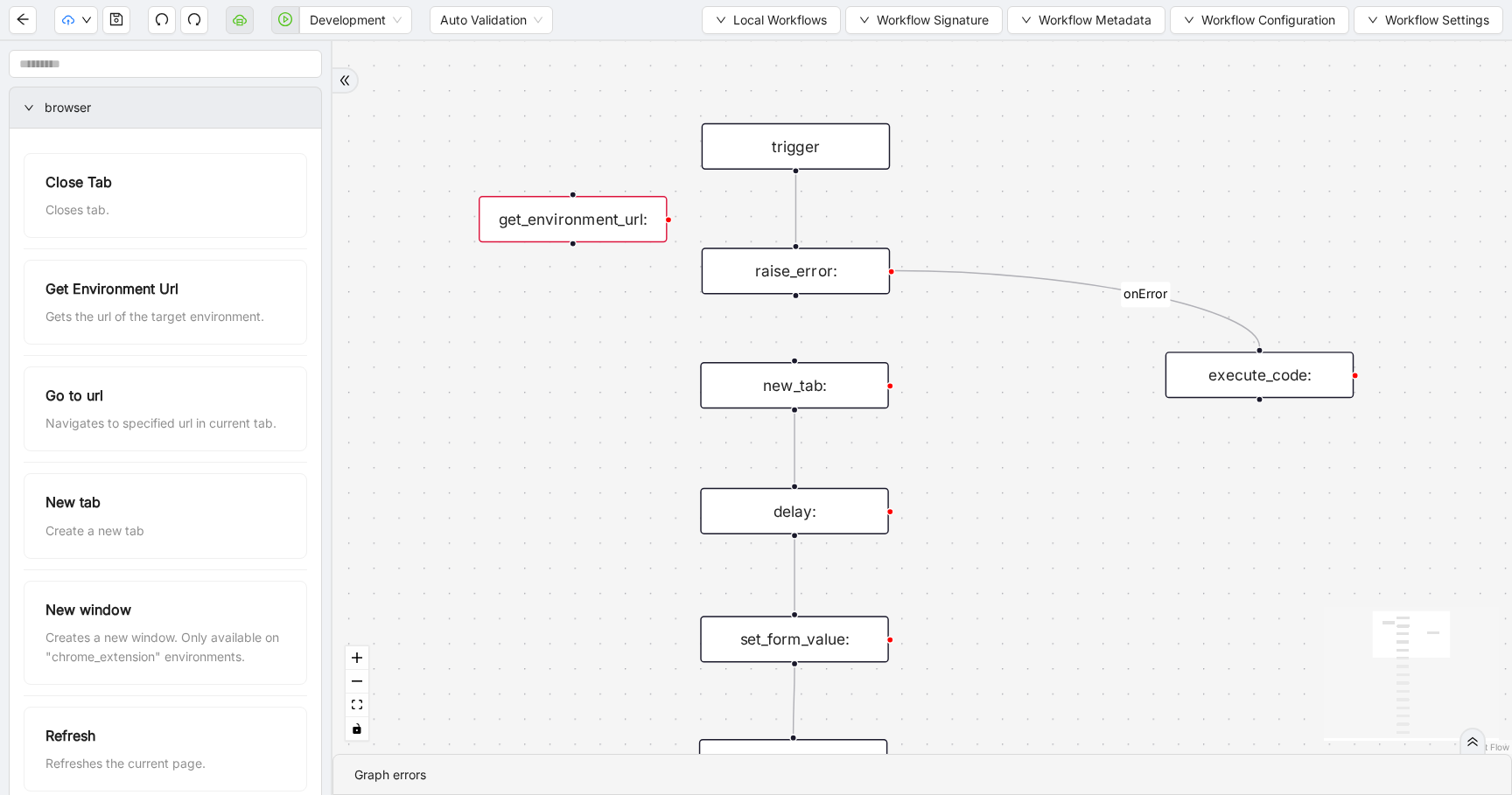 click on "get_environment_url:" at bounding box center (573, 219) 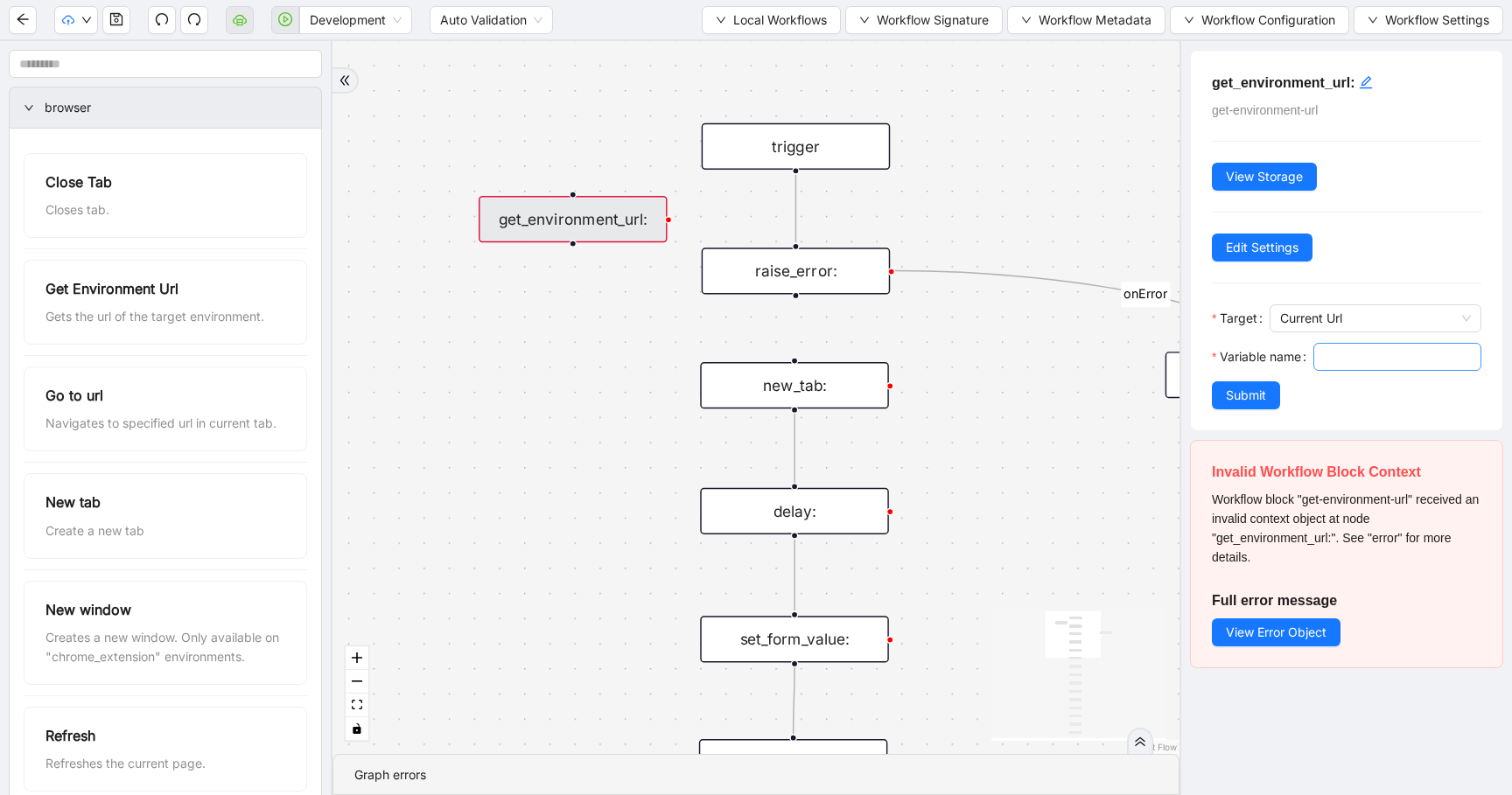 click on "Variable name" at bounding box center (1396, 357) 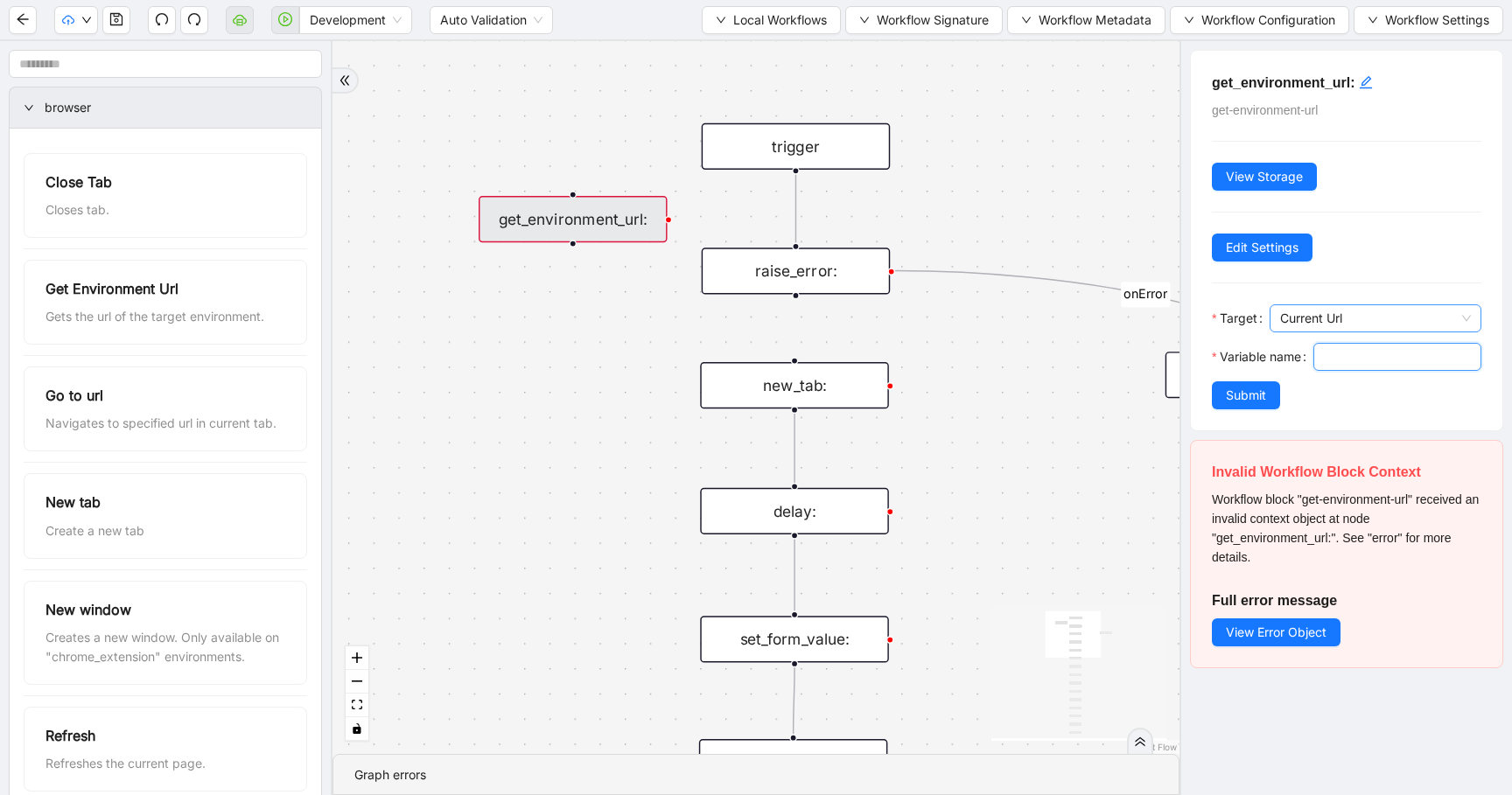 click on "Current Url" at bounding box center [1376, 318] 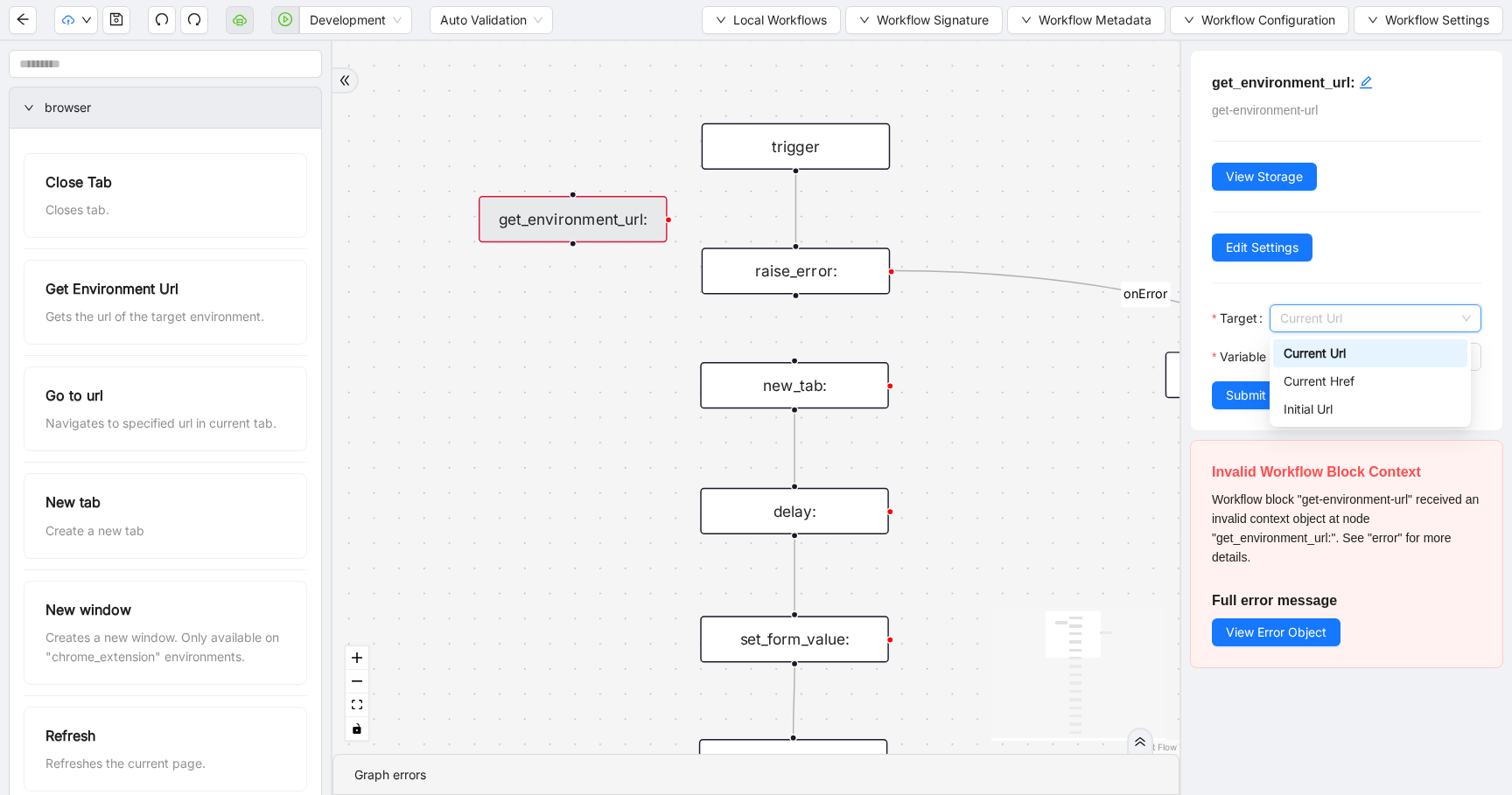 click on "Target" at bounding box center (1238, 318) 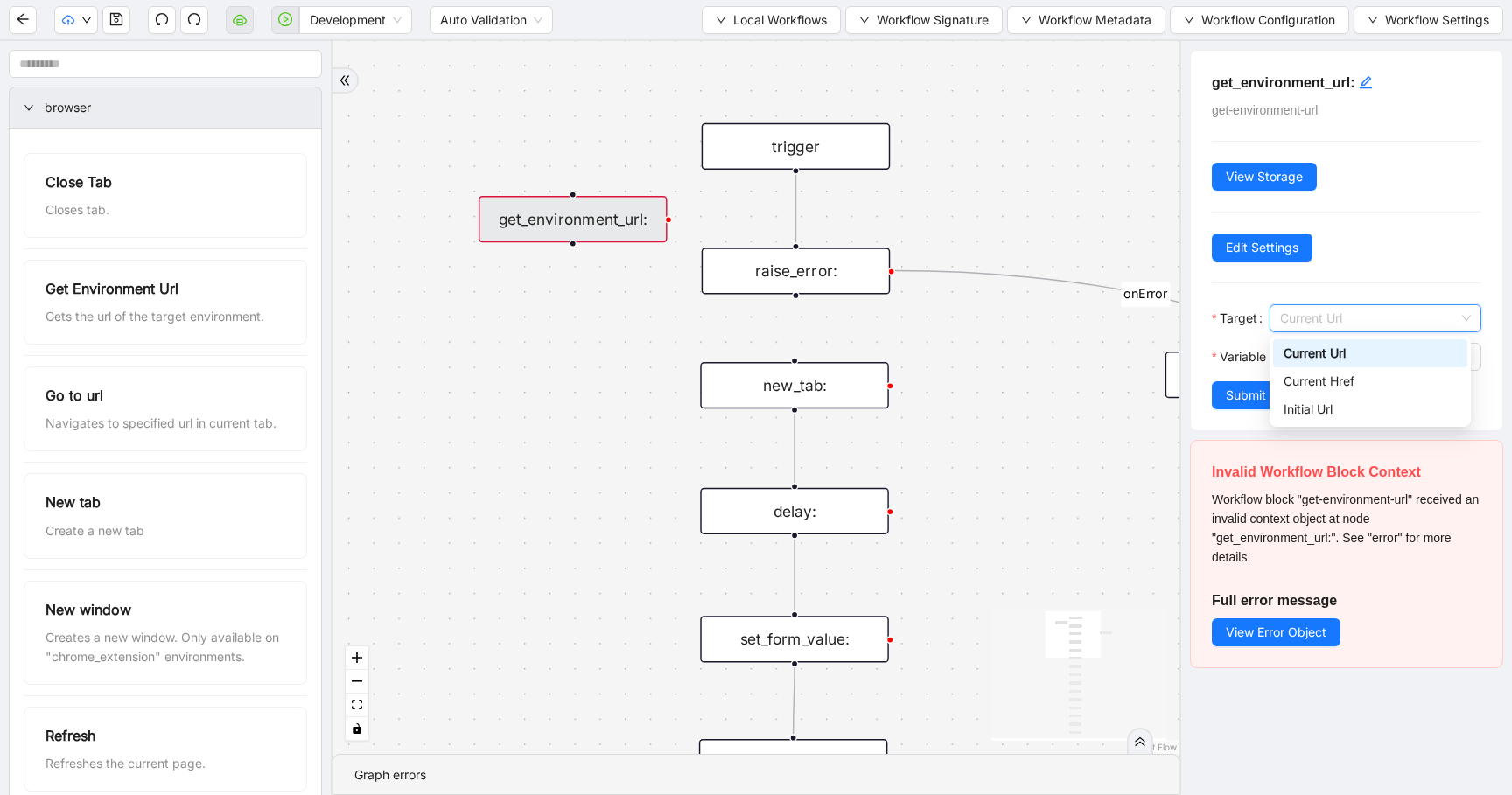 click on "Target" at bounding box center [1376, 318] 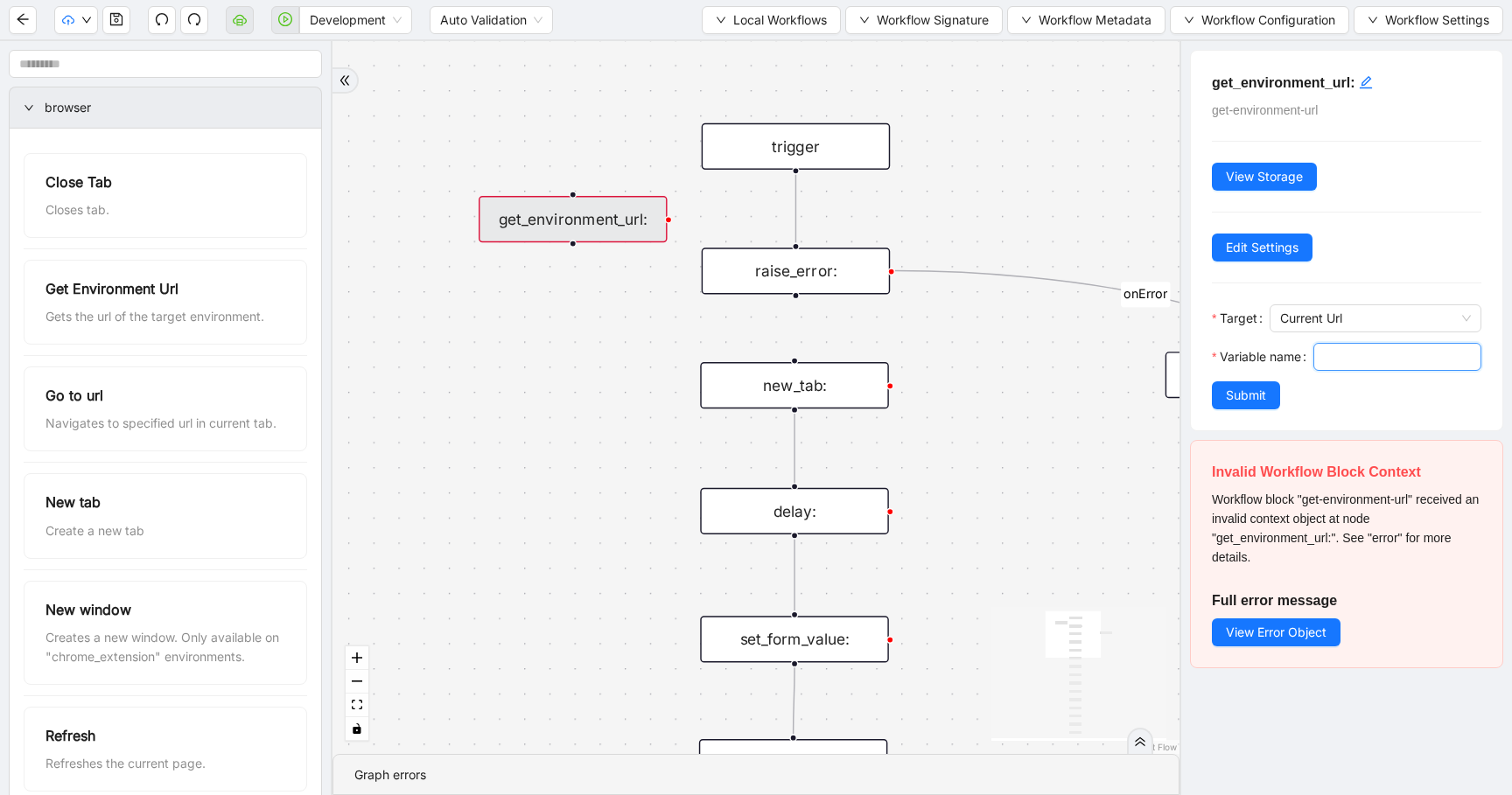 click on "Variable name" at bounding box center (1396, 357) 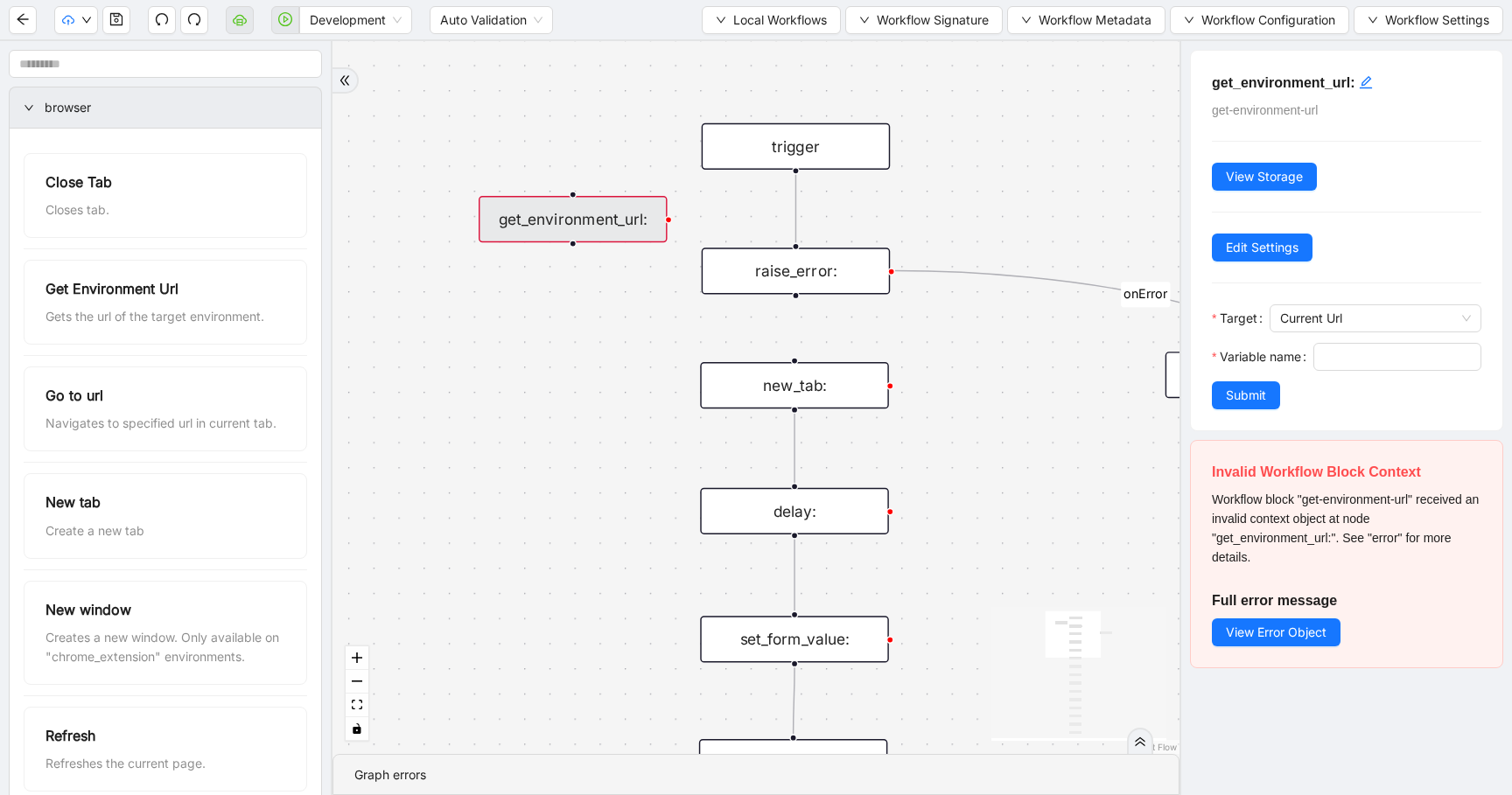 click on "Target" at bounding box center [1241, 318] 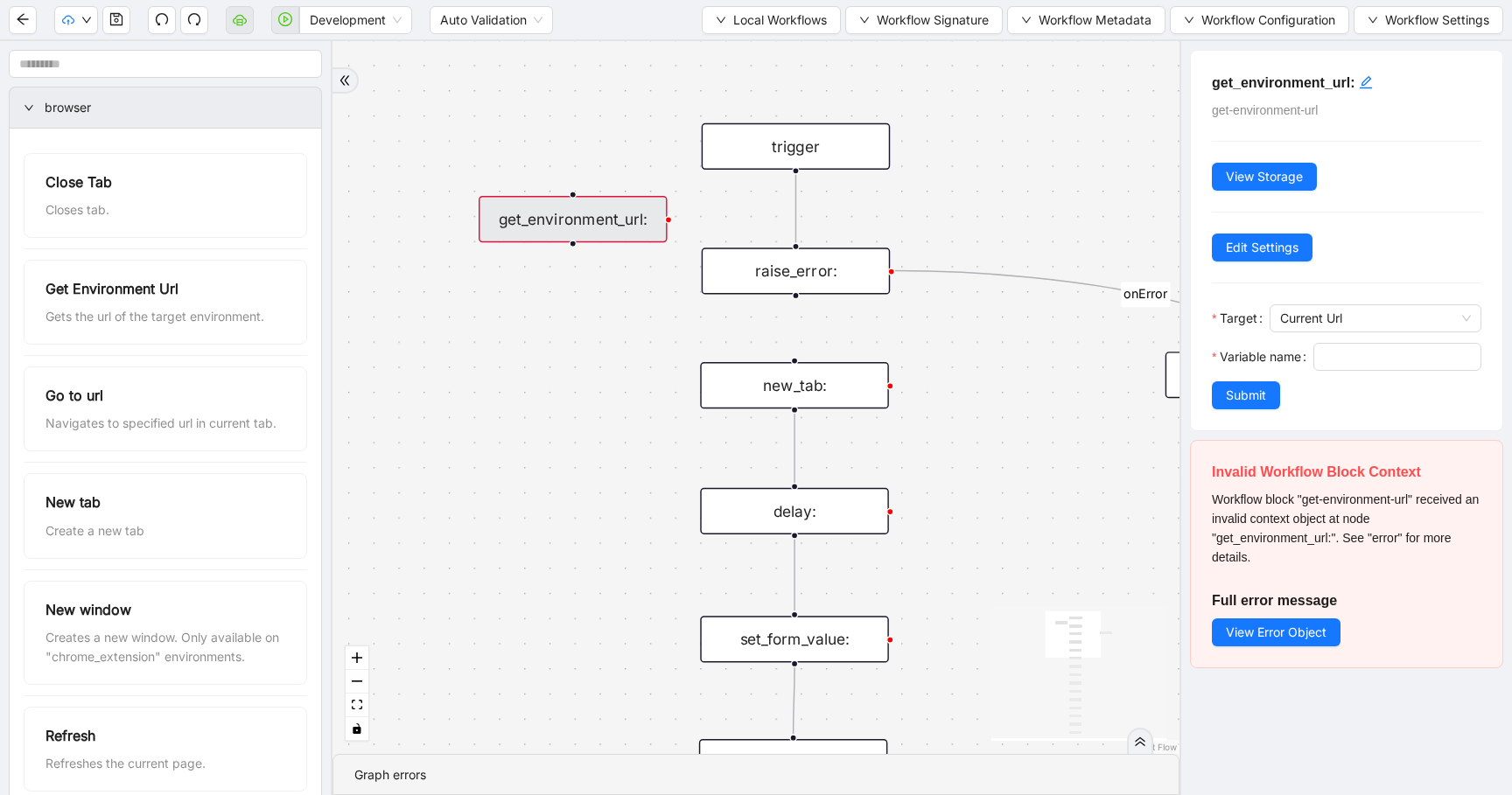 click on "Target" at bounding box center (1376, 318) 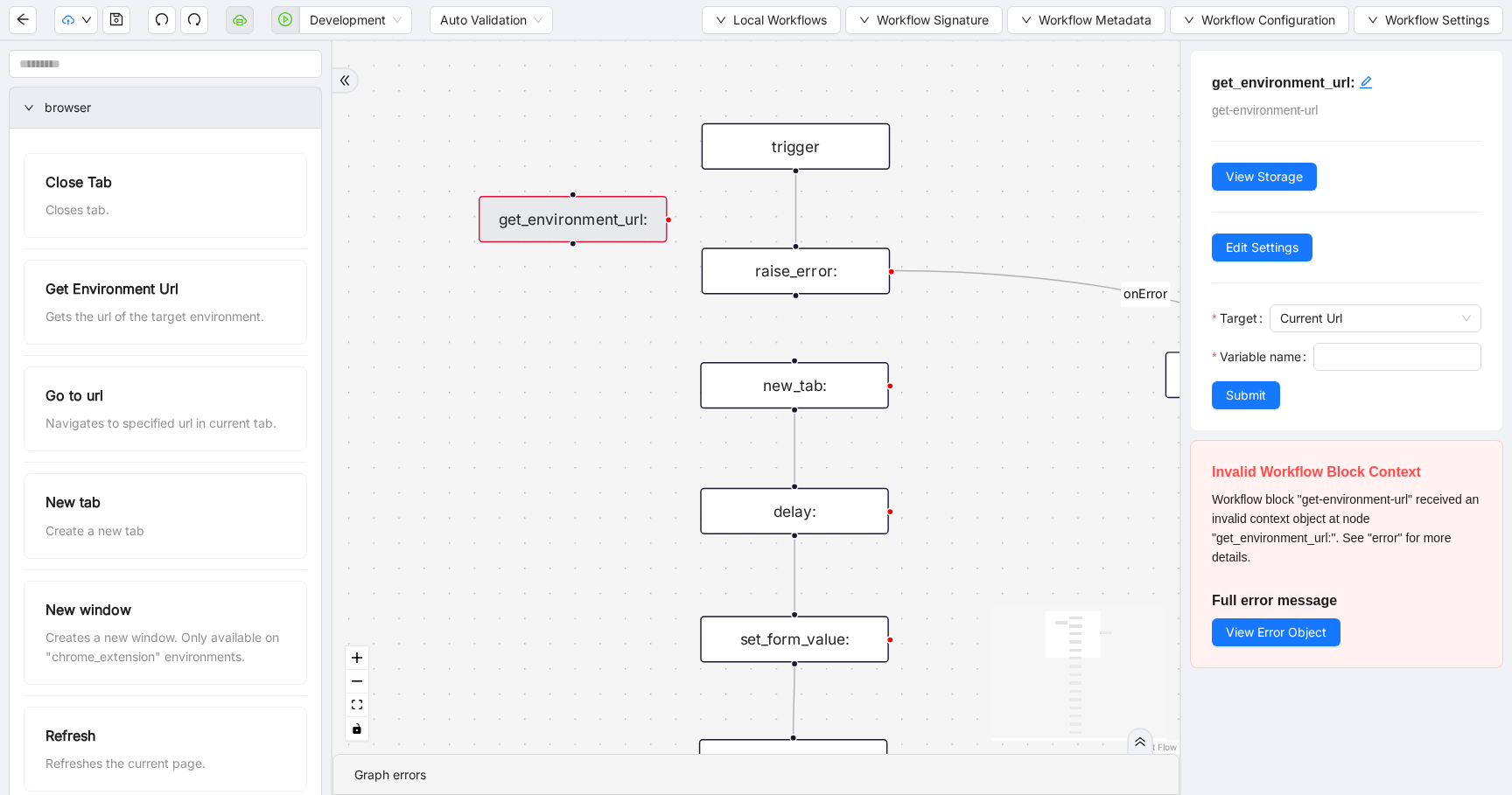 click on "get_environment_url:" at bounding box center [573, 219] 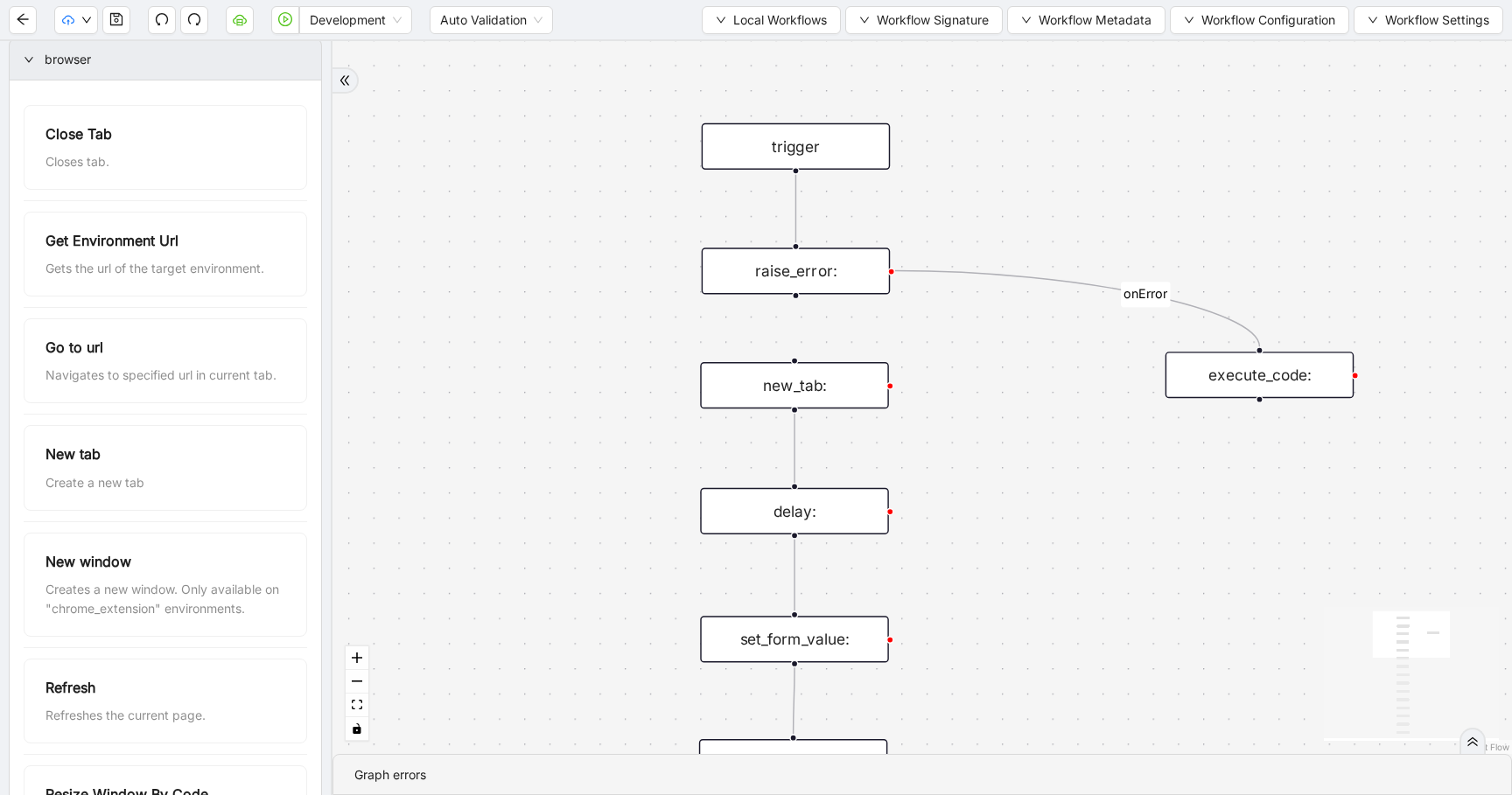 scroll, scrollTop: 57, scrollLeft: 0, axis: vertical 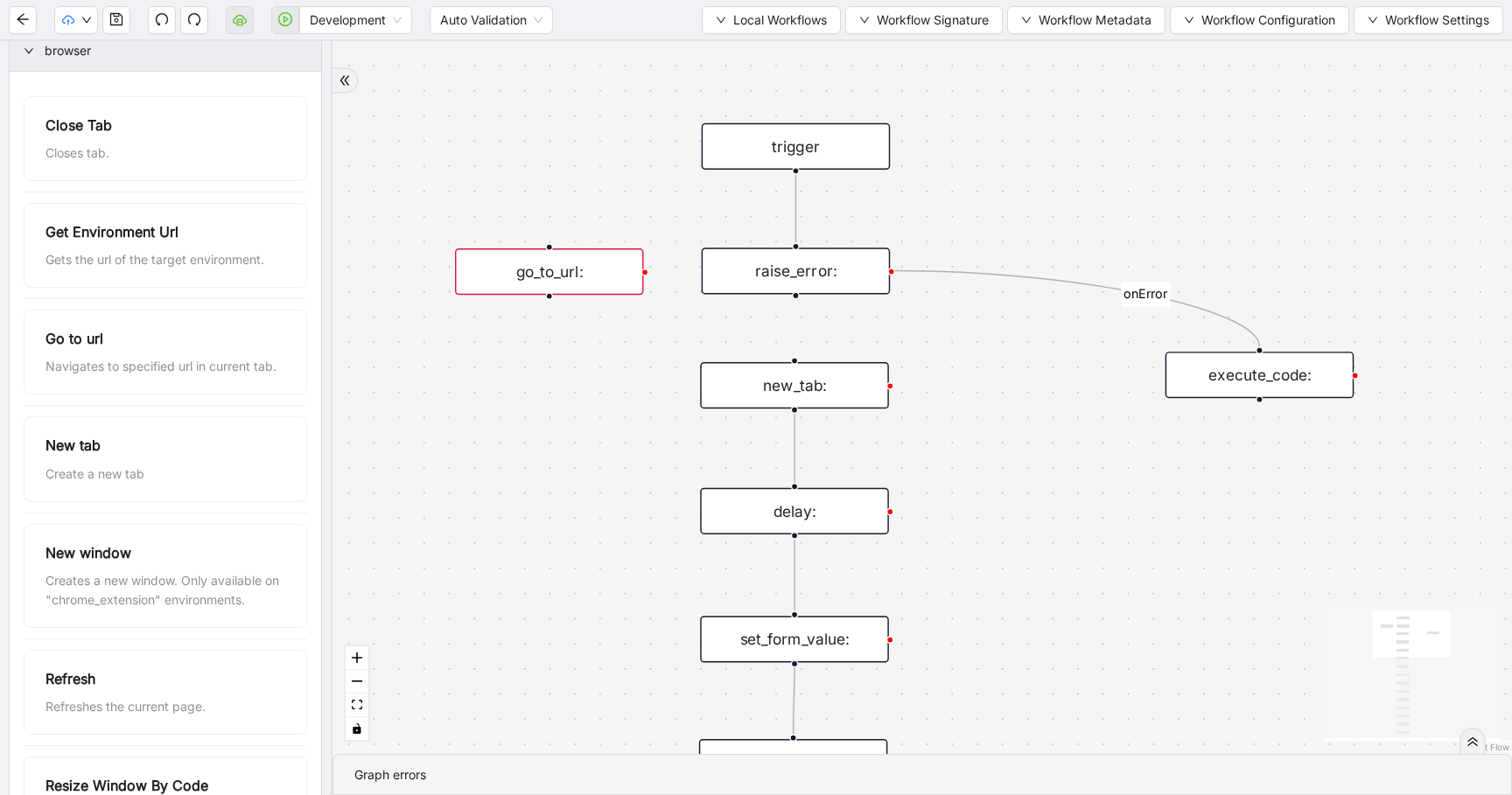 click on "go_to_url:" at bounding box center (550, 271) 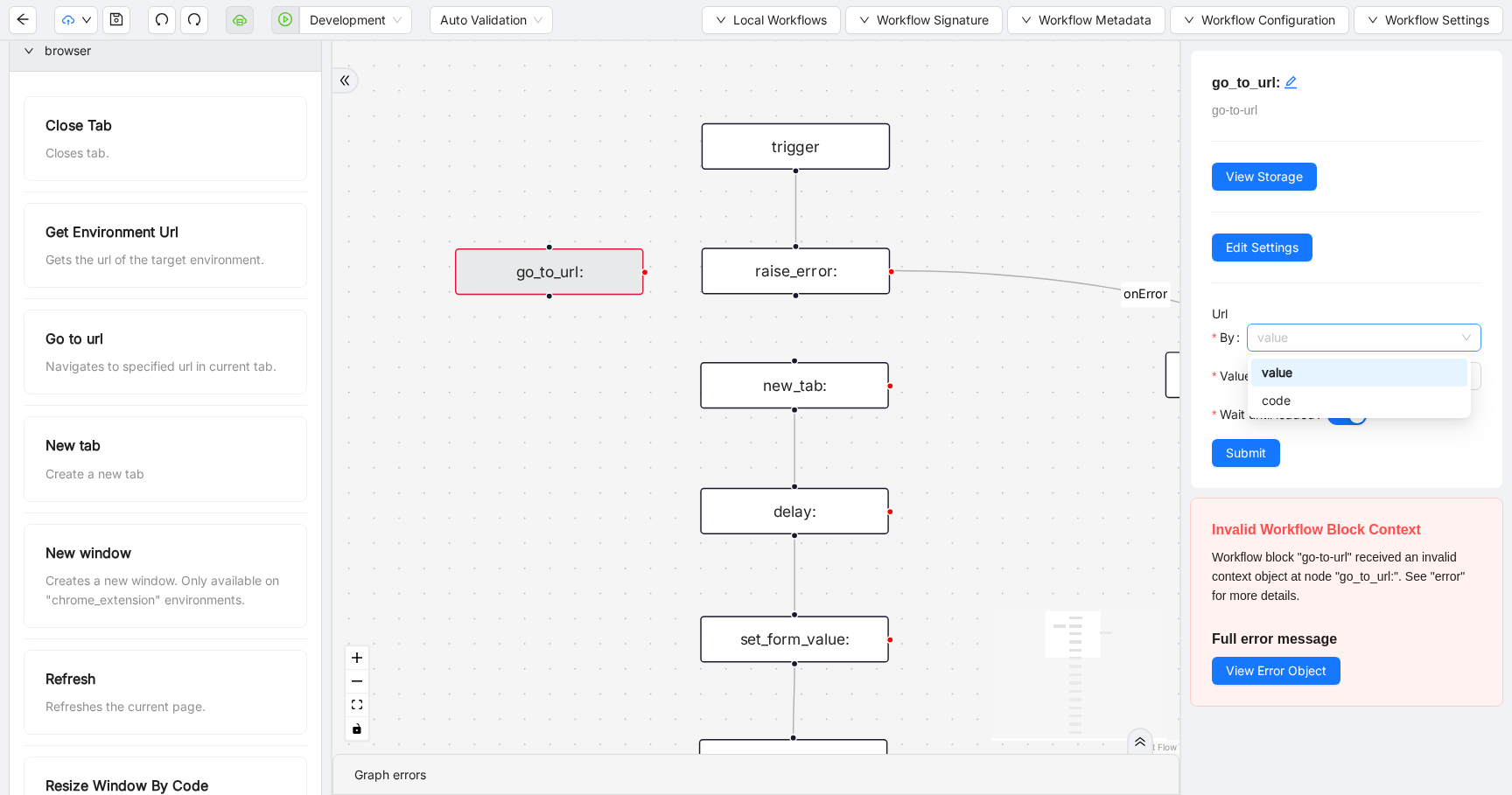 click on "value" at bounding box center [1364, 338] 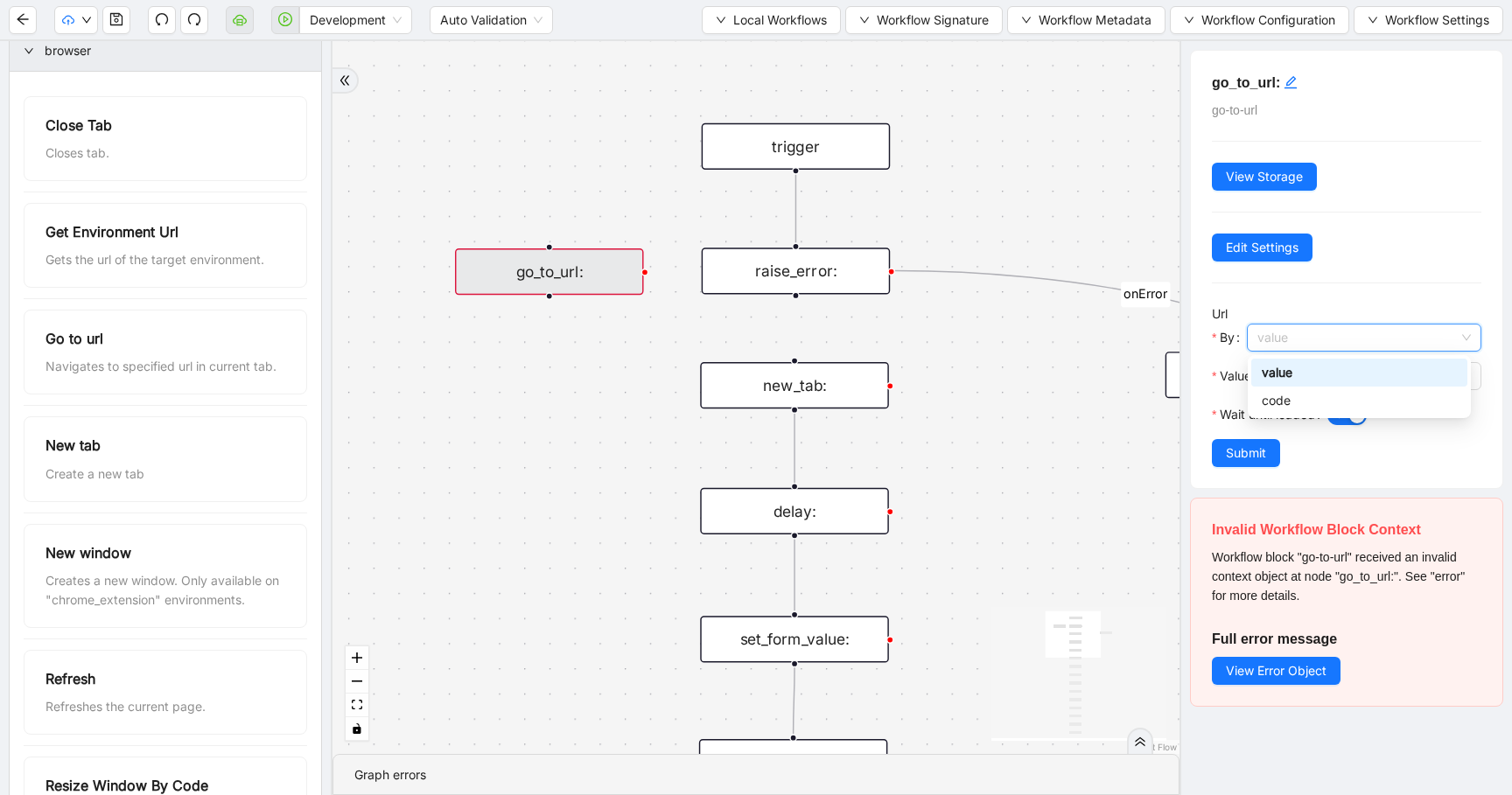 click on "value" at bounding box center (1359, 373) 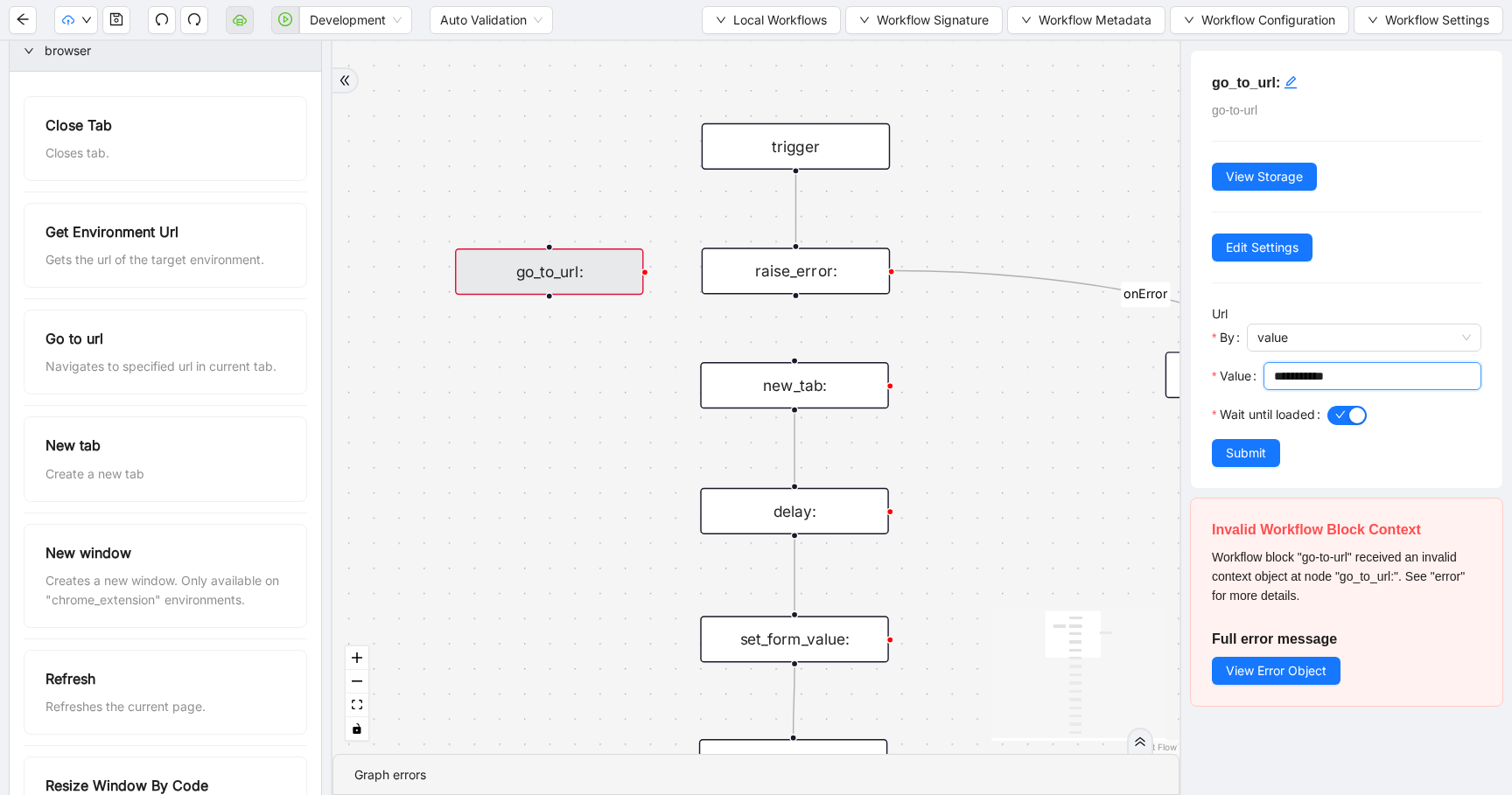 click on "**********" at bounding box center [1370, 376] 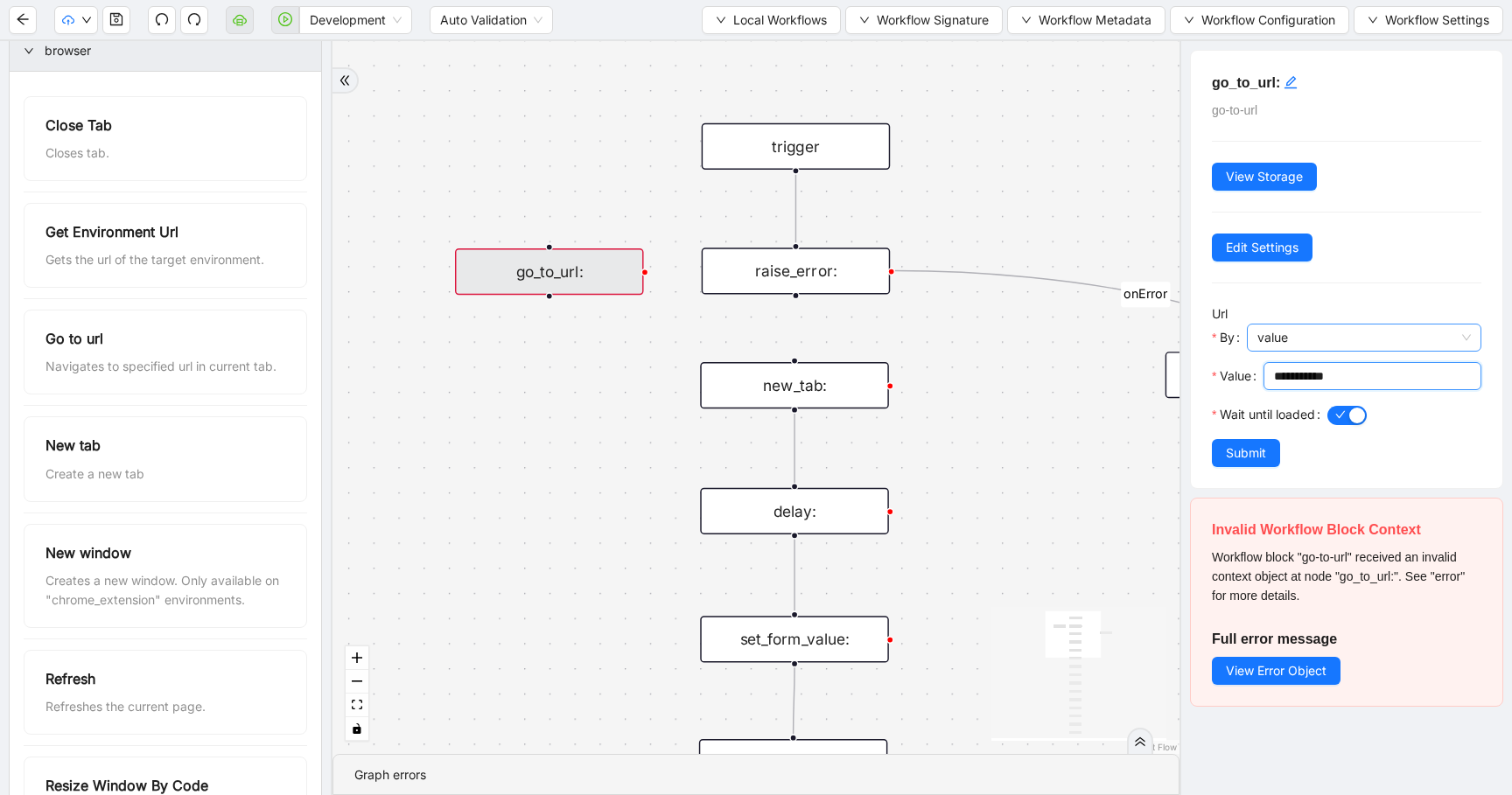 click on "value" at bounding box center (1364, 338) 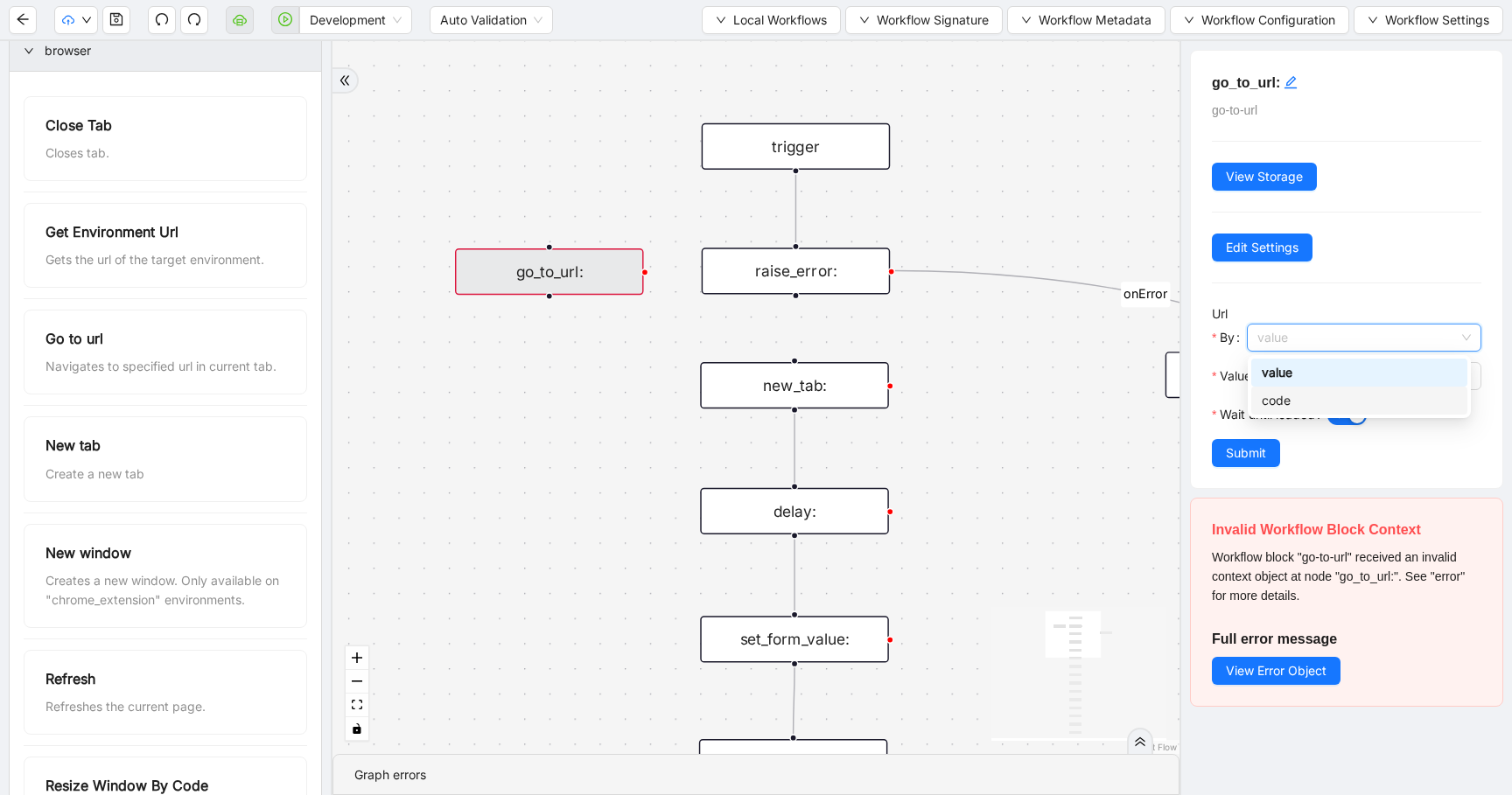 click on "code" at bounding box center [1359, 401] 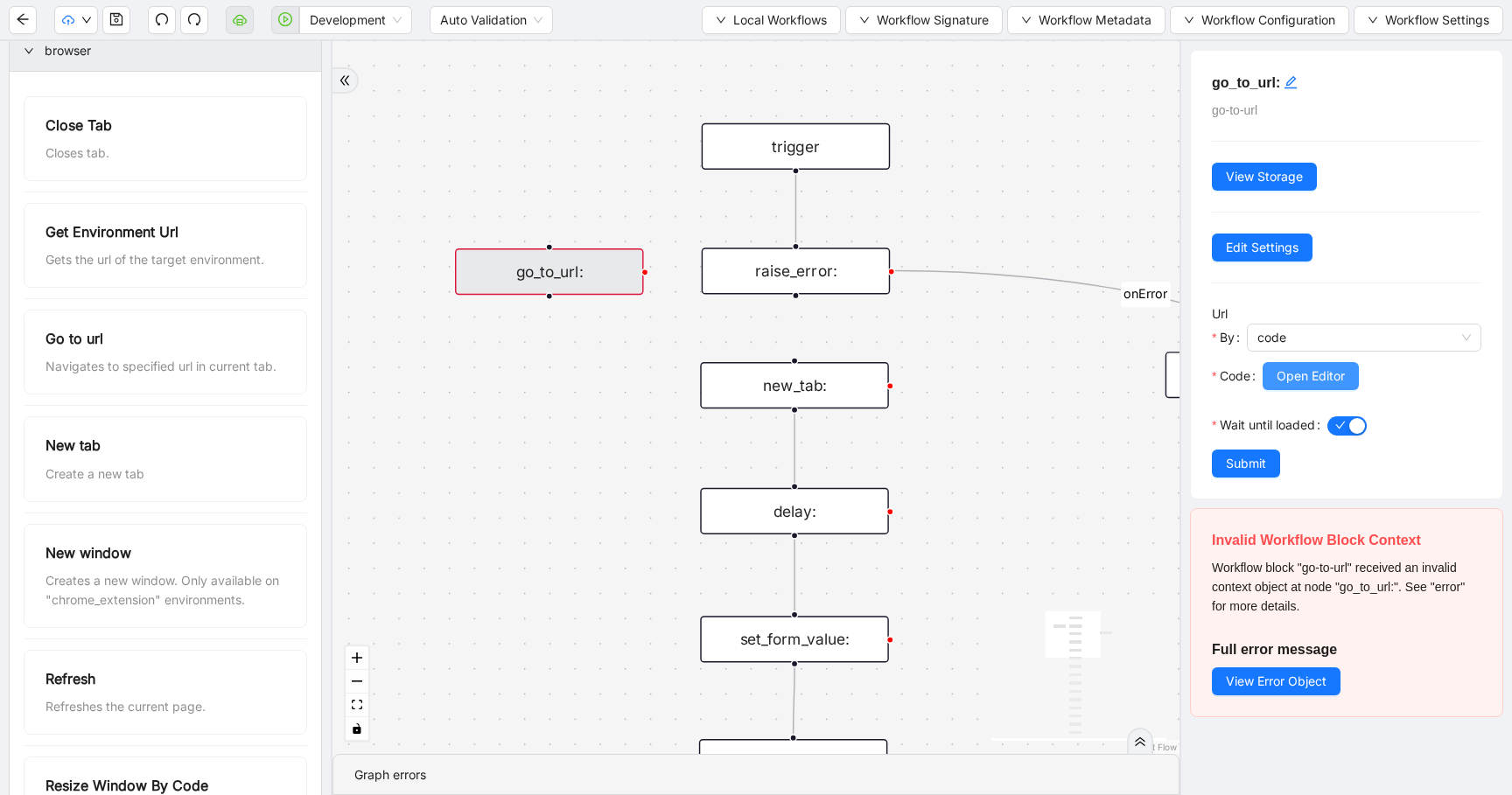 click on "Open Editor" at bounding box center (1311, 376) 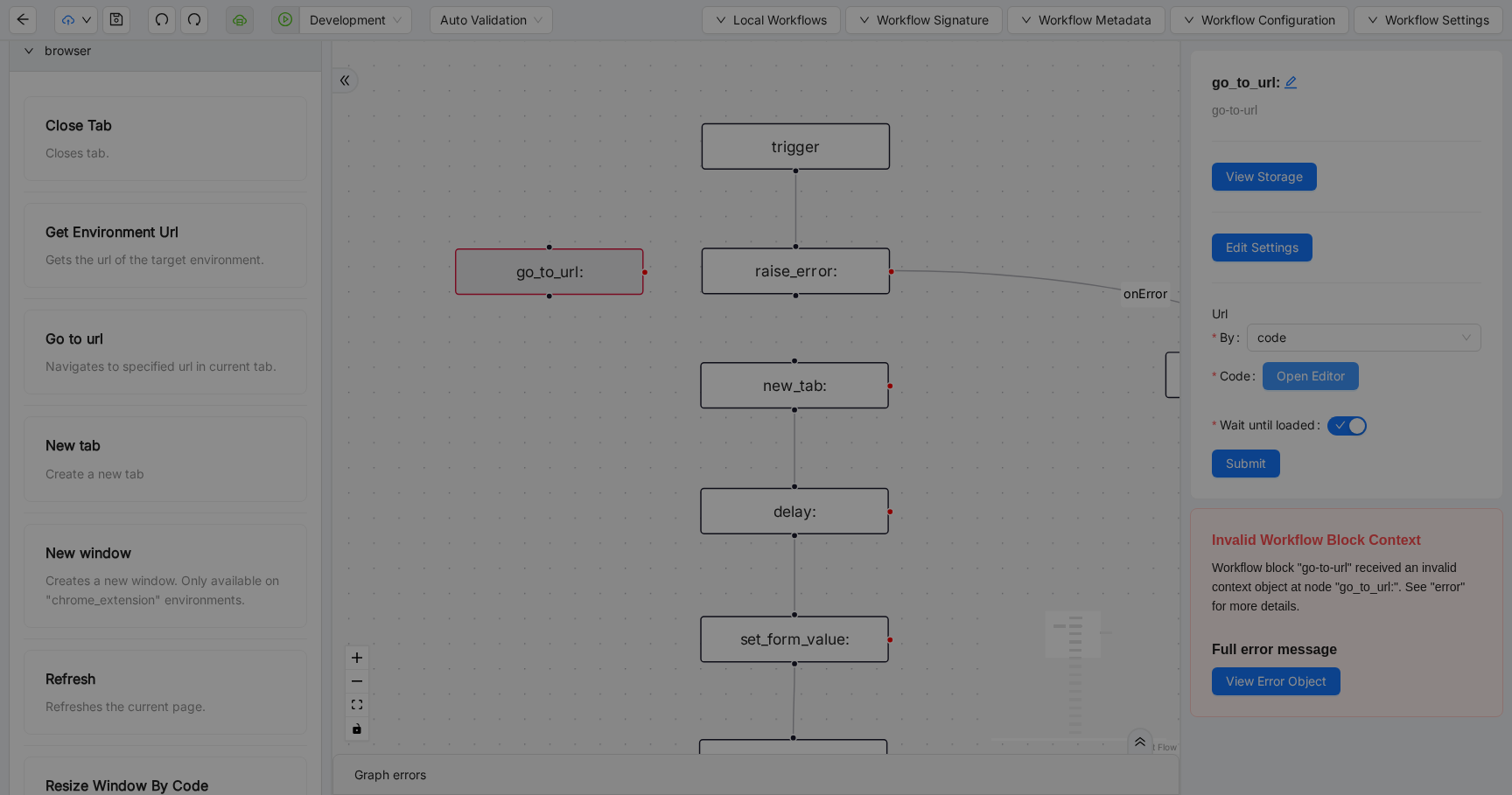 scroll, scrollTop: 157, scrollLeft: 0, axis: vertical 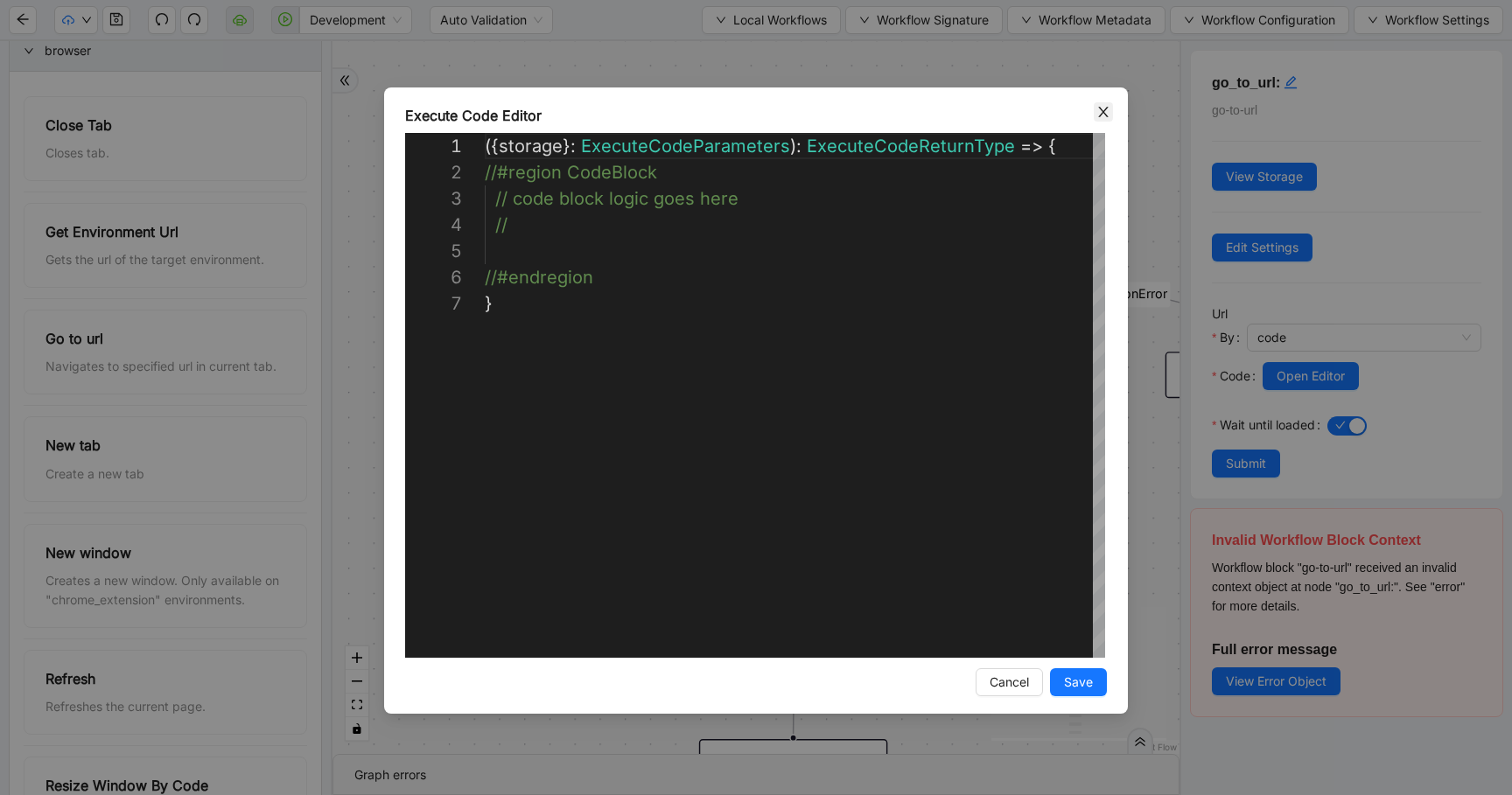 click 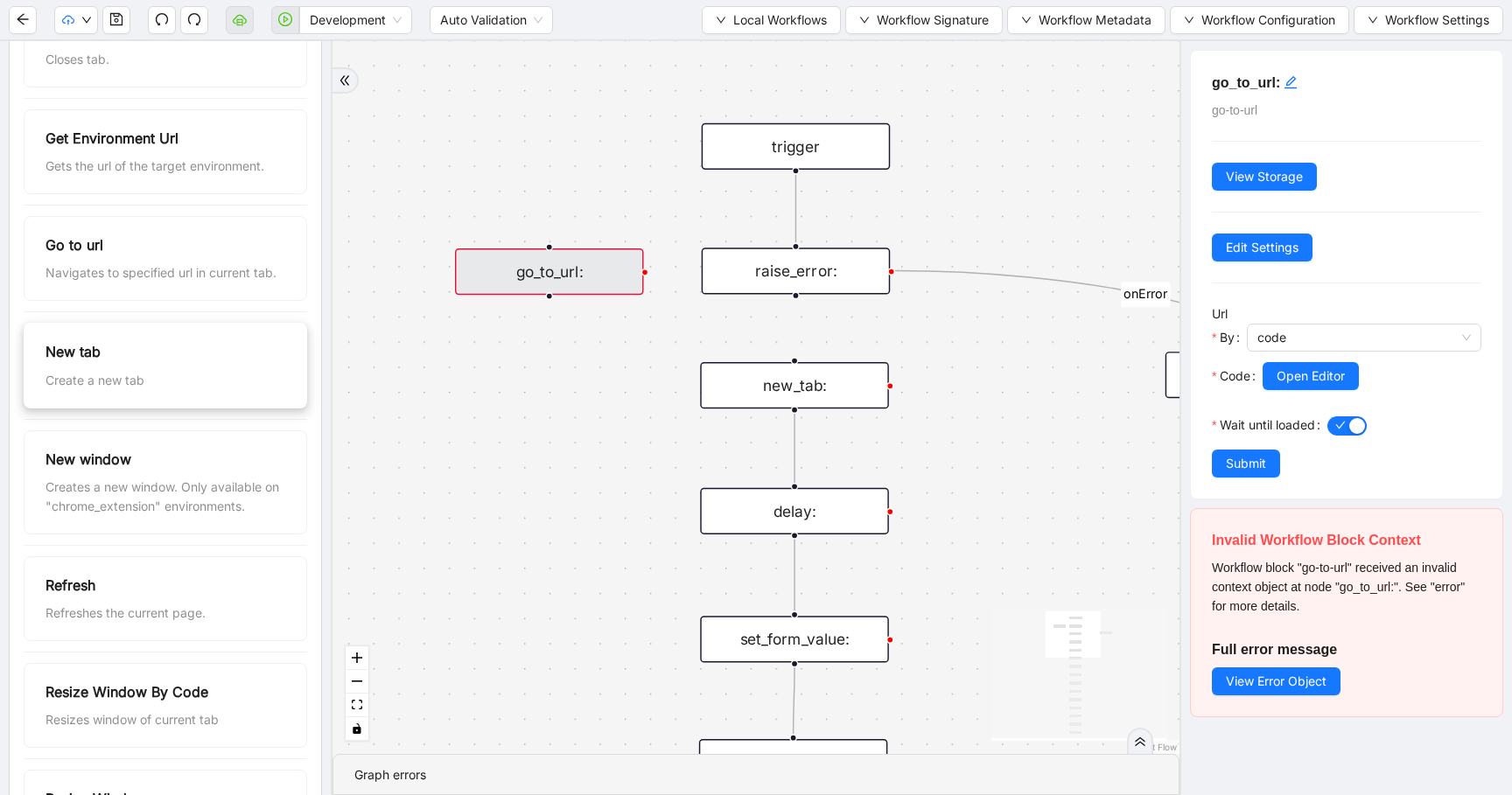 scroll, scrollTop: 153, scrollLeft: 0, axis: vertical 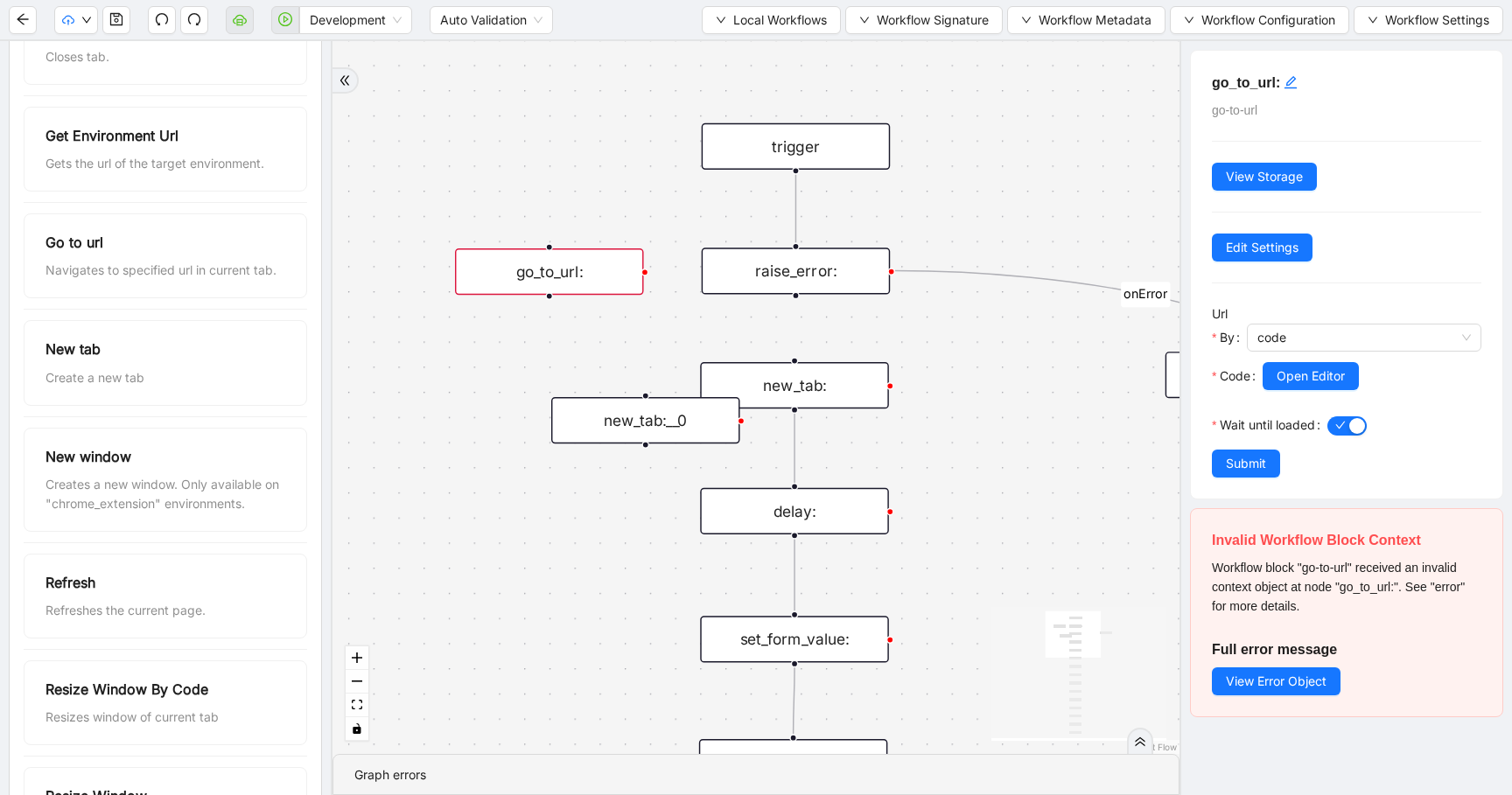 click on "new_tab:__0" at bounding box center [646, 420] 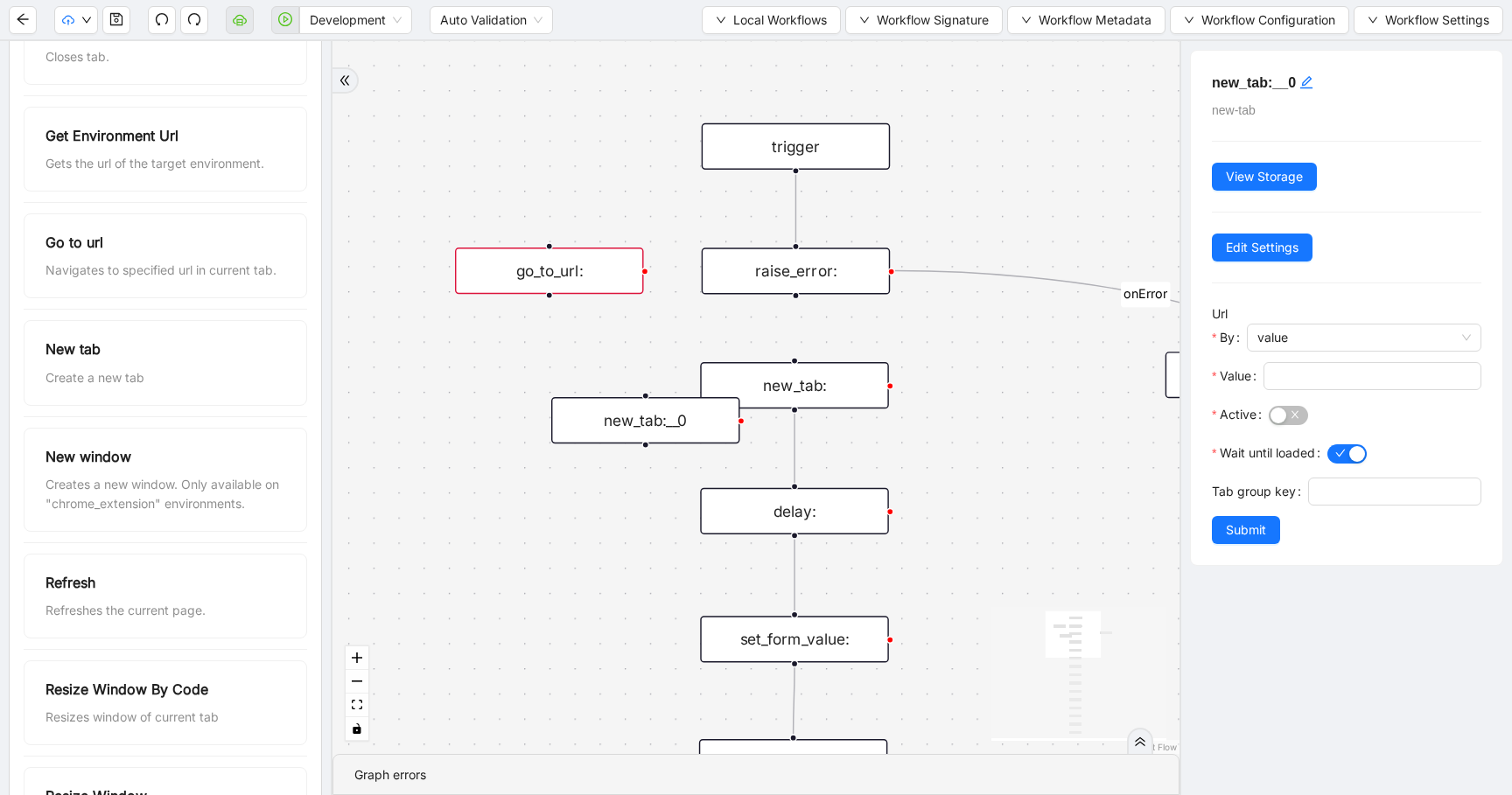 click on "go_to_url:" at bounding box center (550, 270) 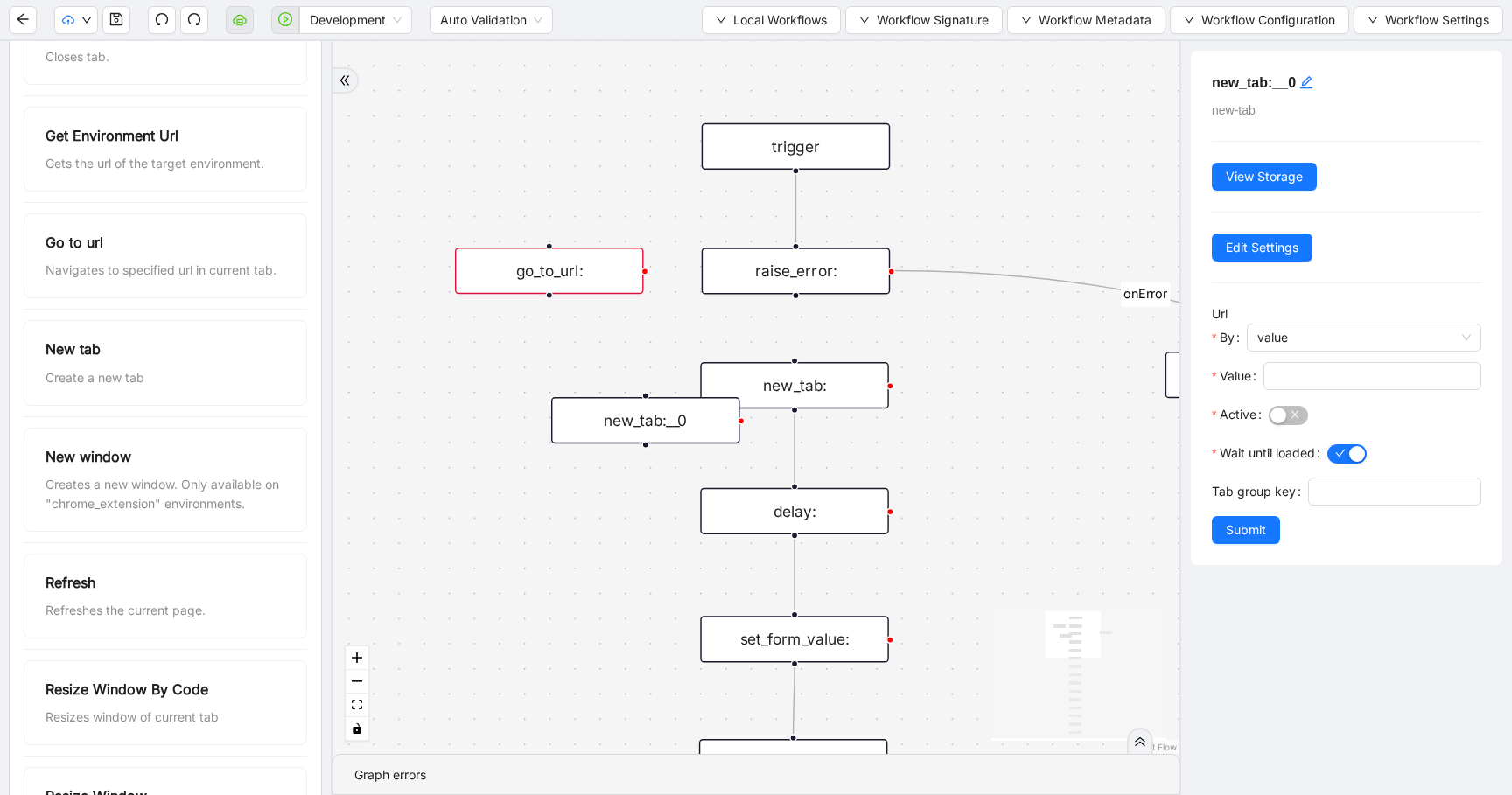 click on "go_to_url:" at bounding box center [550, 270] 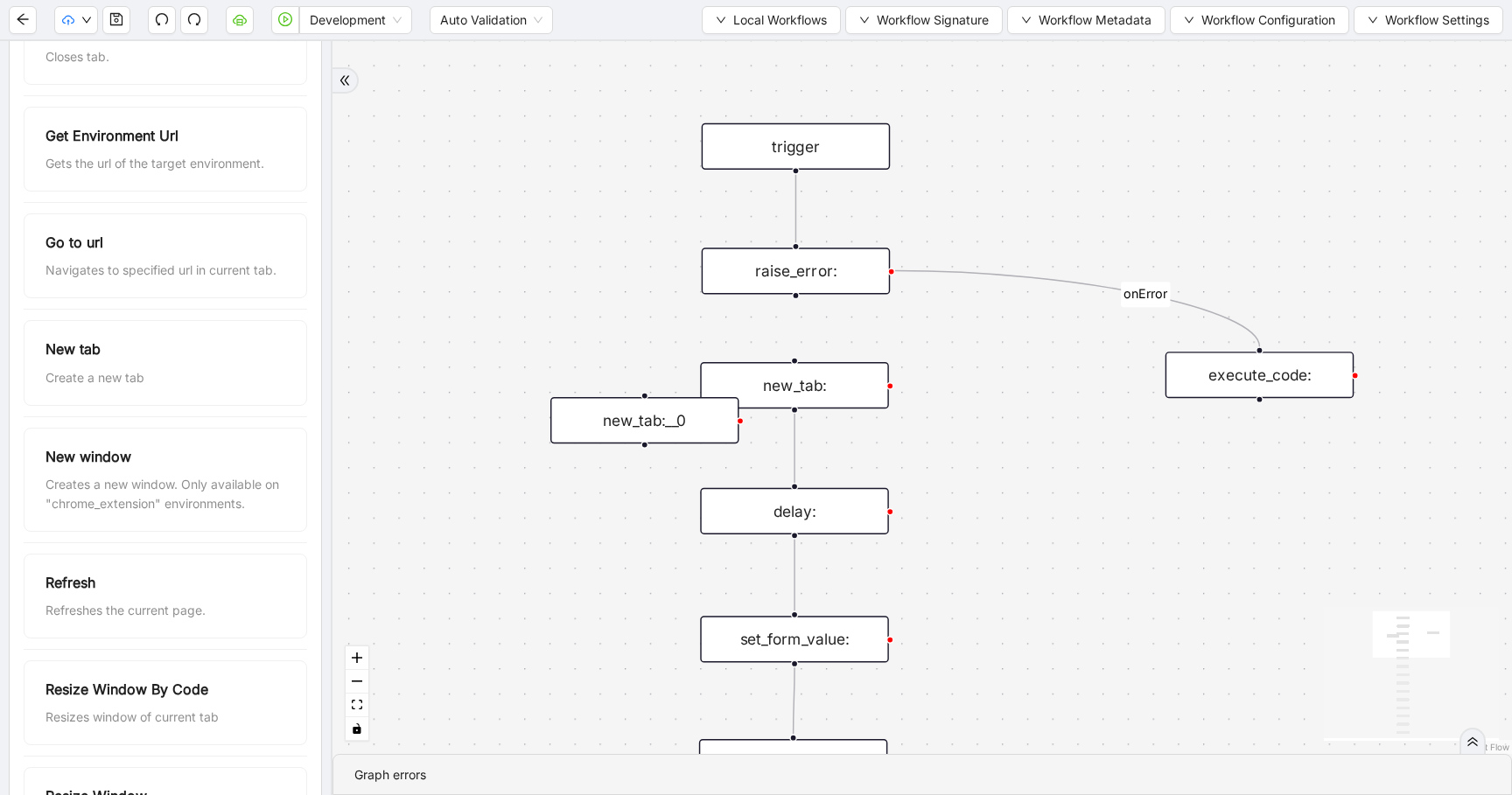 drag, startPoint x: 637, startPoint y: 424, endPoint x: 516, endPoint y: 298, distance: 174.69116 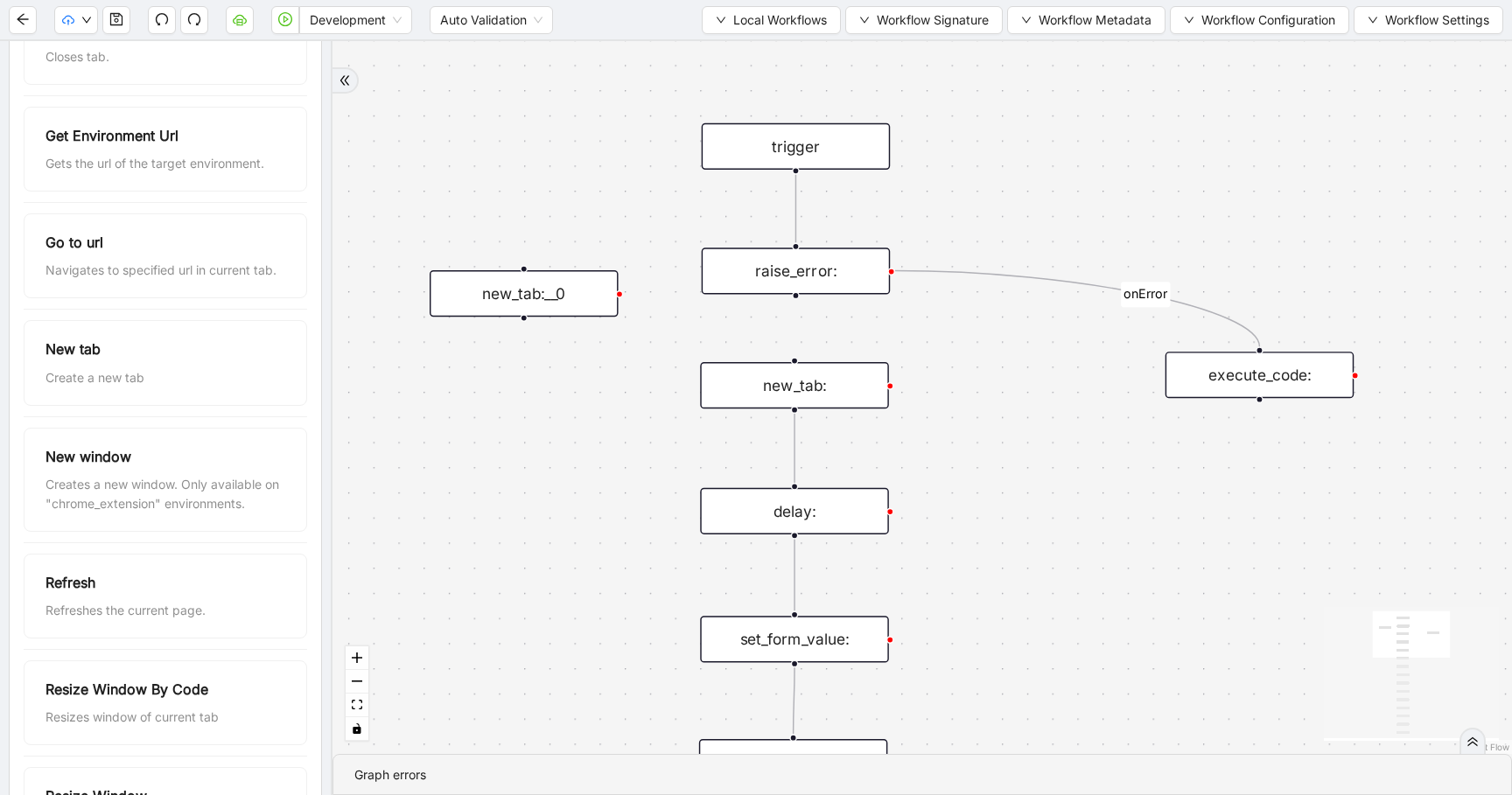 click on "new_tab:__0" at bounding box center [524, 293] 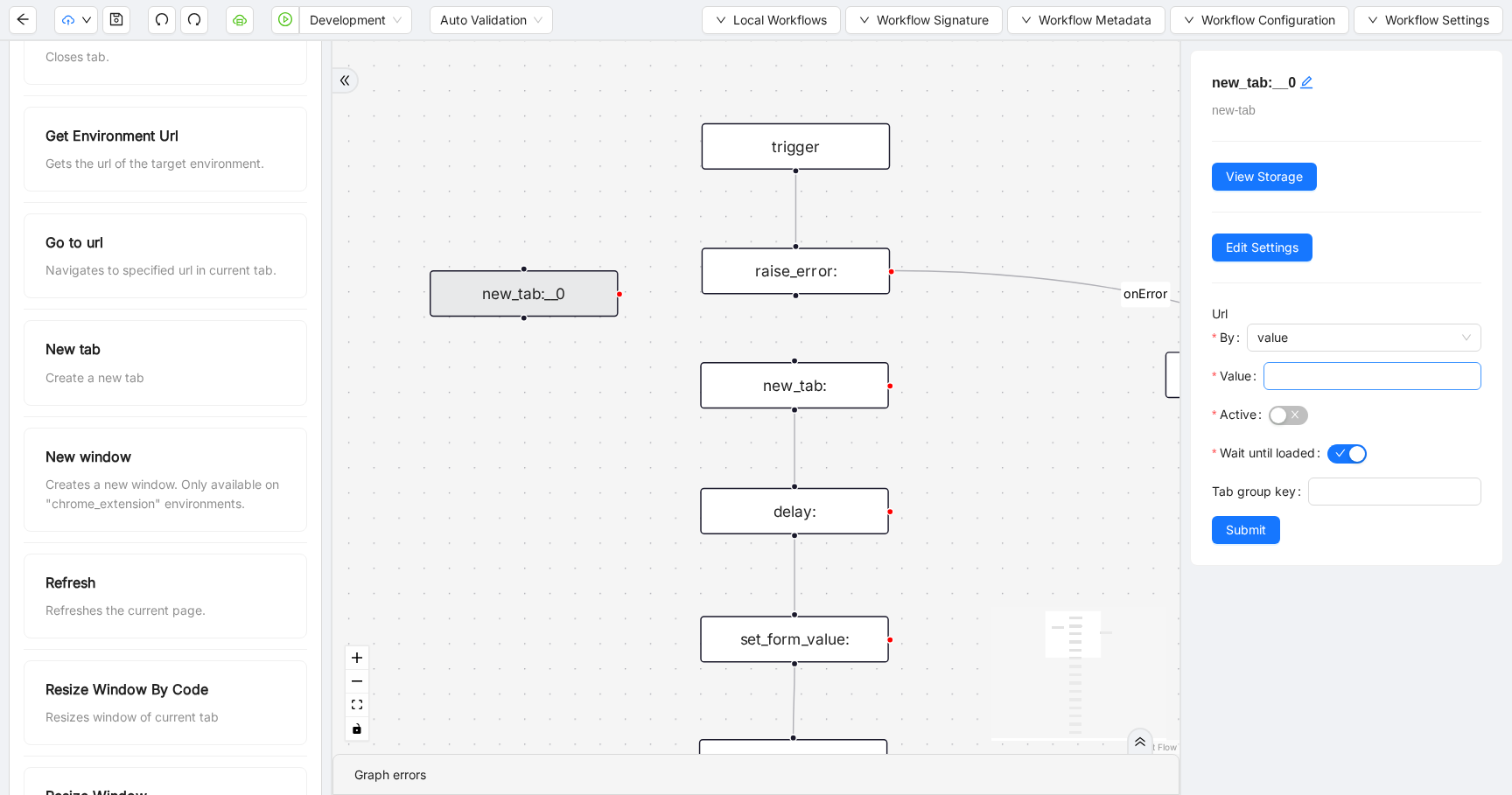 click on "Value" at bounding box center [1370, 376] 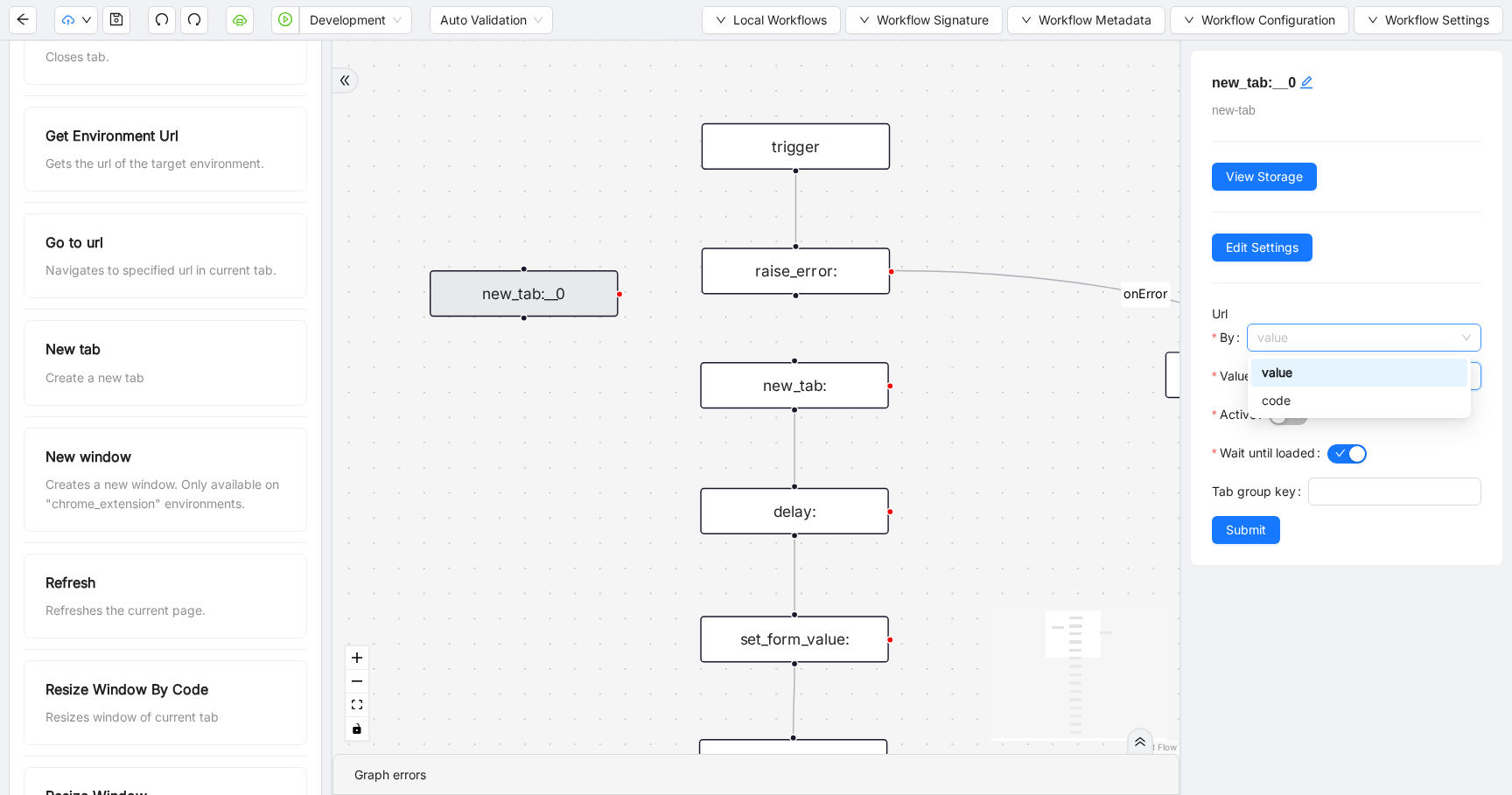 click on "value" at bounding box center (1364, 338) 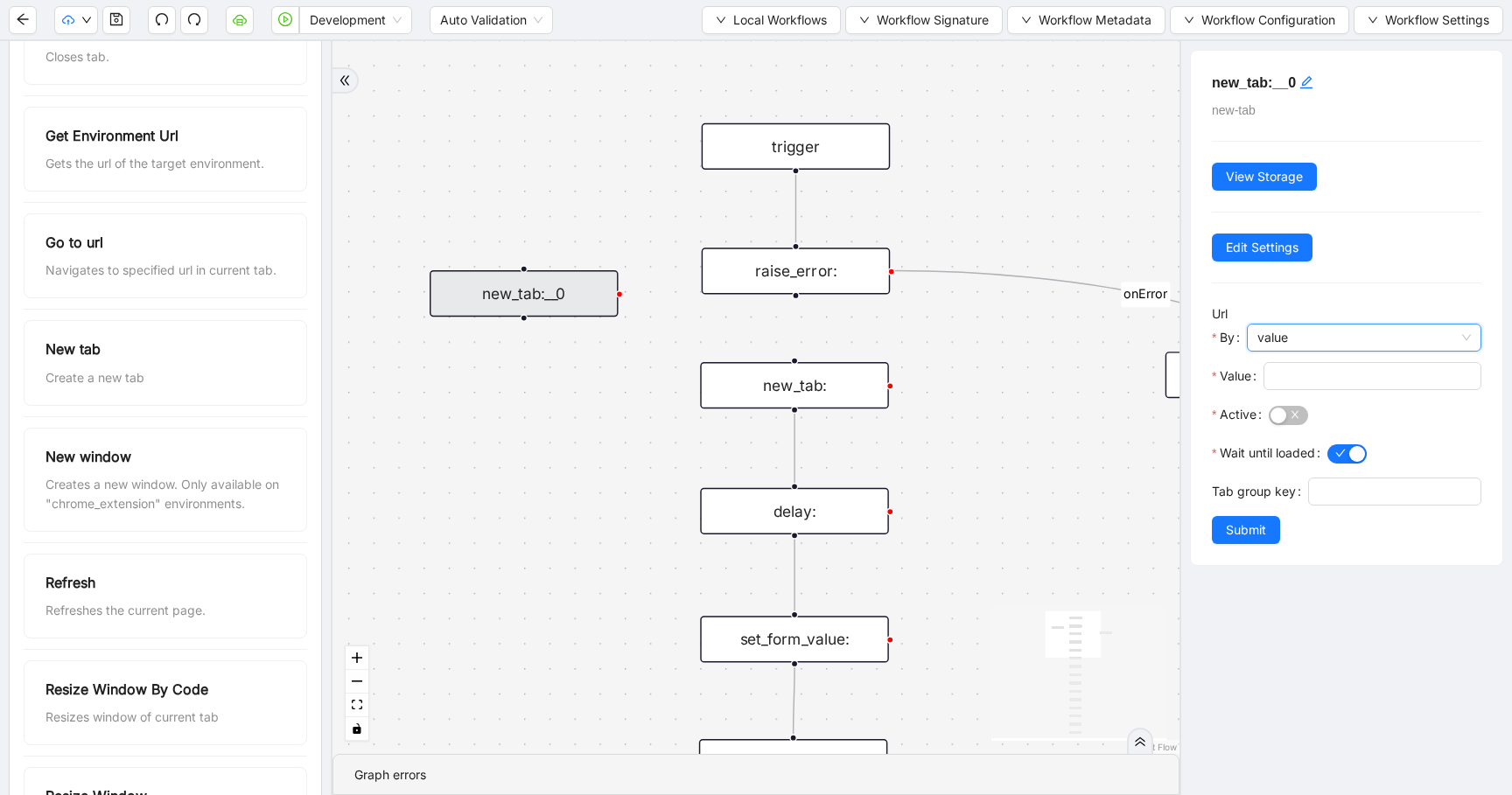click on "new_tab:__0 new-tab View Storage Edit Settings Url By value value Value Active Wait until loaded Tab group key Submit" at bounding box center (1347, 308) 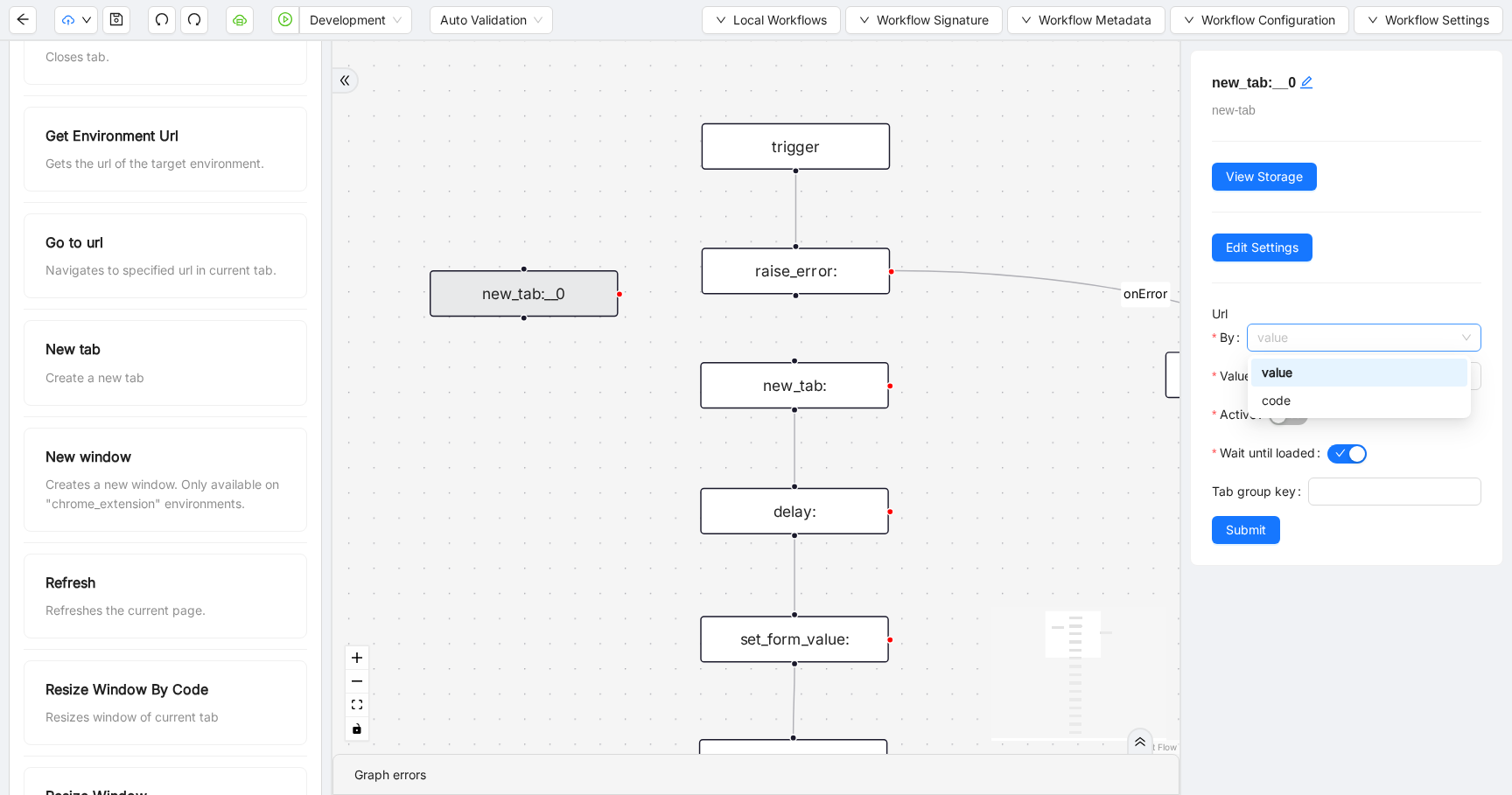 click on "value" at bounding box center [1364, 338] 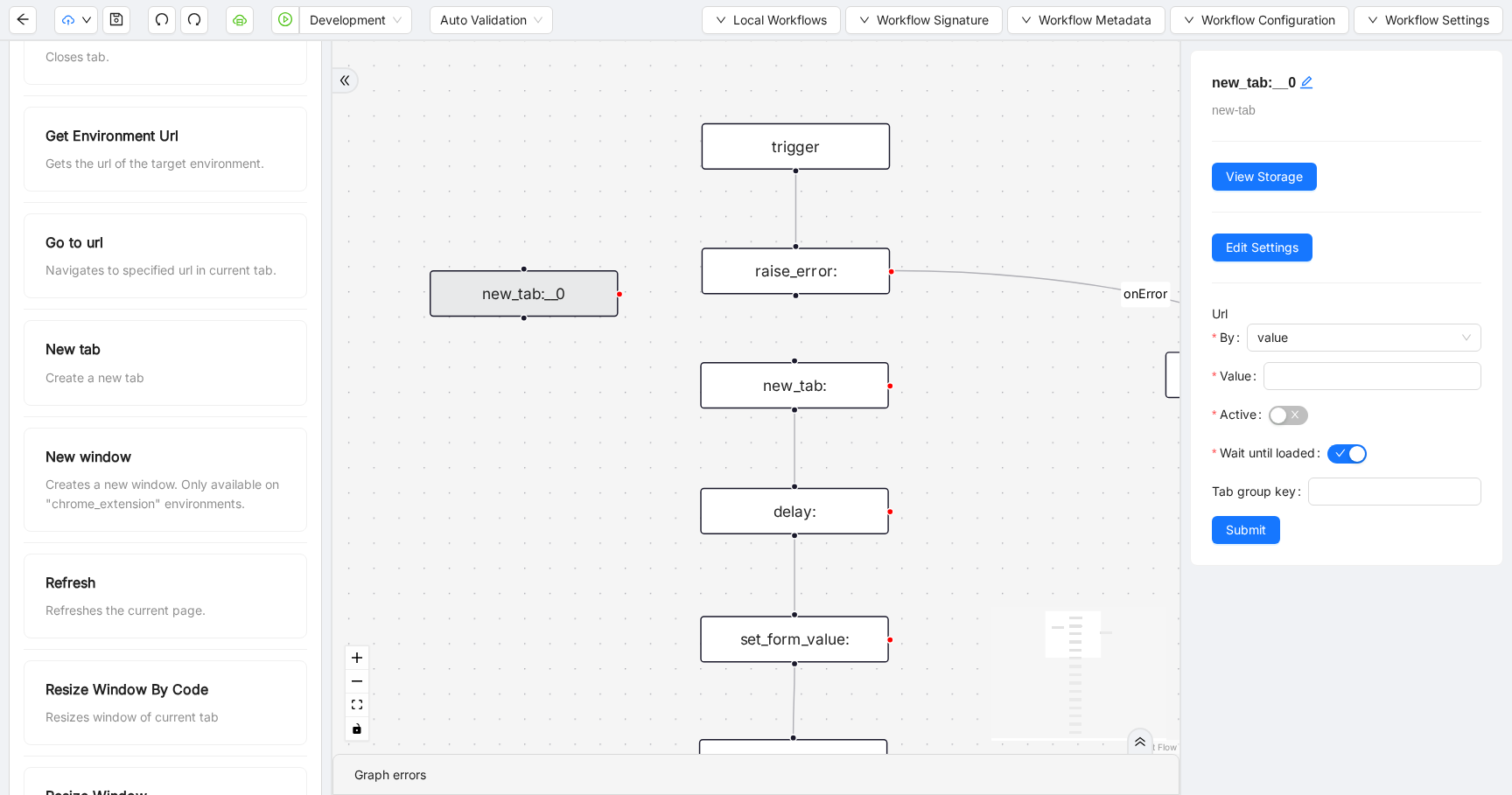click on "Url By value Value" at bounding box center [1347, 352] 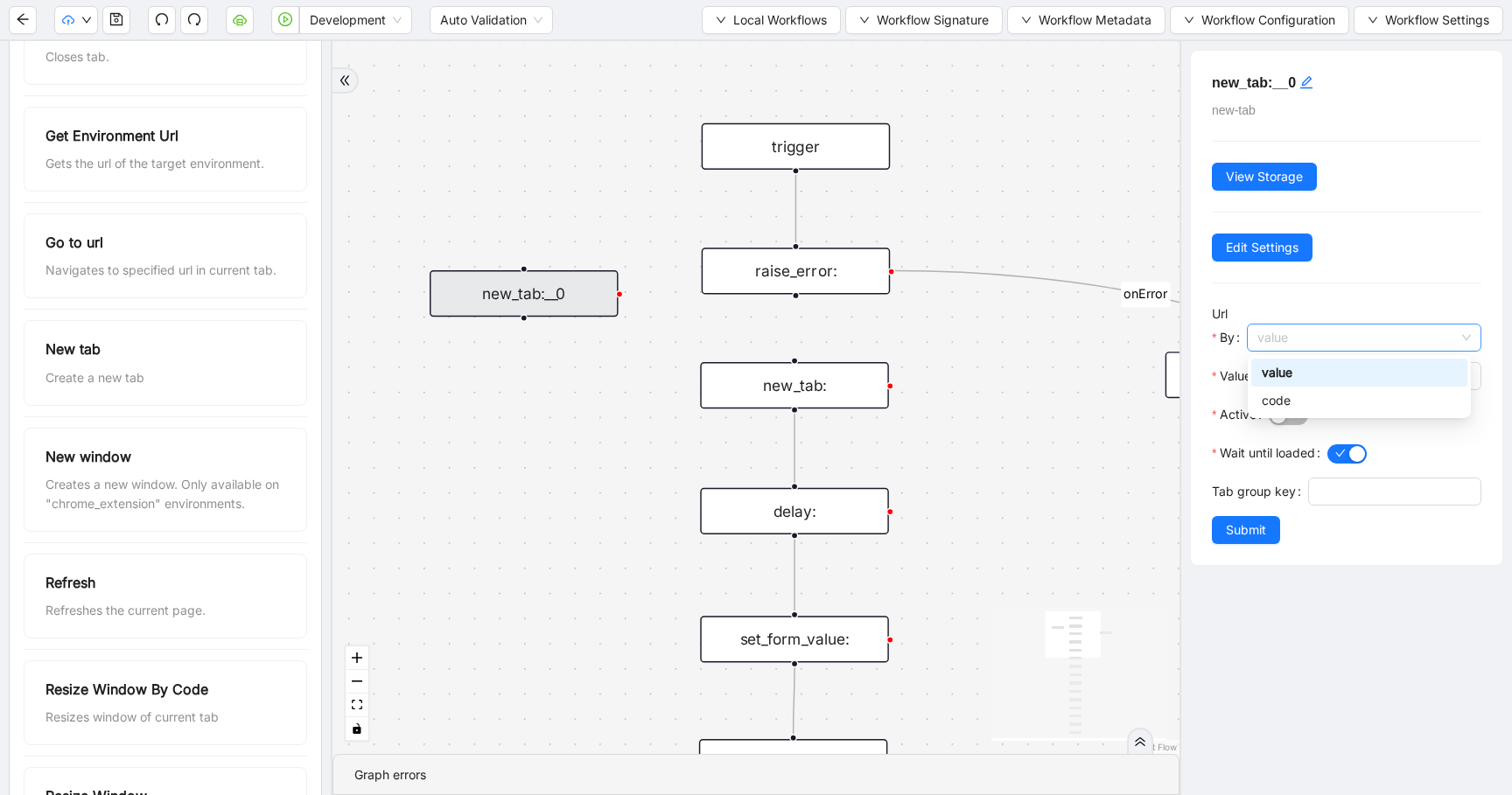 click on "value" at bounding box center [1364, 338] 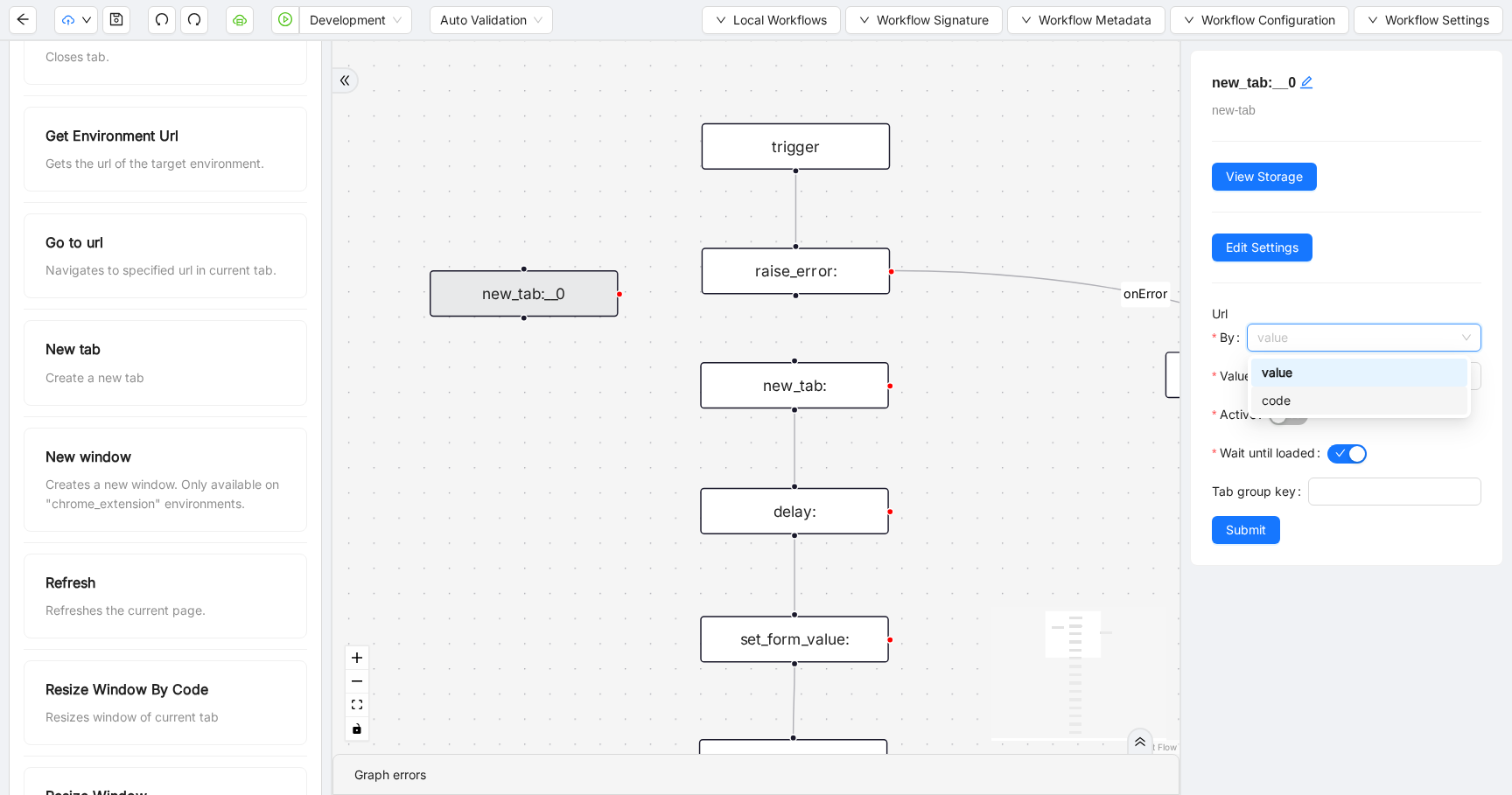 click on "code" at bounding box center [1359, 401] 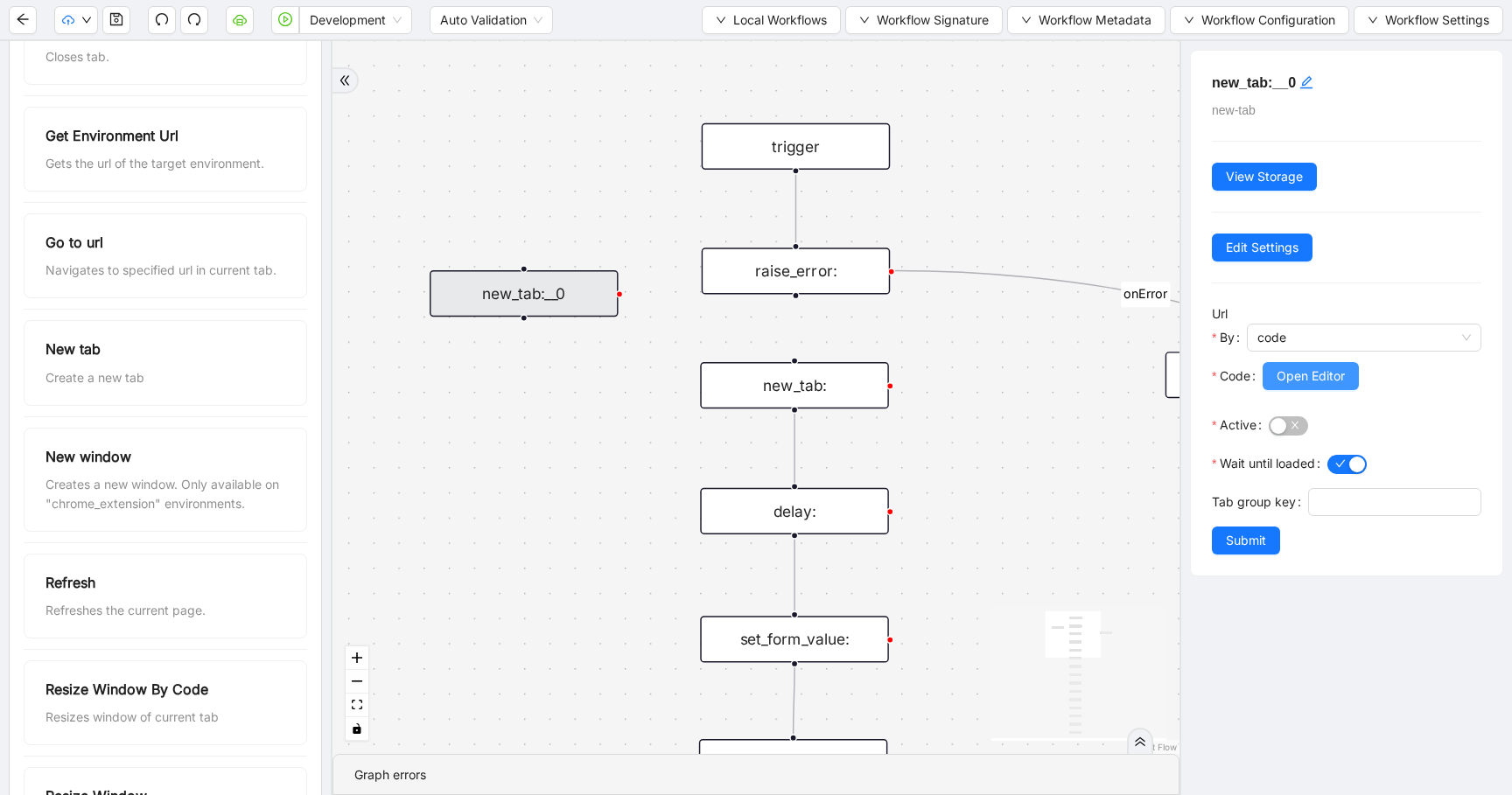 click on "Open Editor" at bounding box center (1311, 376) 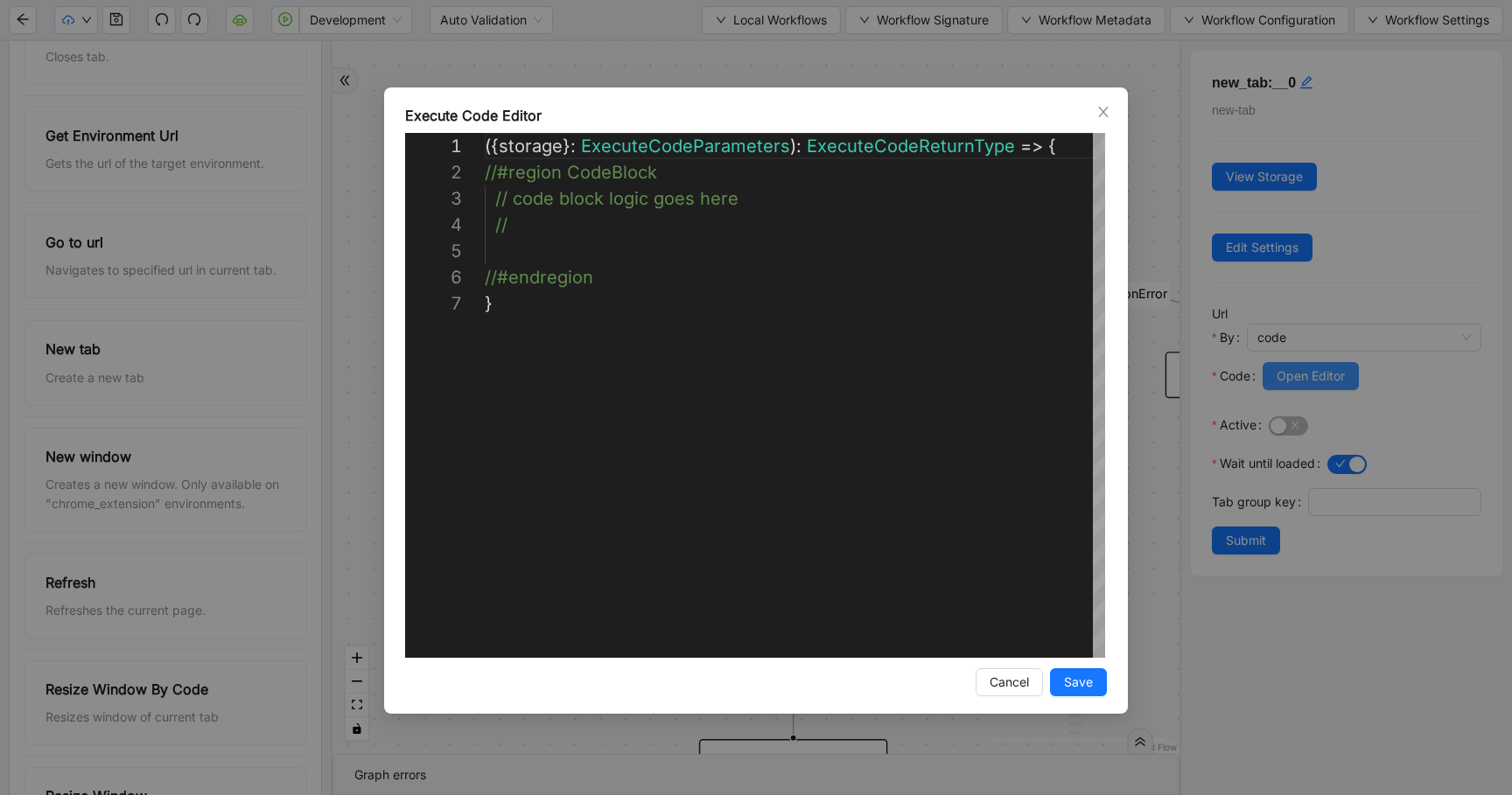 scroll, scrollTop: 157, scrollLeft: 0, axis: vertical 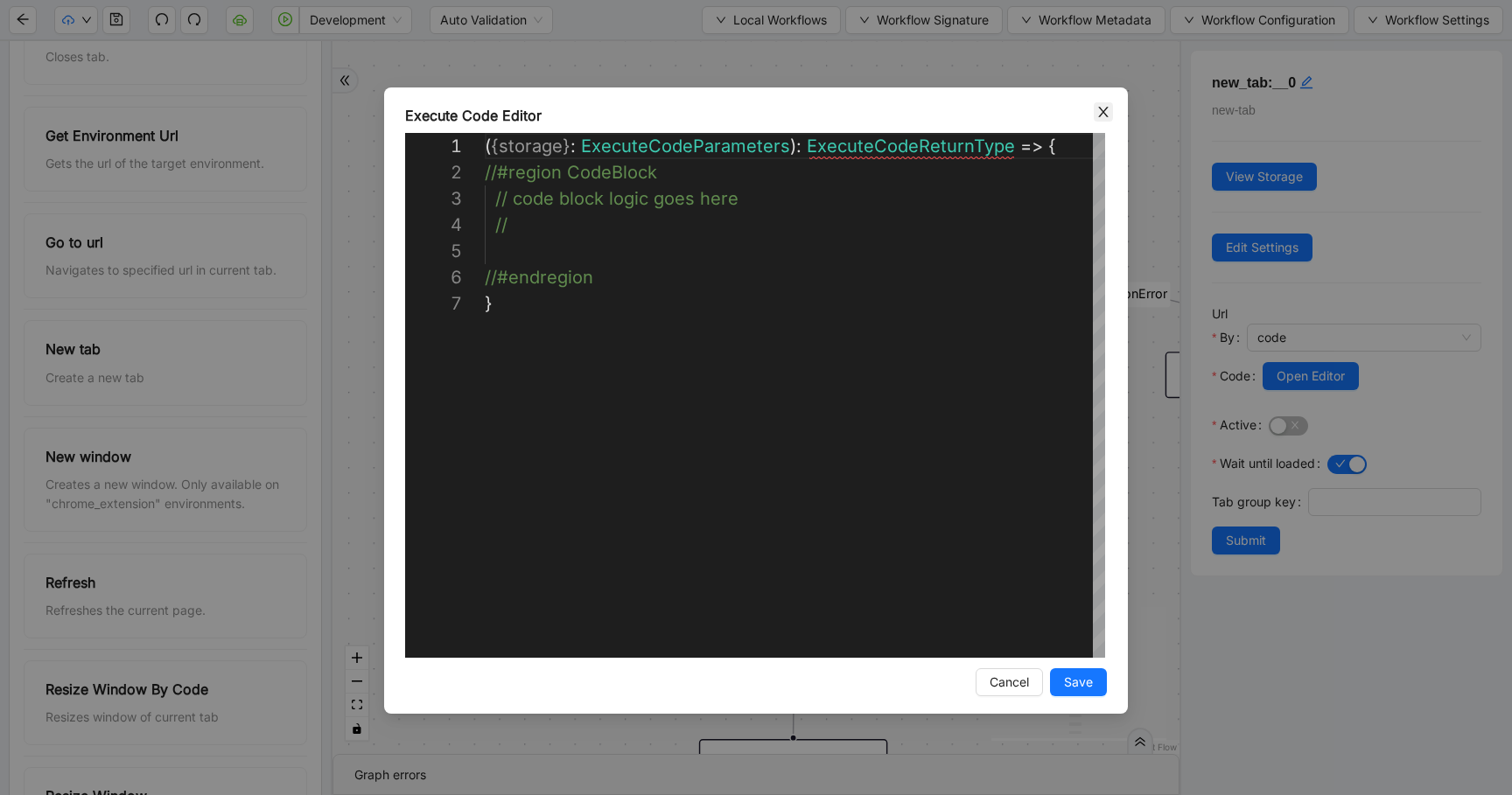 click 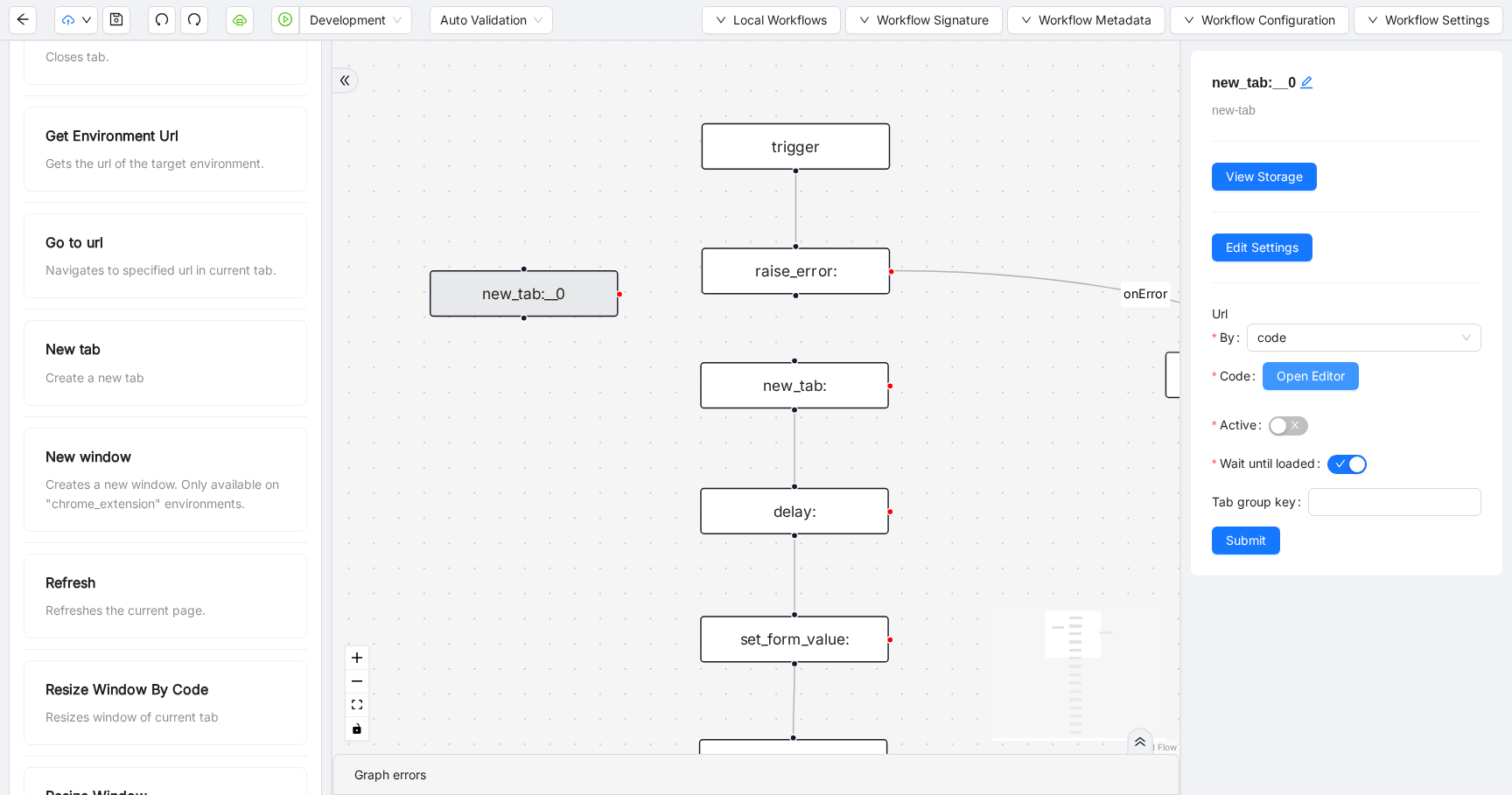 click on "Open Editor" at bounding box center [1311, 376] 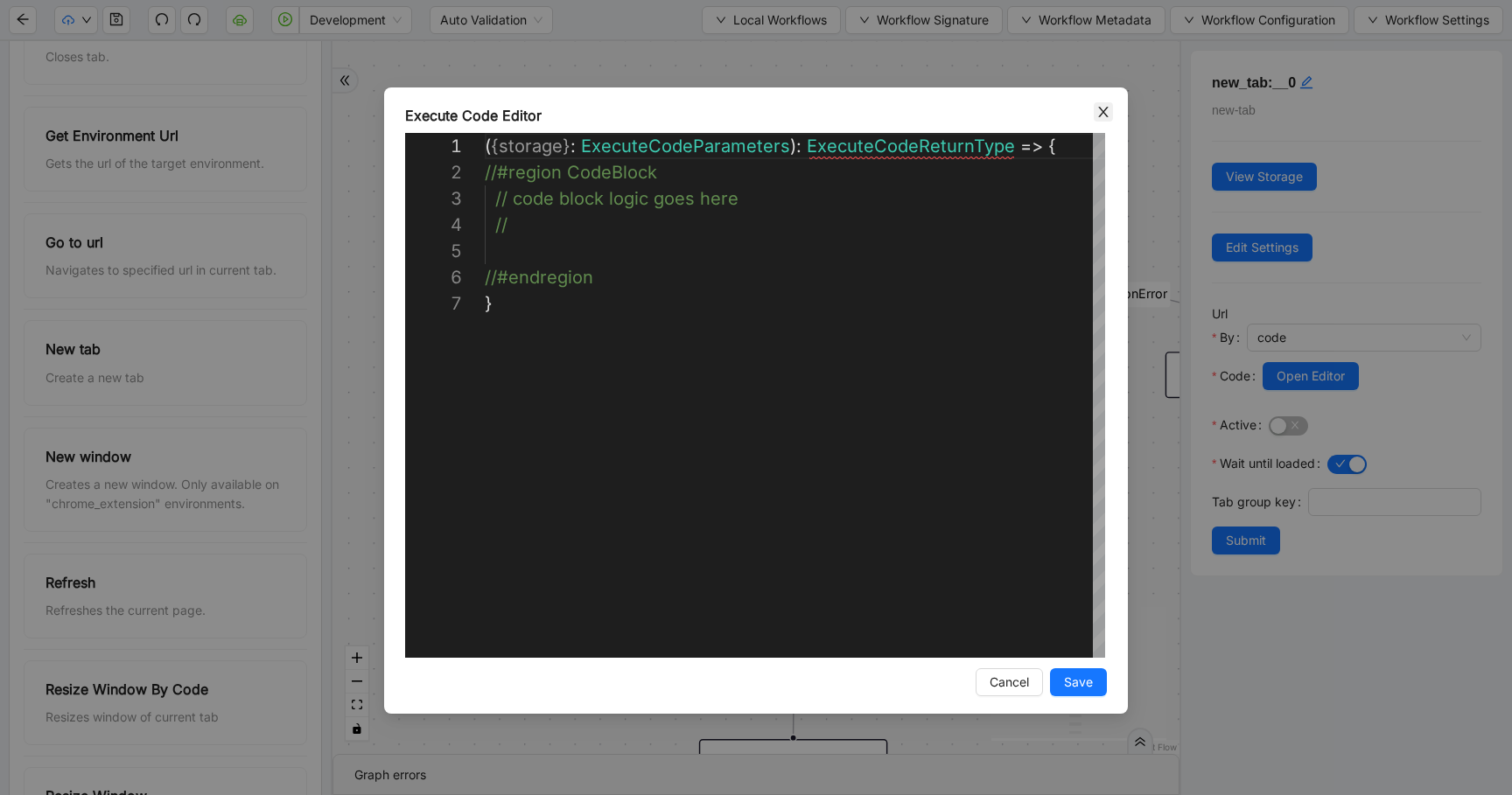 click 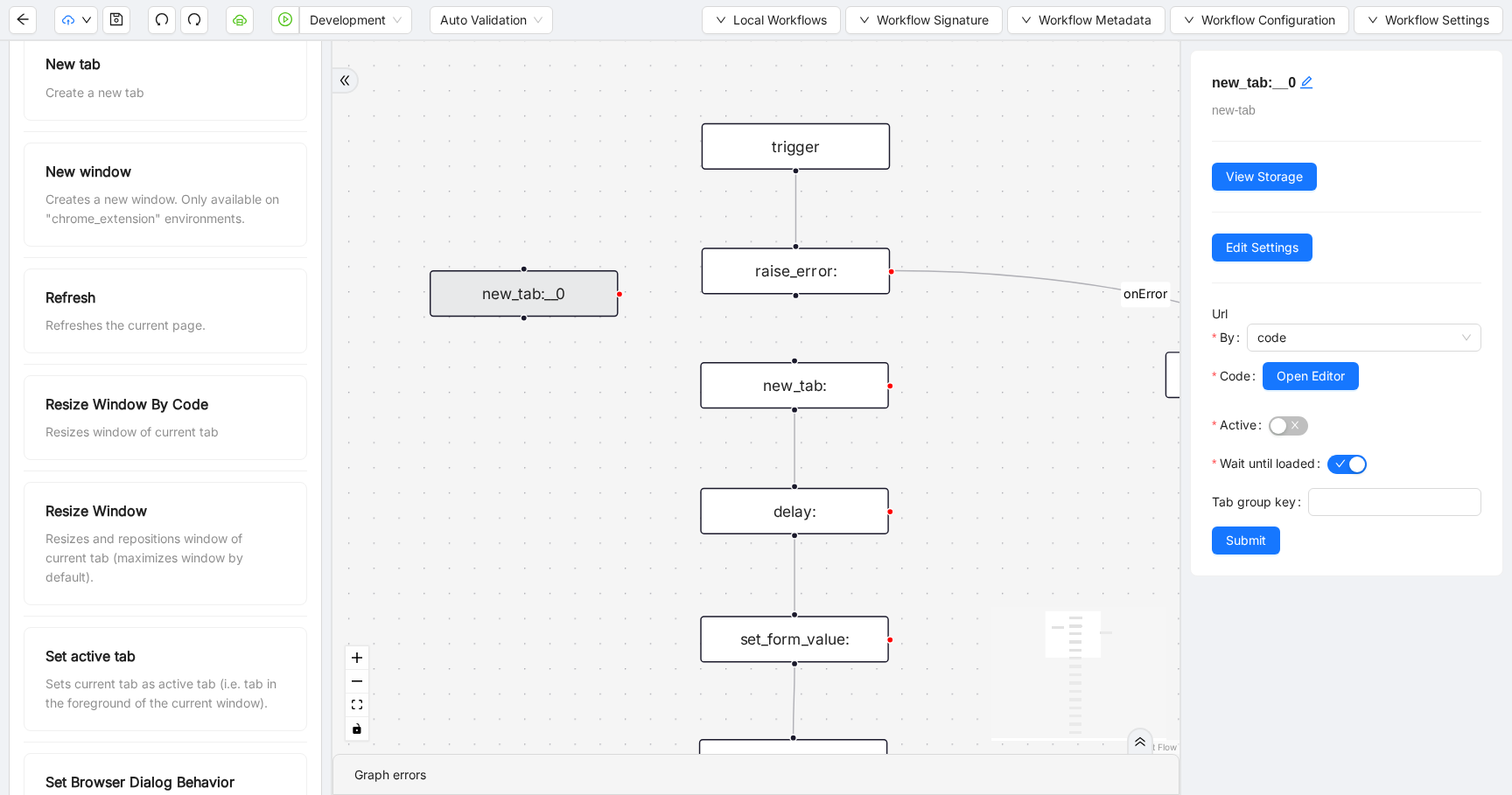 scroll, scrollTop: 445, scrollLeft: 0, axis: vertical 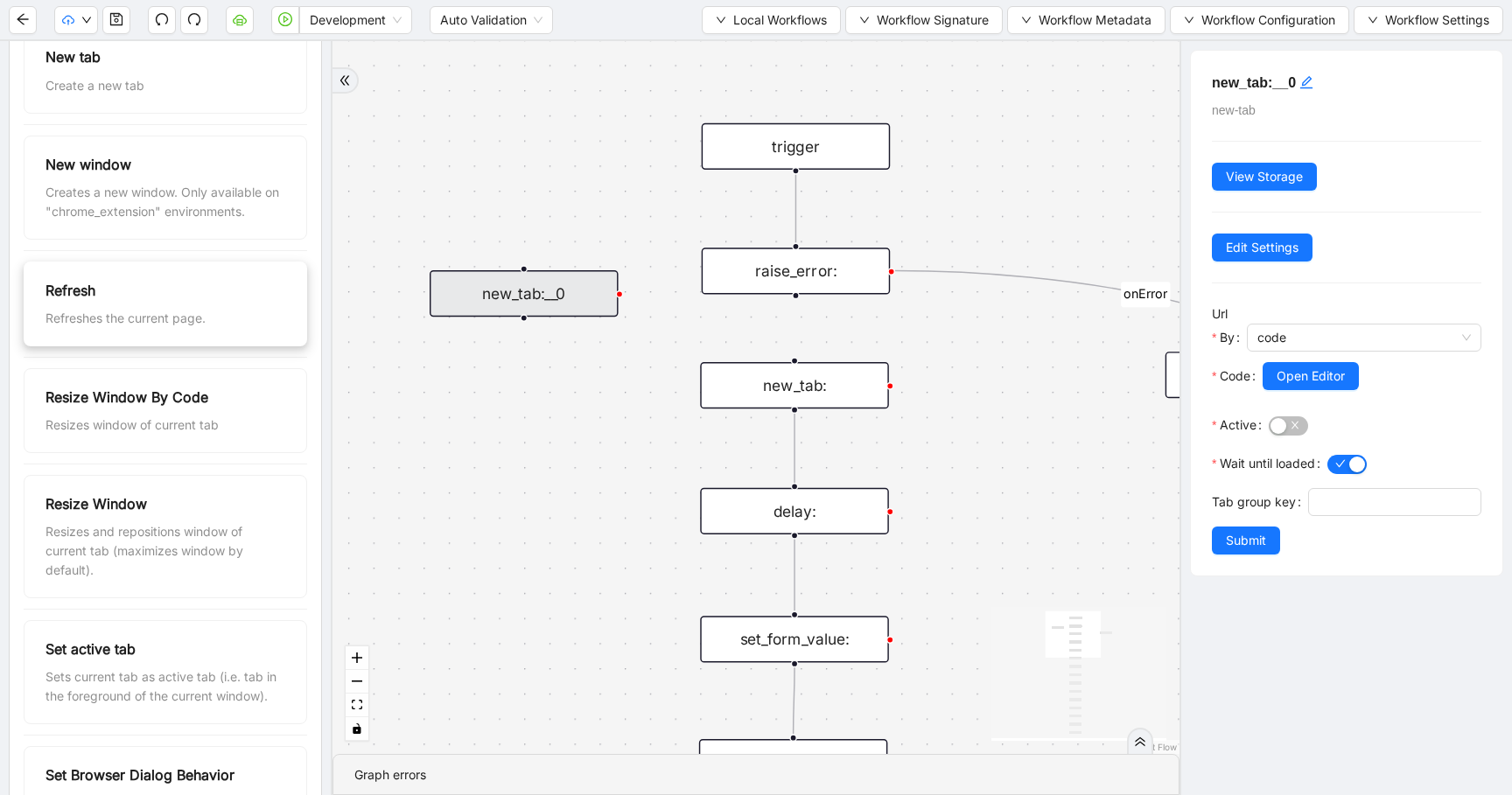 click on "Refreshes the current page." at bounding box center (165, 318) 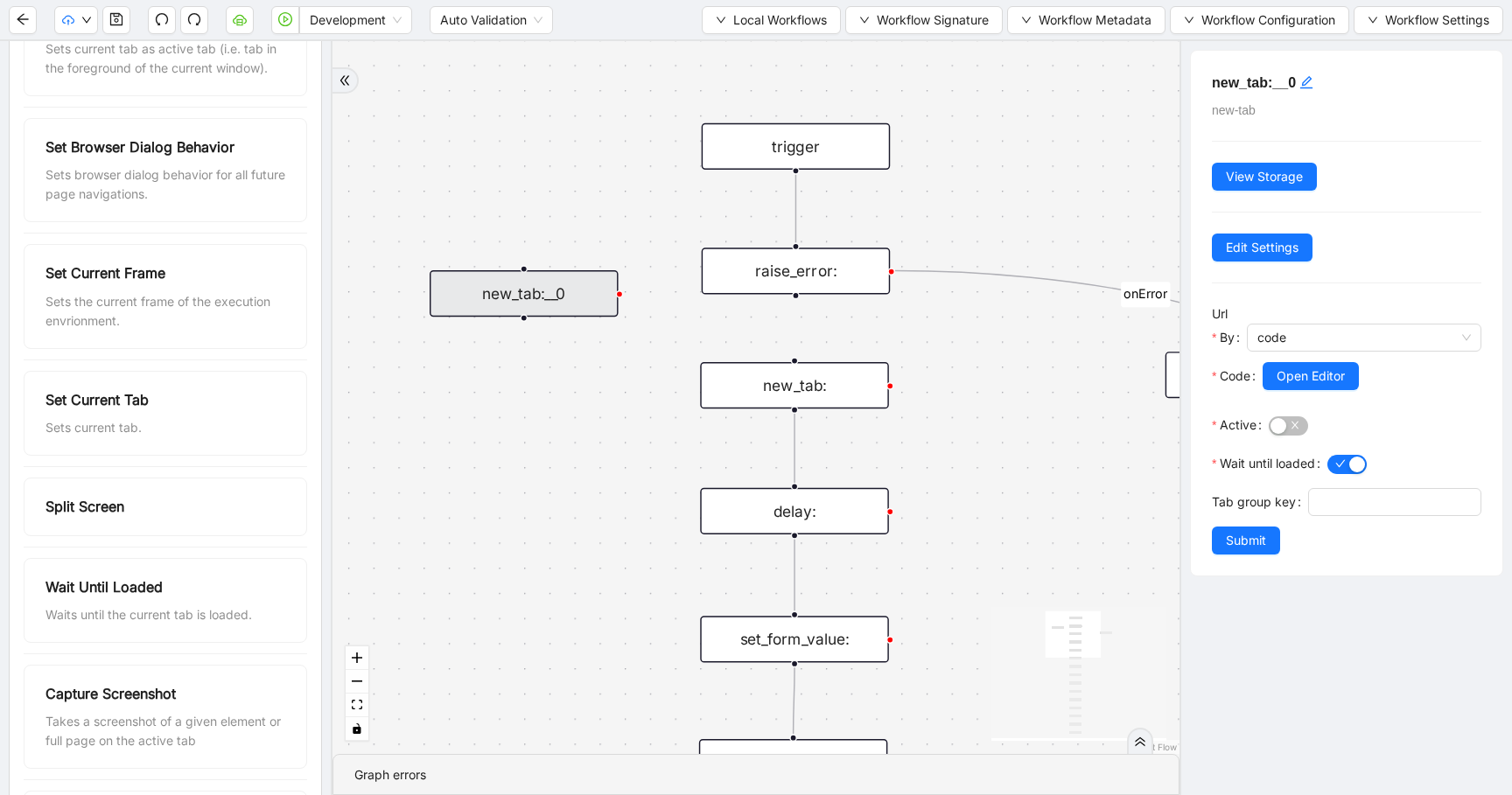 scroll, scrollTop: 1084, scrollLeft: 0, axis: vertical 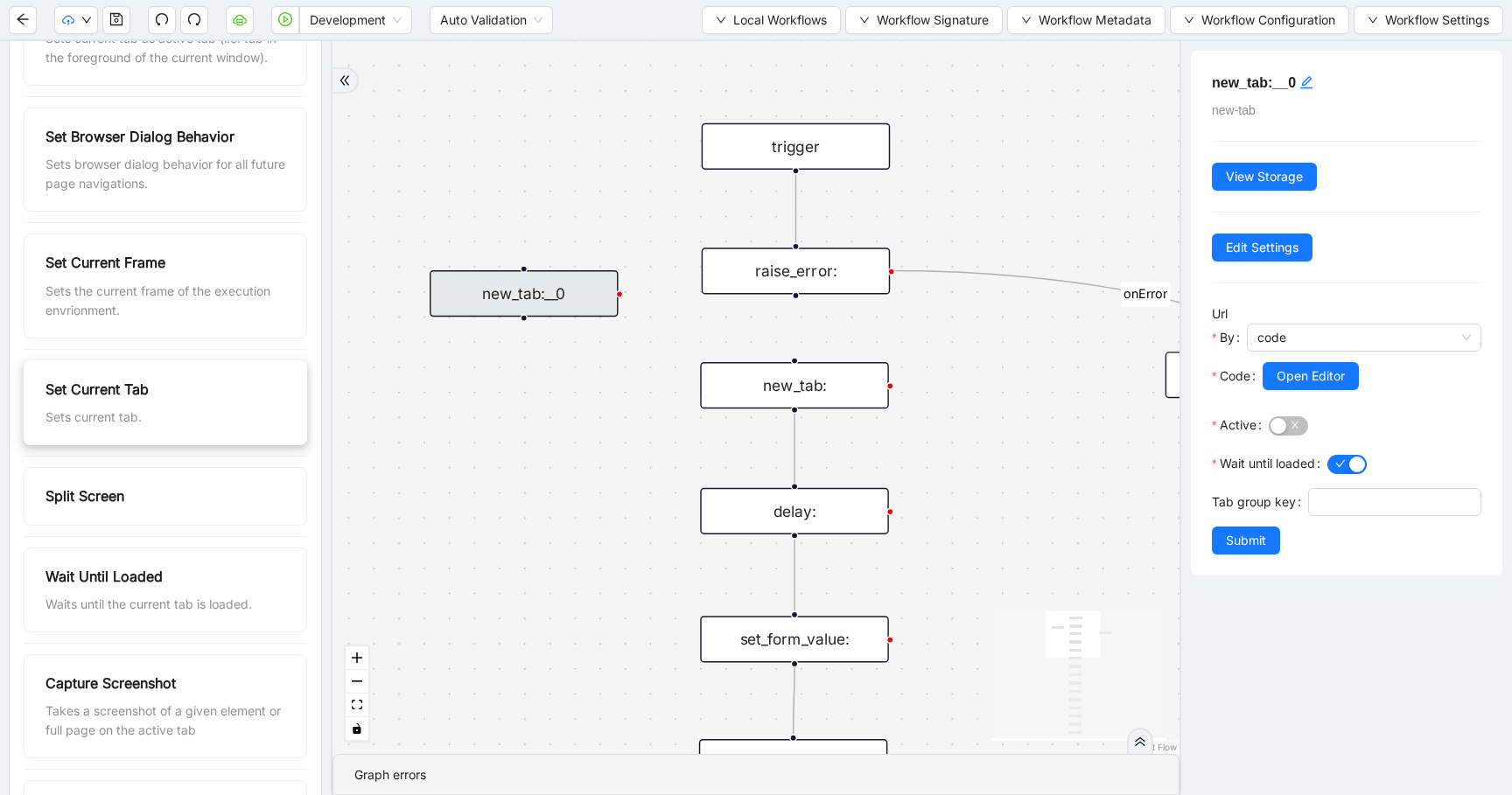 click on "Set Current Tab Sets current tab." at bounding box center (165, 402) 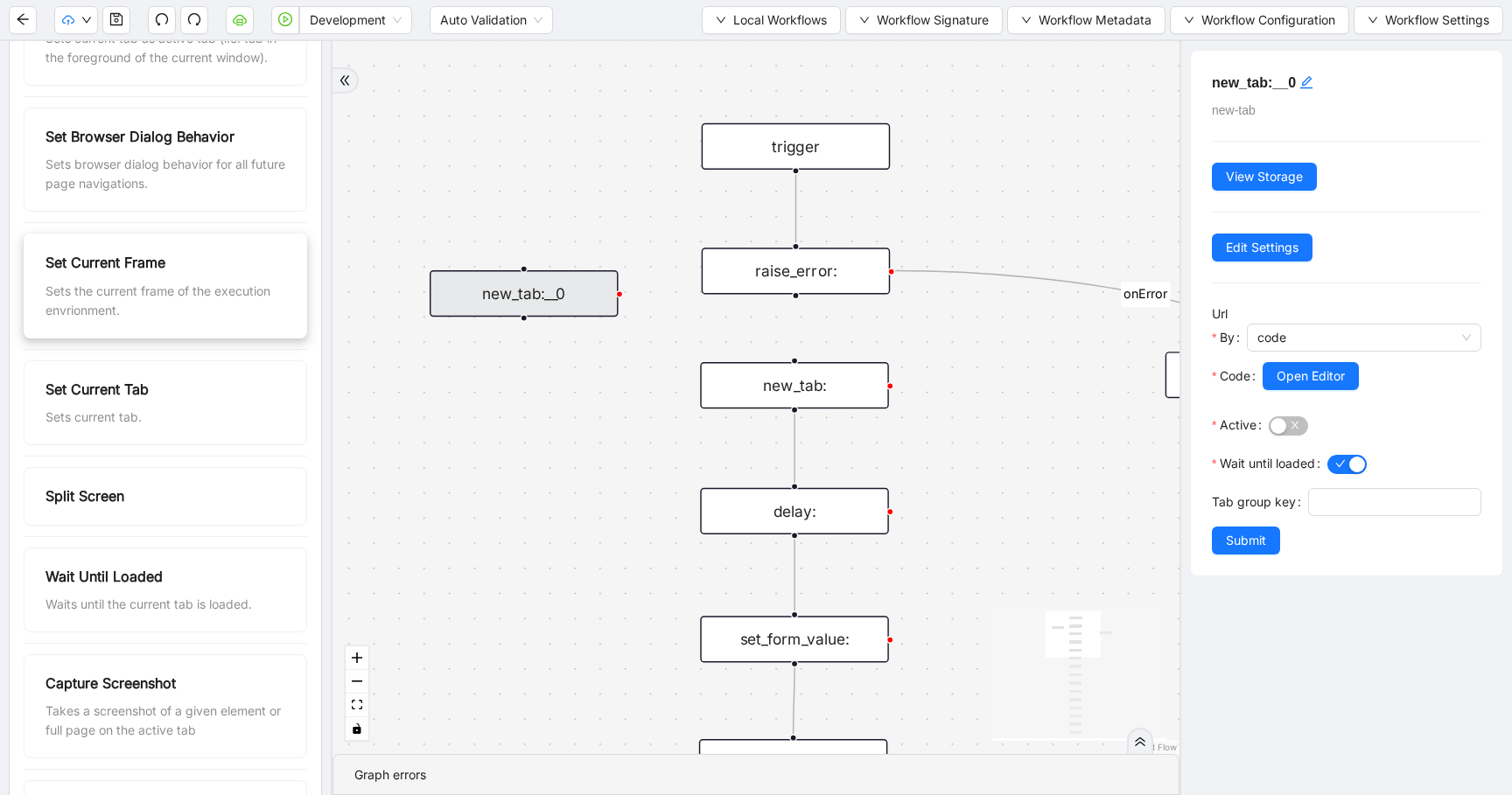 click on "Set Current Frame Sets the current frame of the execution envrionment." at bounding box center (165, 285) 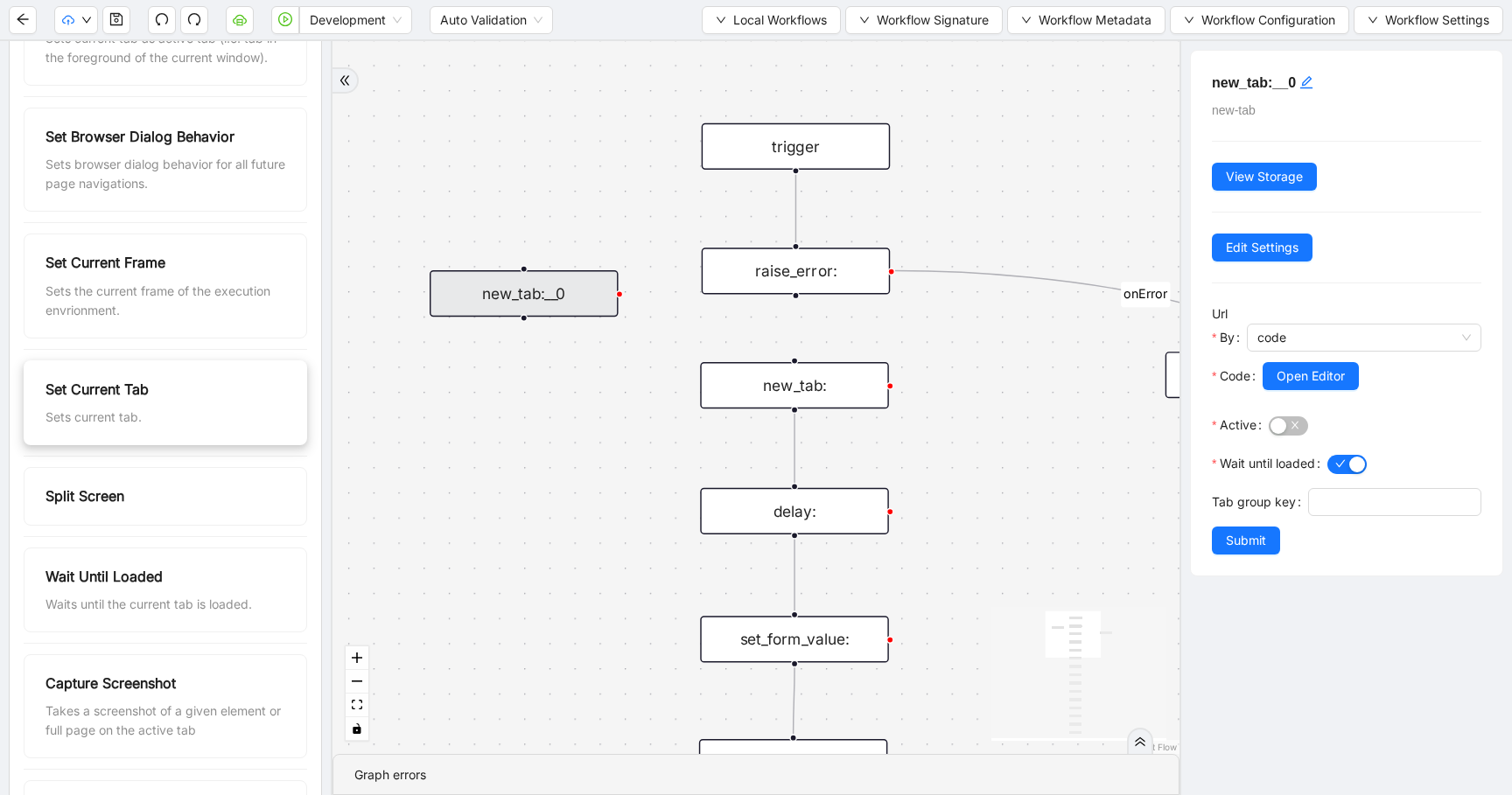 click on "Set Current Tab Sets current tab." at bounding box center [165, 402] 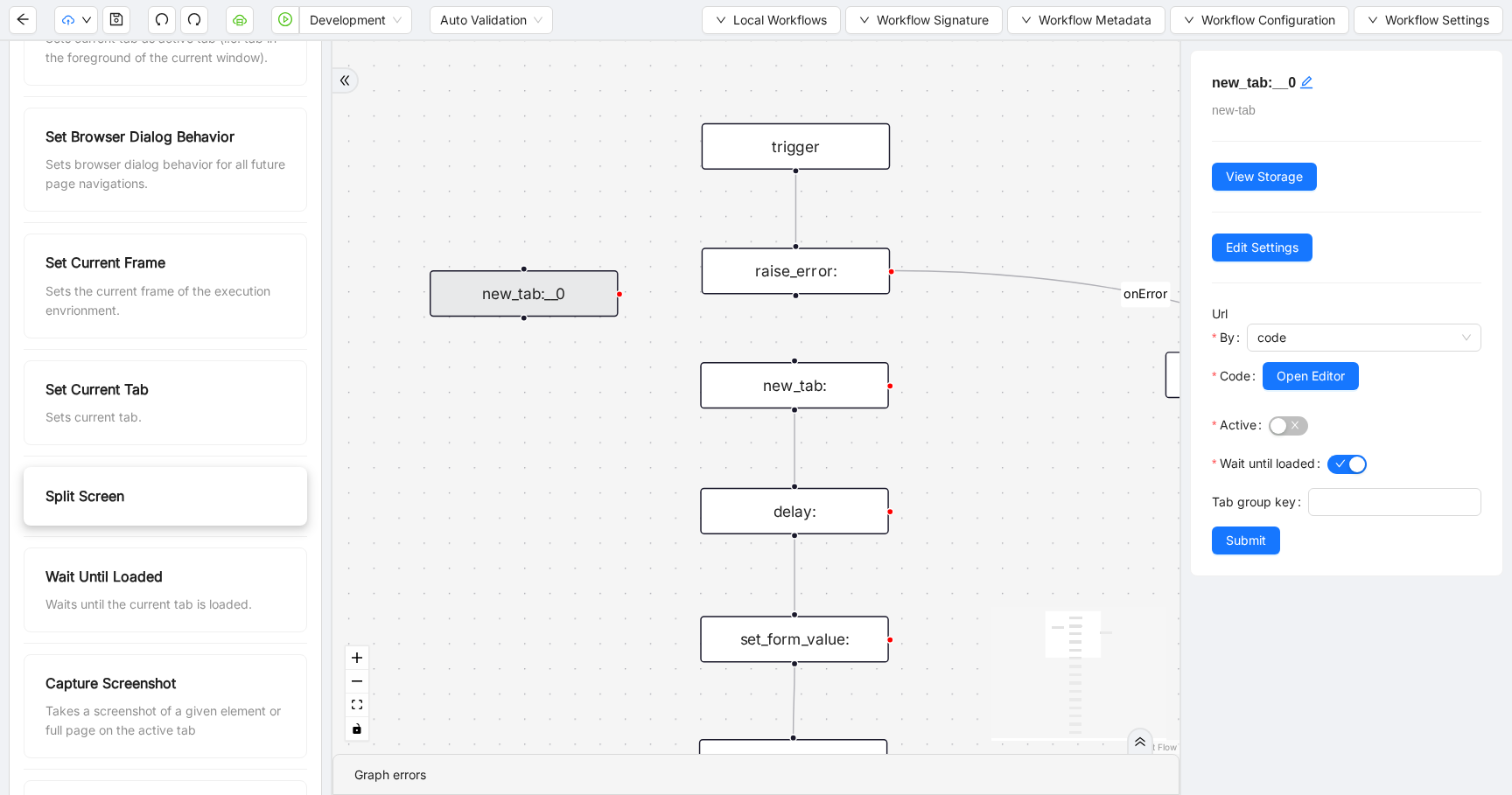 click on "Split Screen" at bounding box center (165, 496) 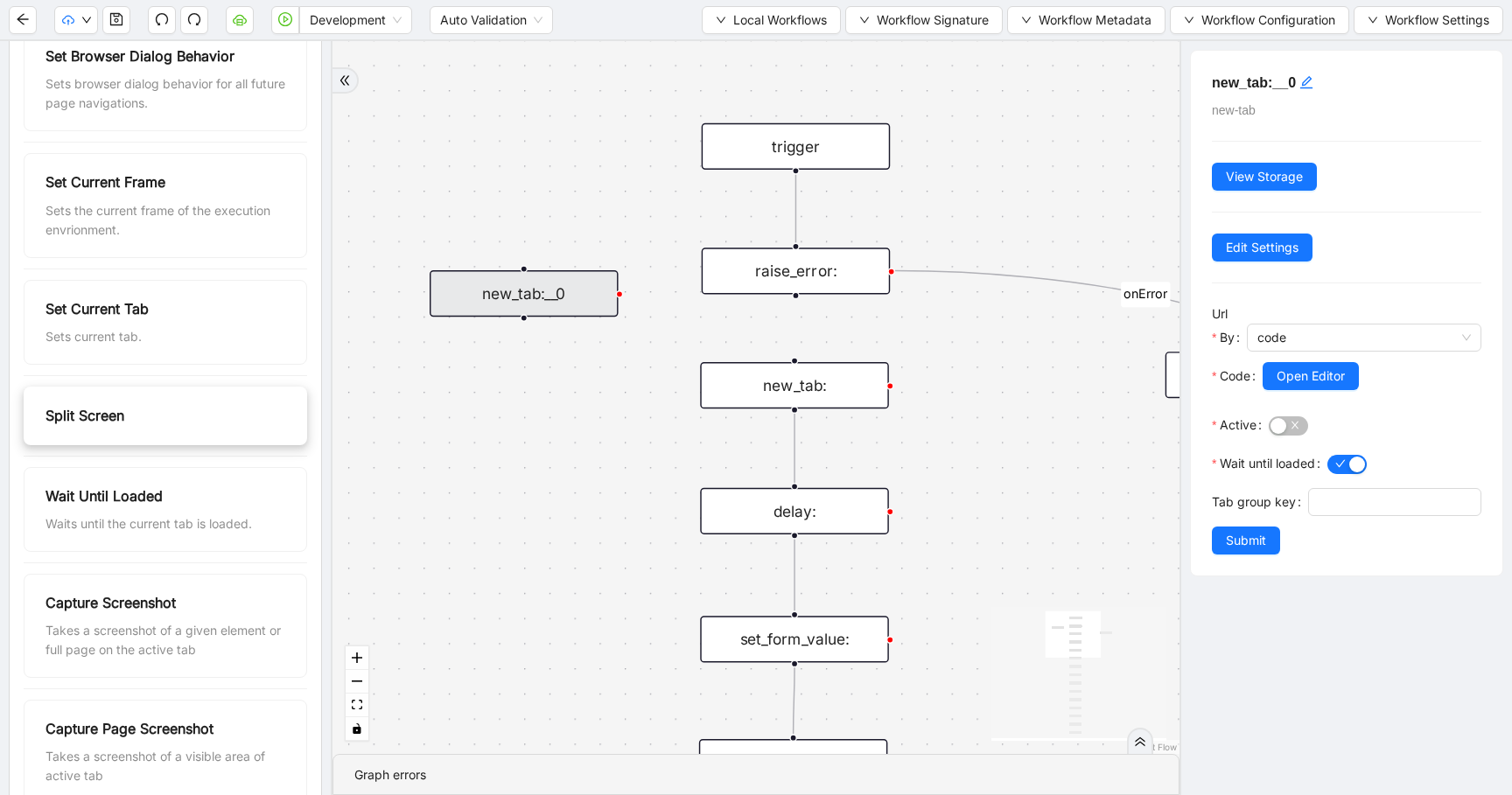 click on "Wait Until Loaded" at bounding box center (165, 496) 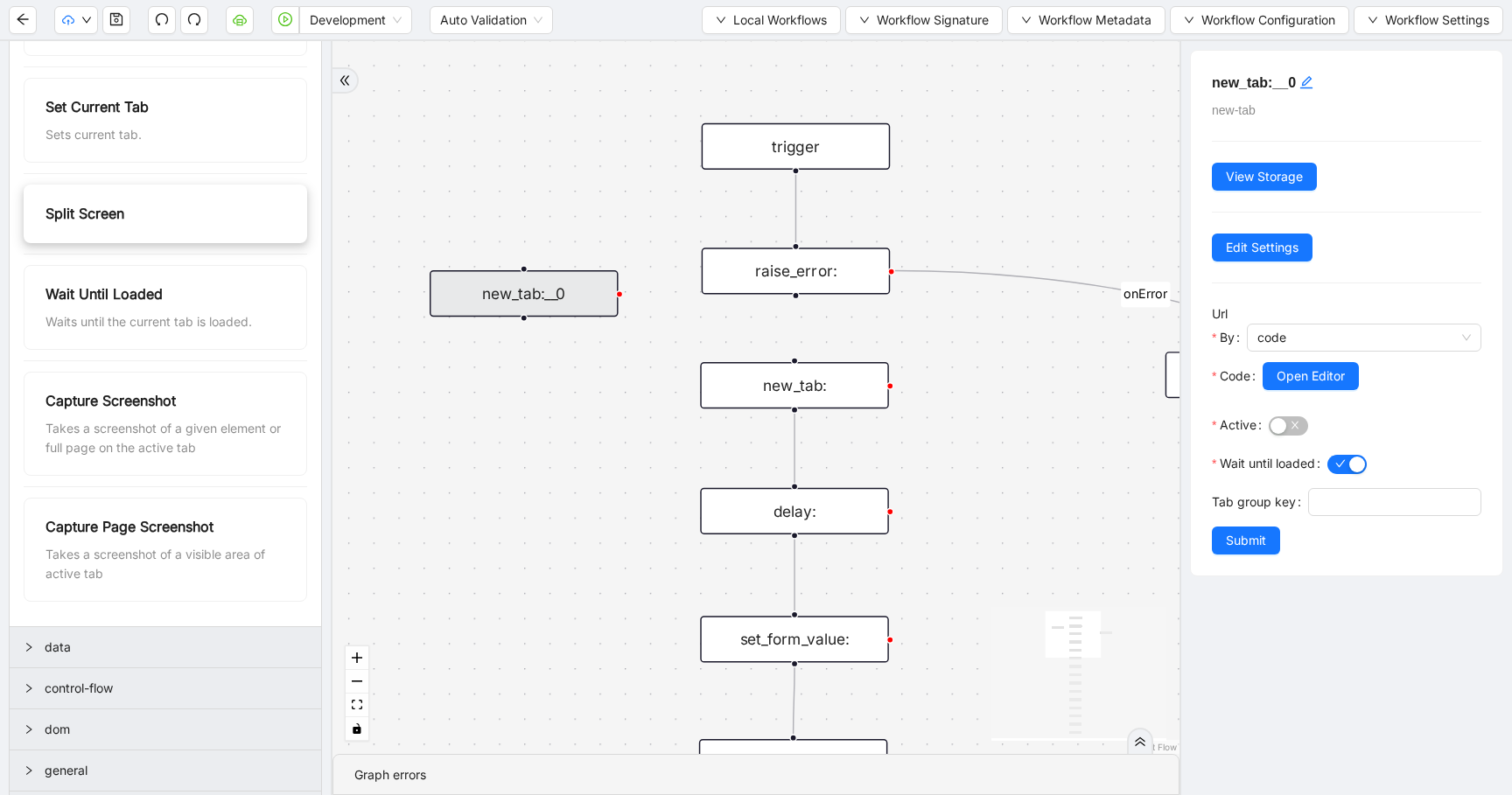 scroll, scrollTop: 1373, scrollLeft: 0, axis: vertical 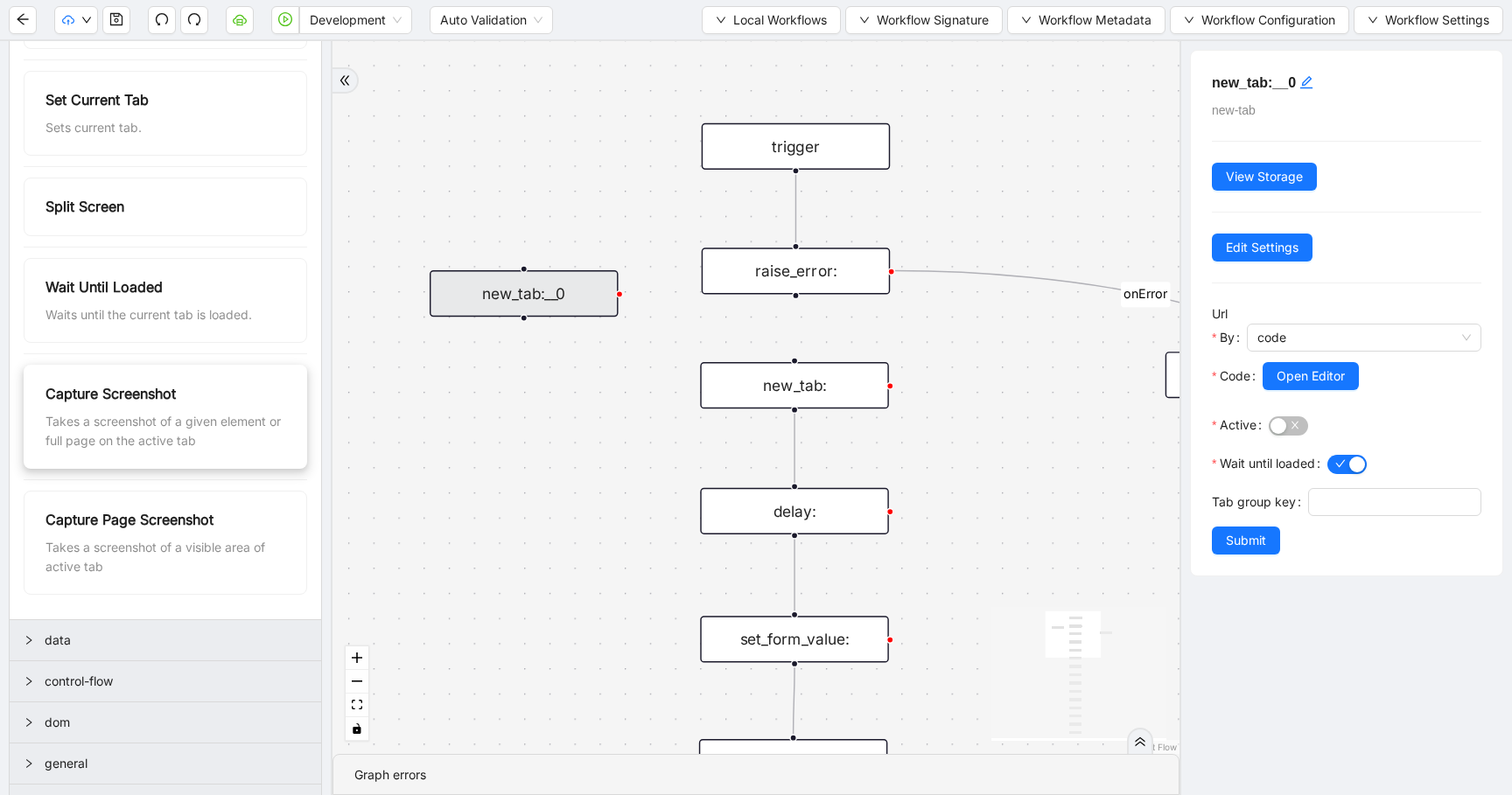 click on "Takes a screenshot of a given element or full page on the active tab" at bounding box center (165, 431) 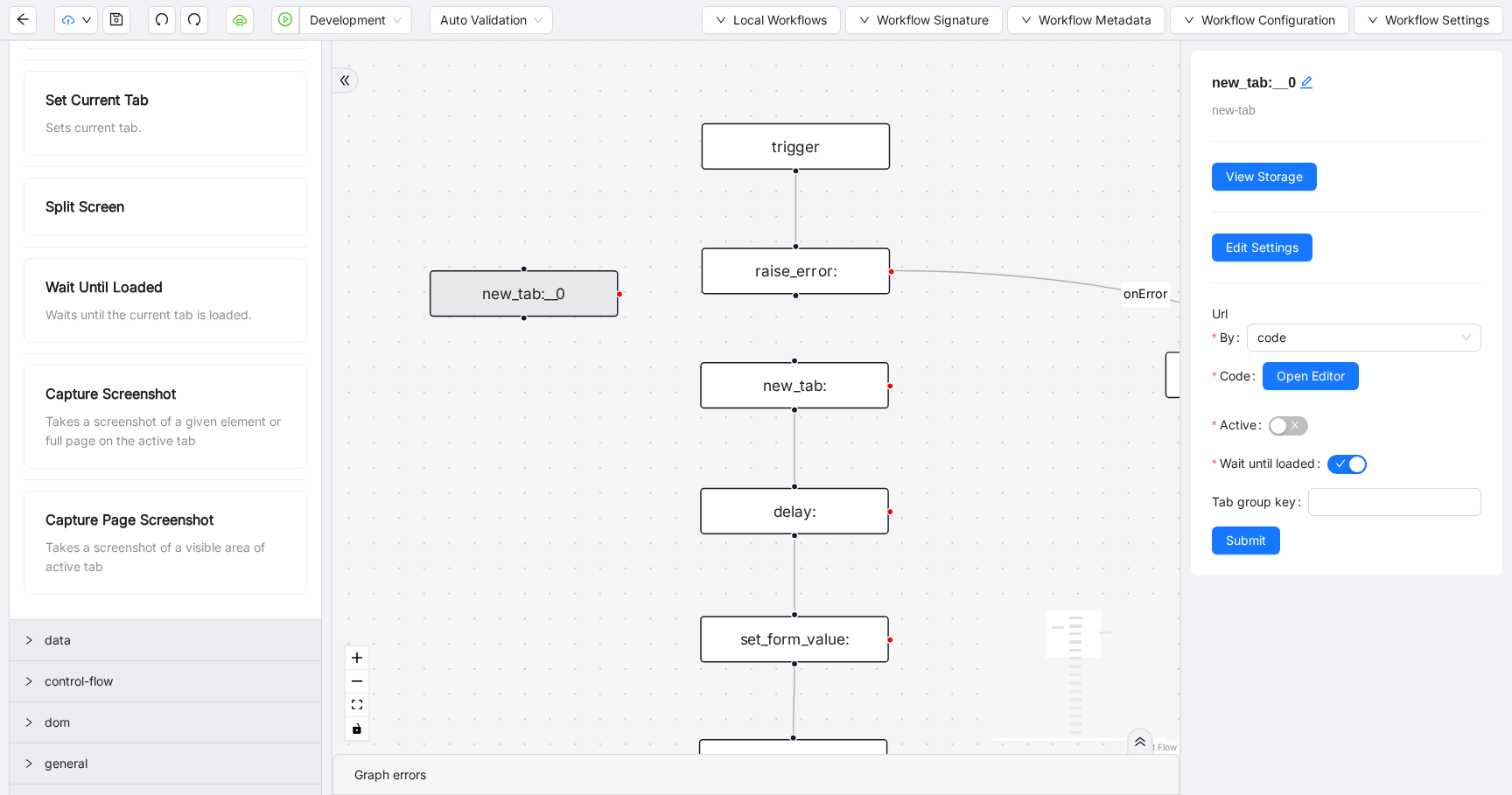 click on "new_tab:__0" at bounding box center [524, 293] 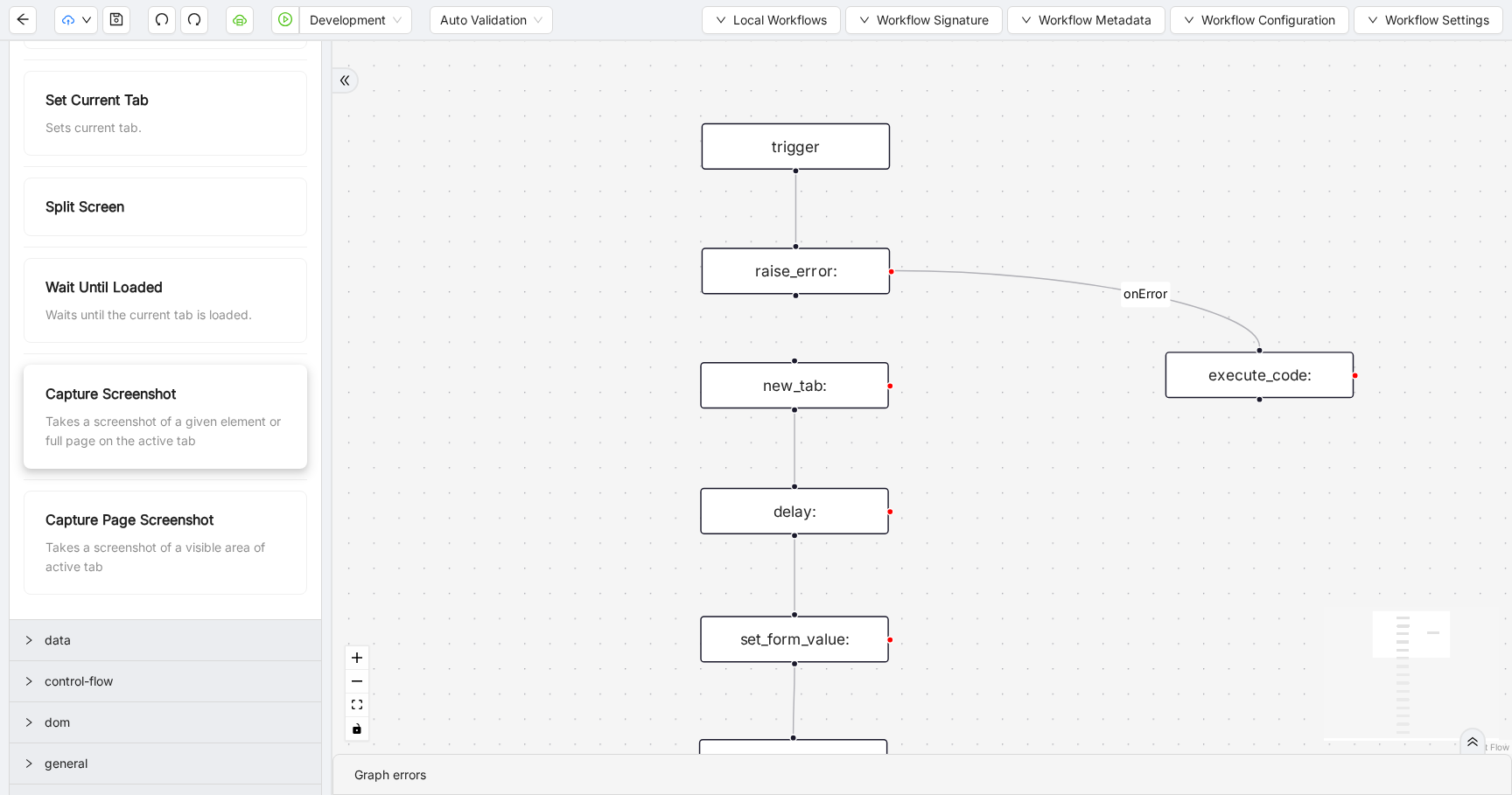 scroll, scrollTop: 1451, scrollLeft: 0, axis: vertical 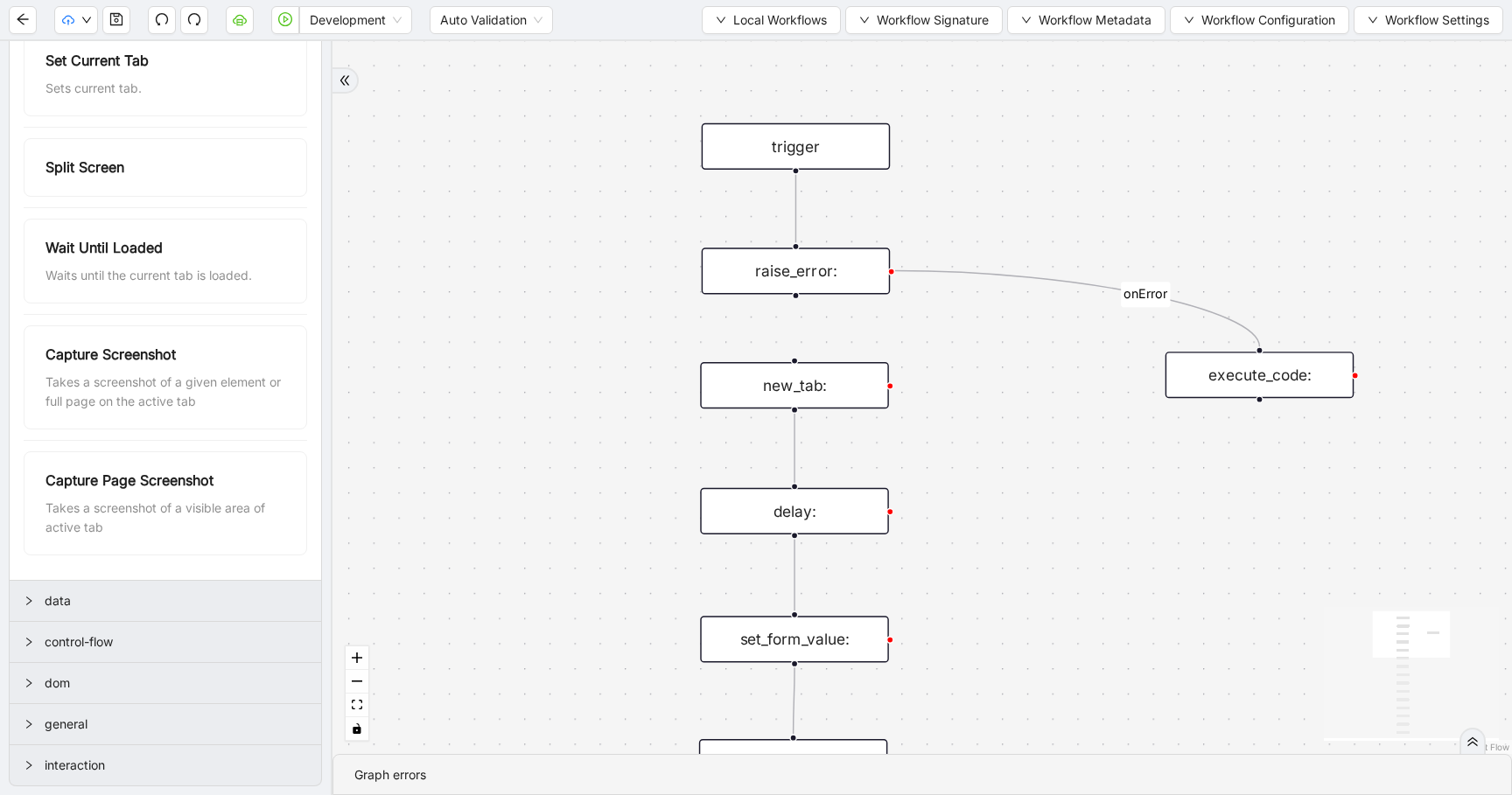click on "control-flow" at bounding box center (165, 642) 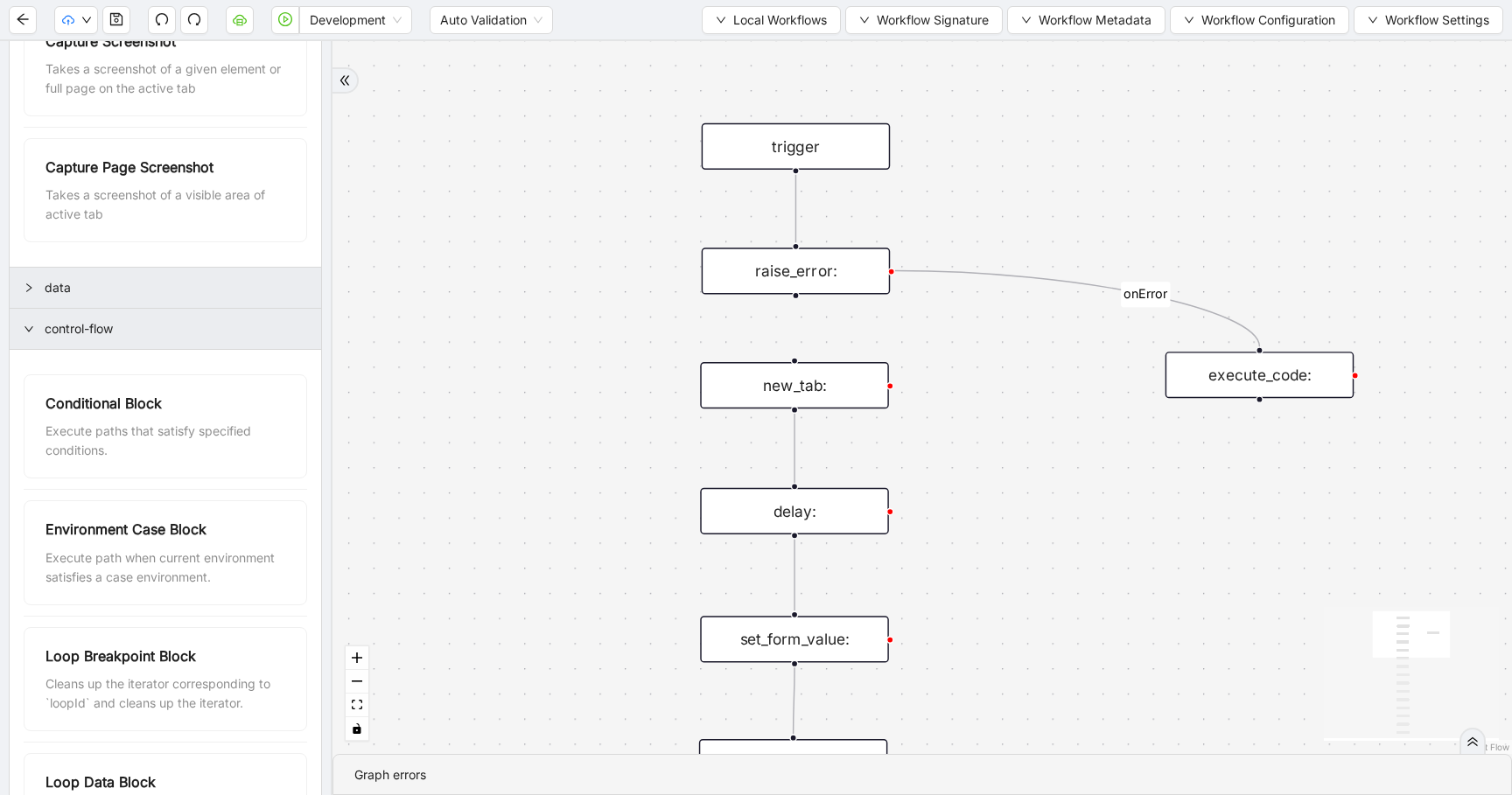 click on "control-flow" at bounding box center [165, 329] 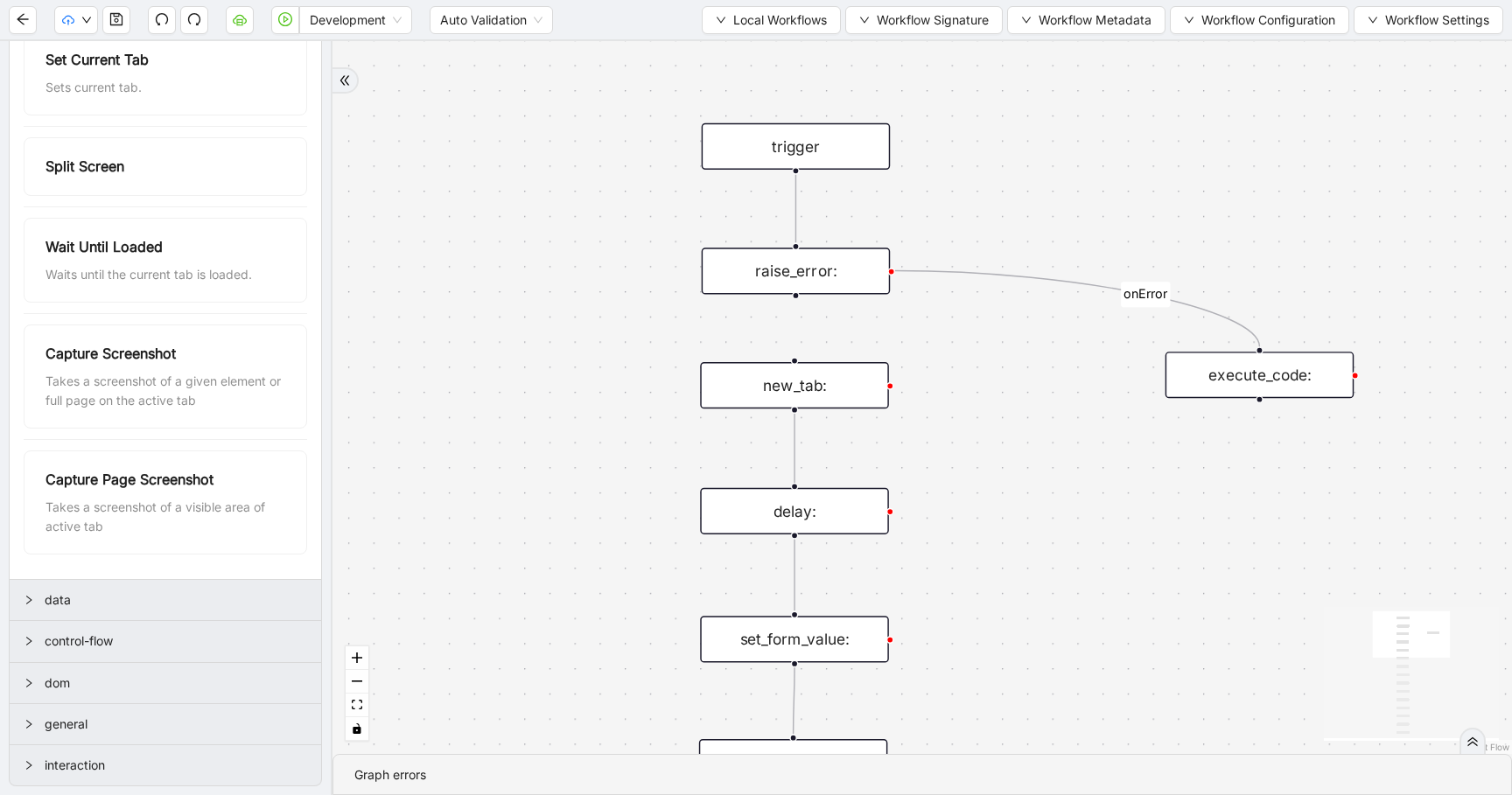 scroll, scrollTop: 1451, scrollLeft: 0, axis: vertical 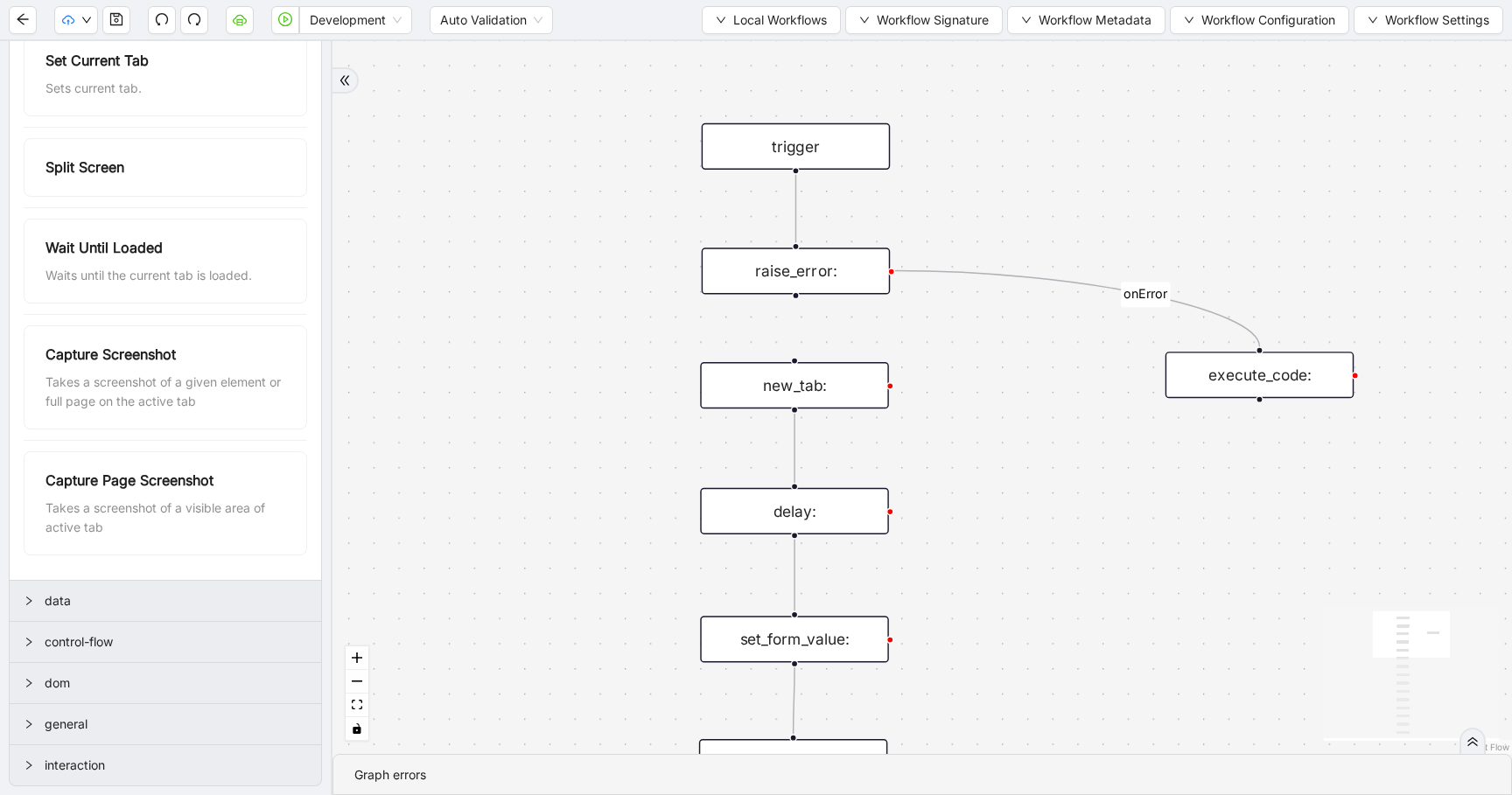 click on "data" at bounding box center (165, 601) 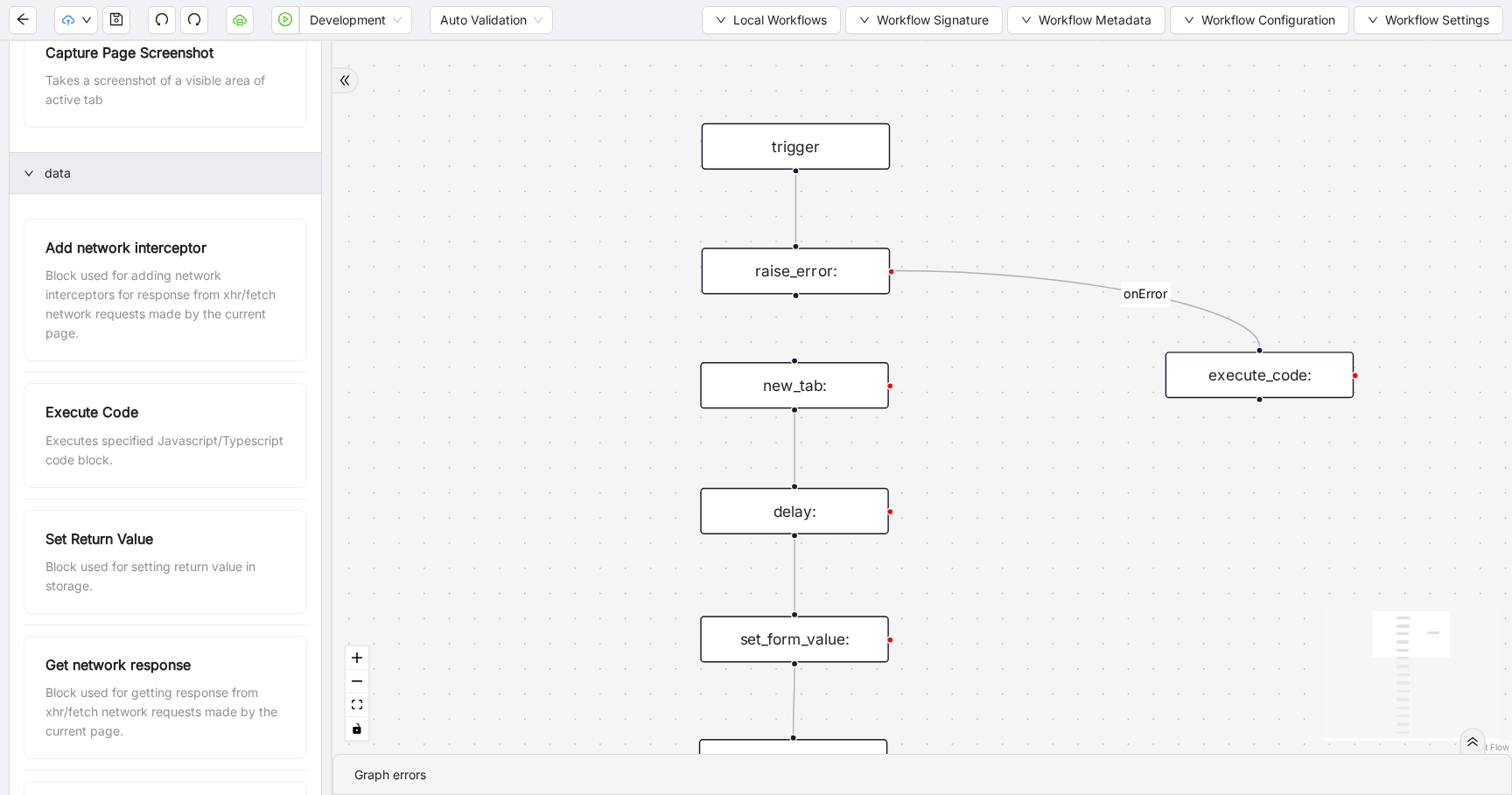 scroll, scrollTop: 1872, scrollLeft: 0, axis: vertical 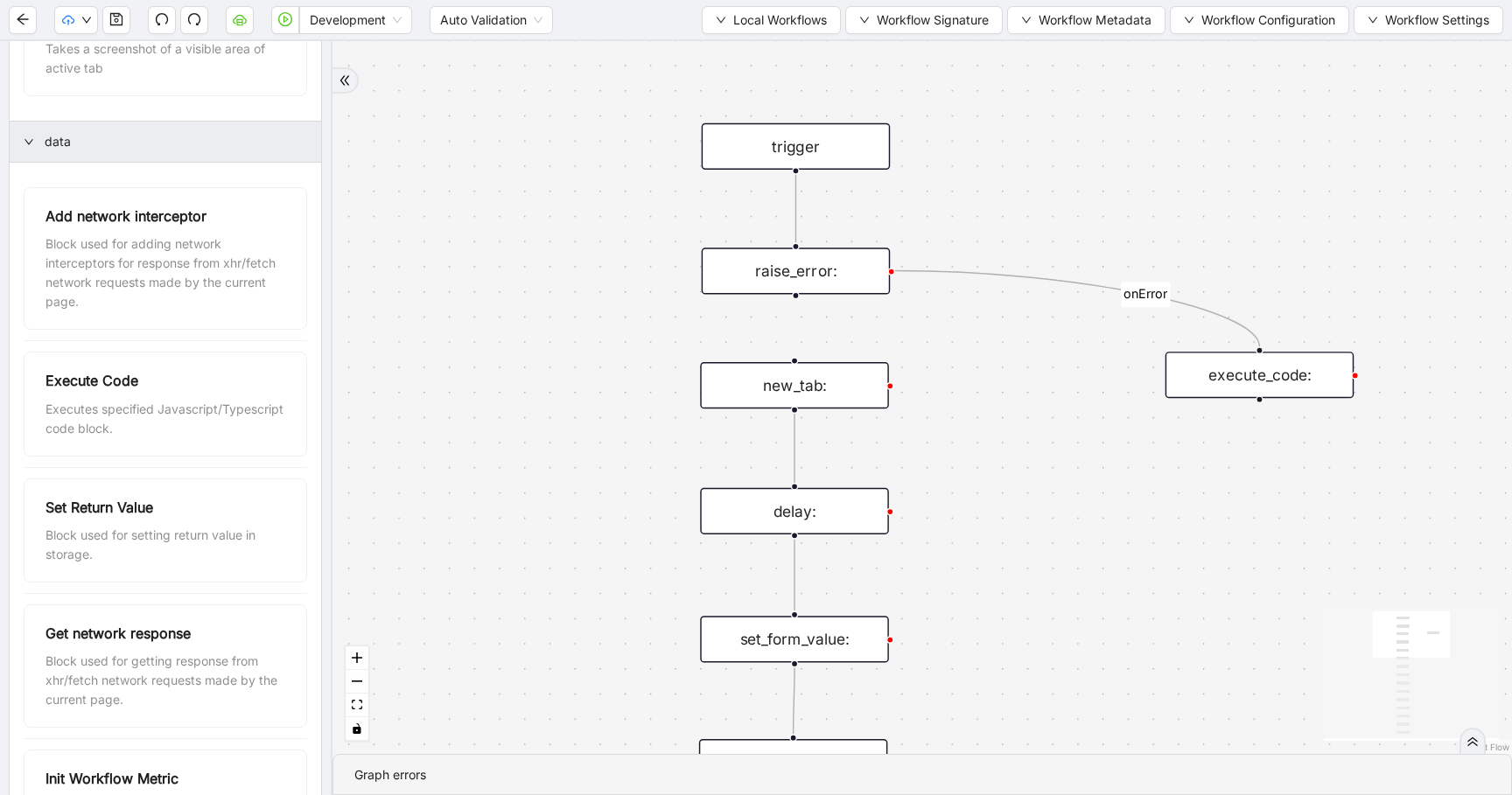 click on "data" at bounding box center (165, 142) 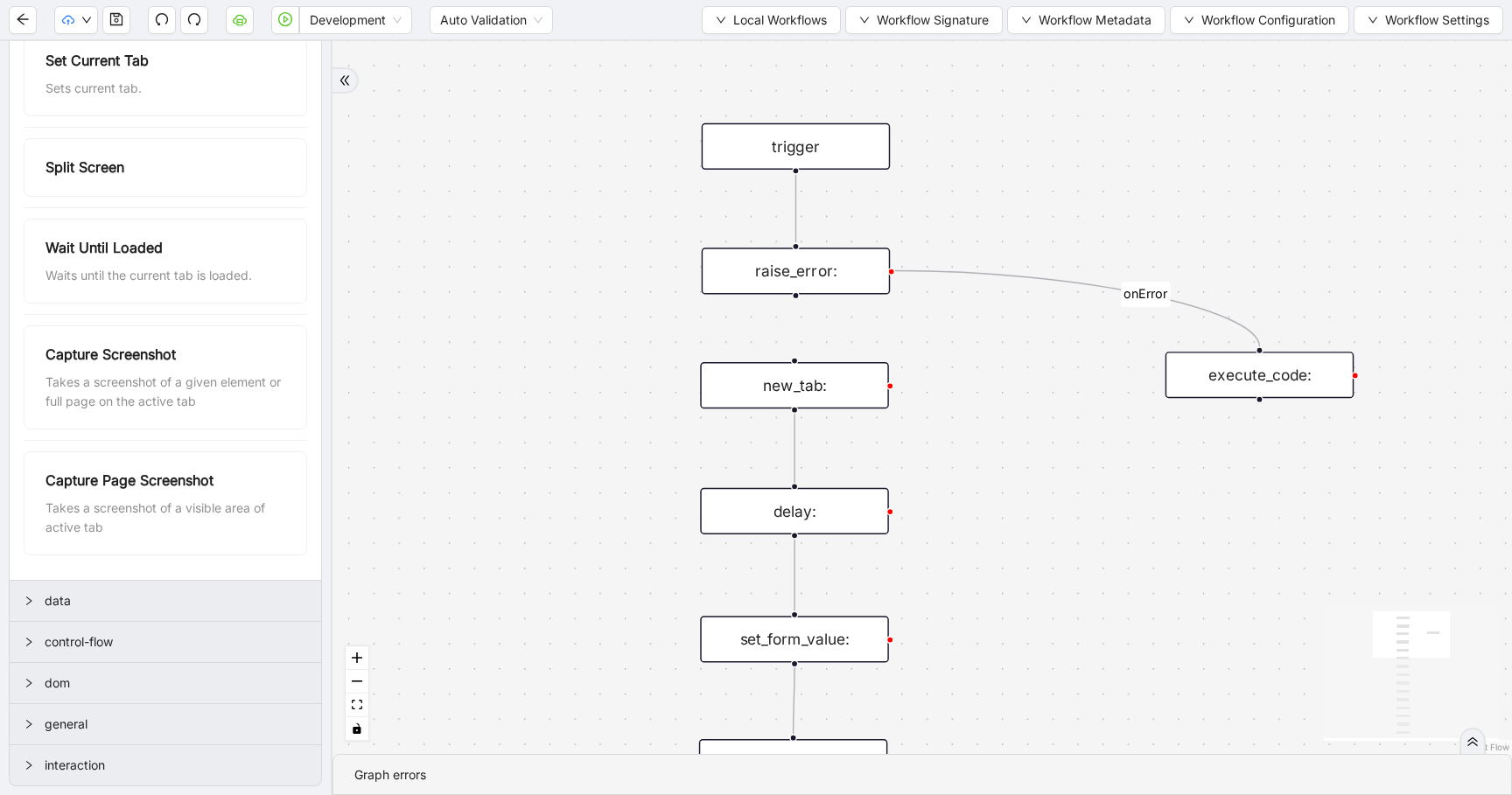 scroll, scrollTop: 1451, scrollLeft: 0, axis: vertical 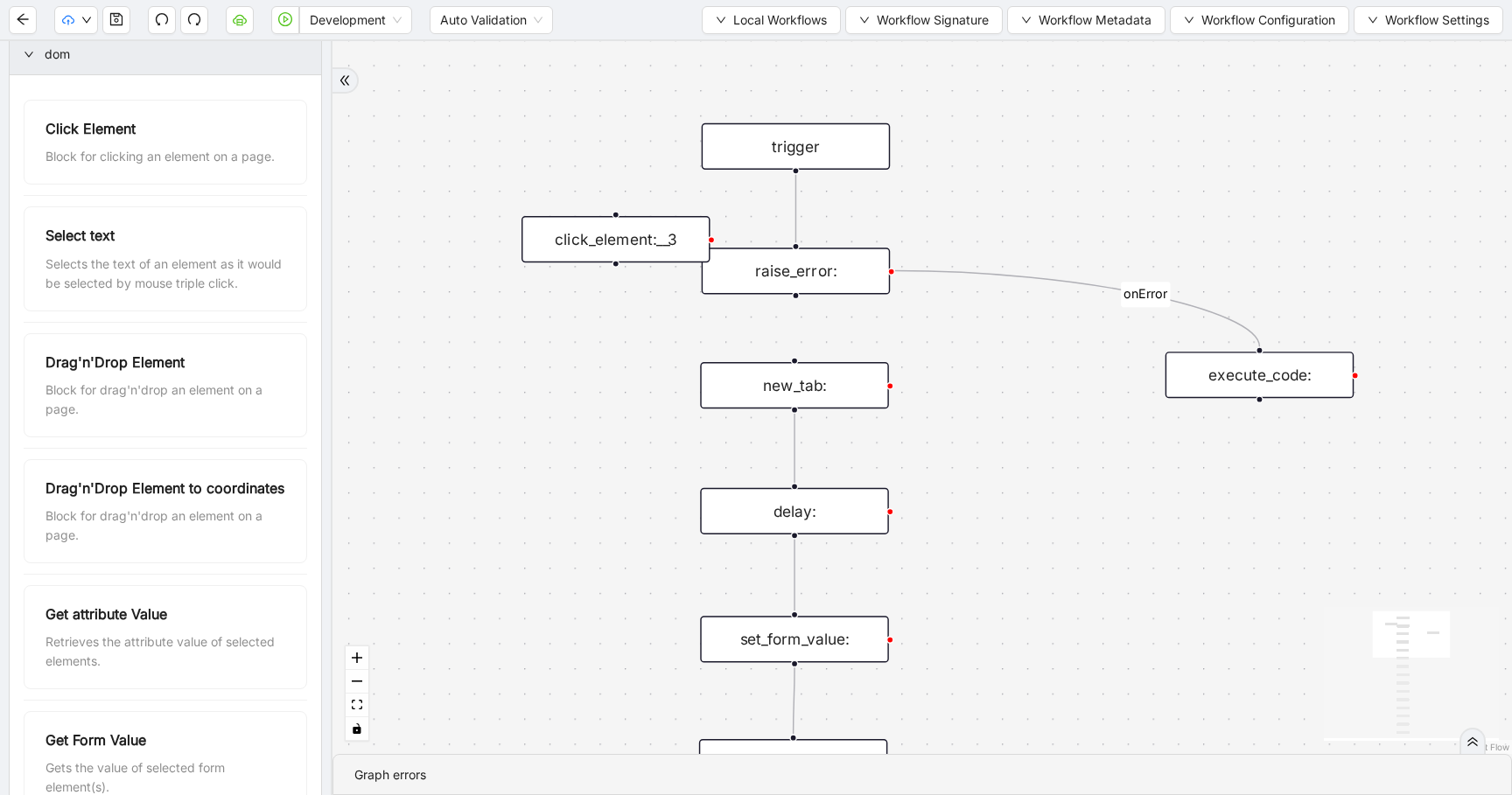 click on "click_element:__3" at bounding box center (616, 239) 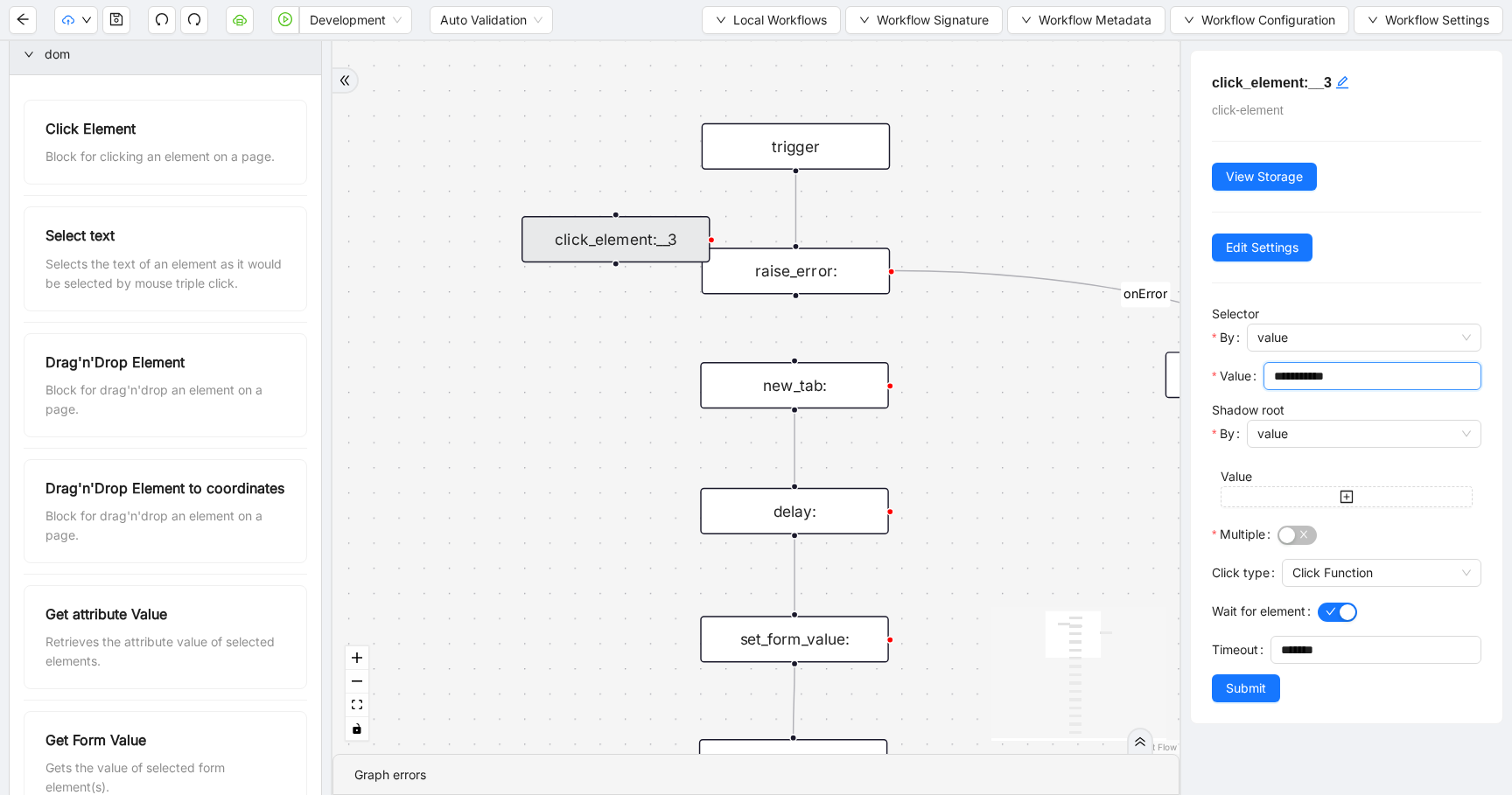 click on "**********" at bounding box center (1370, 376) 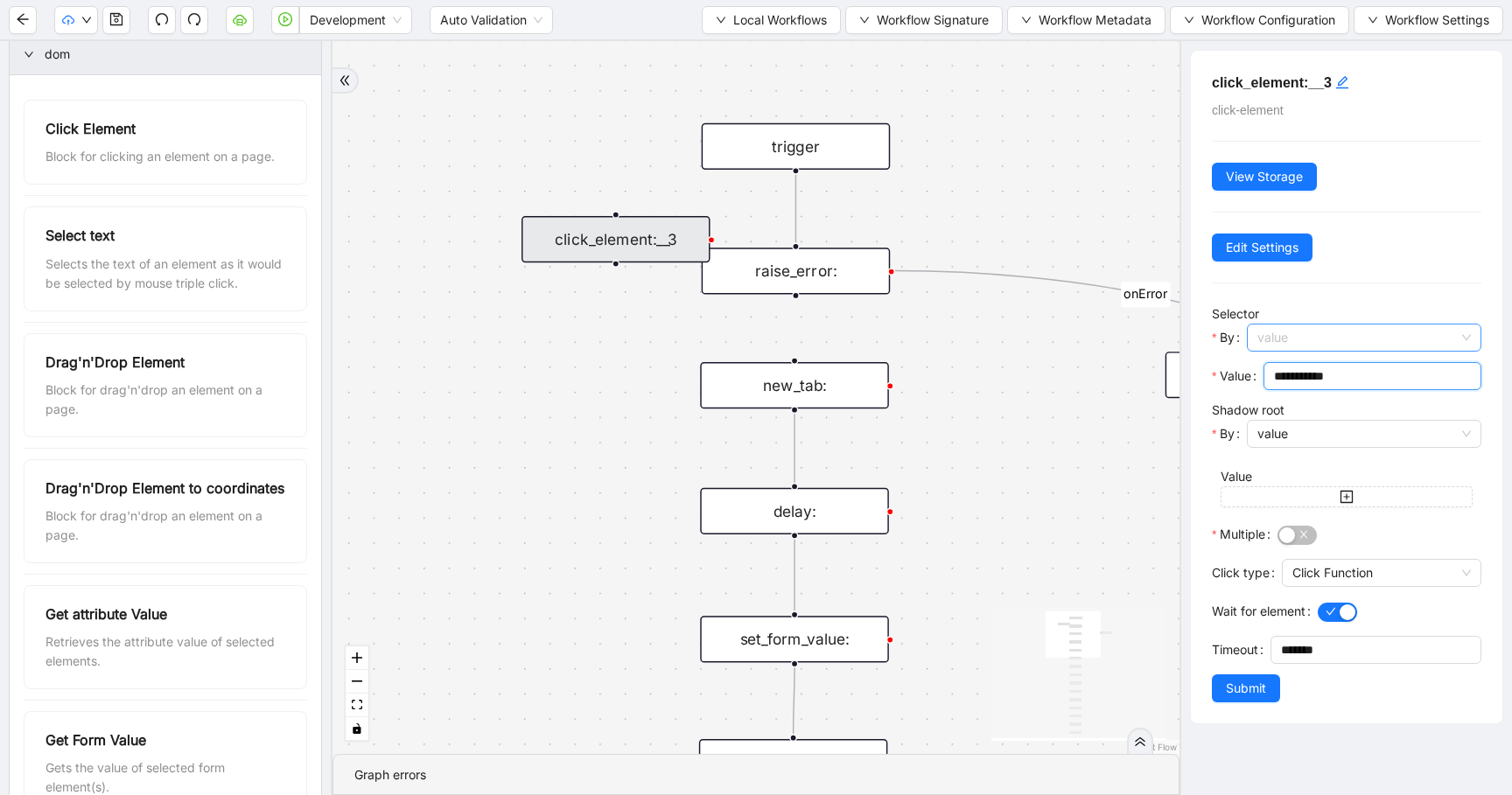 click on "value" at bounding box center [1364, 338] 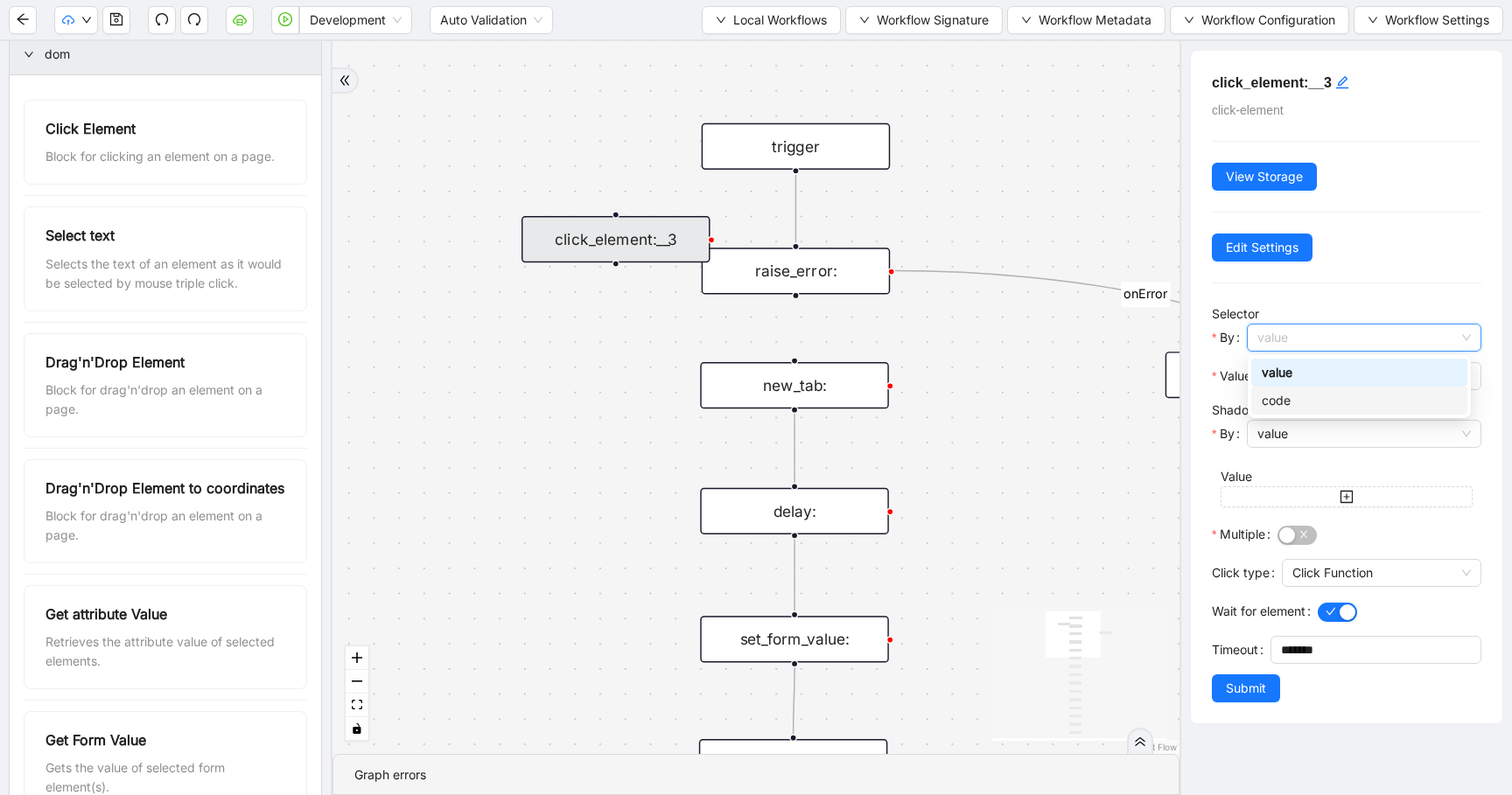click on "code" at bounding box center (1359, 401) 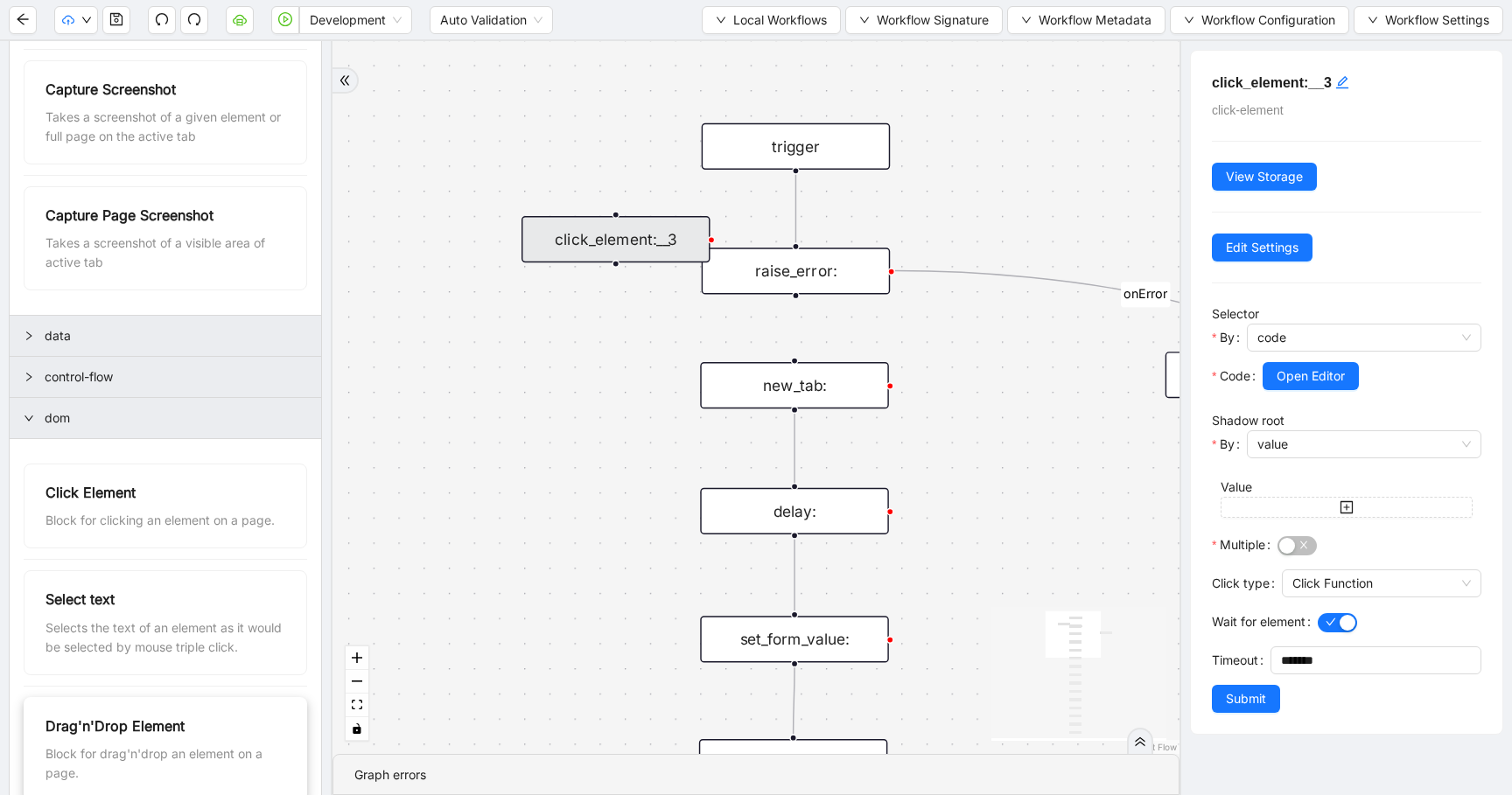 scroll, scrollTop: 1542, scrollLeft: 0, axis: vertical 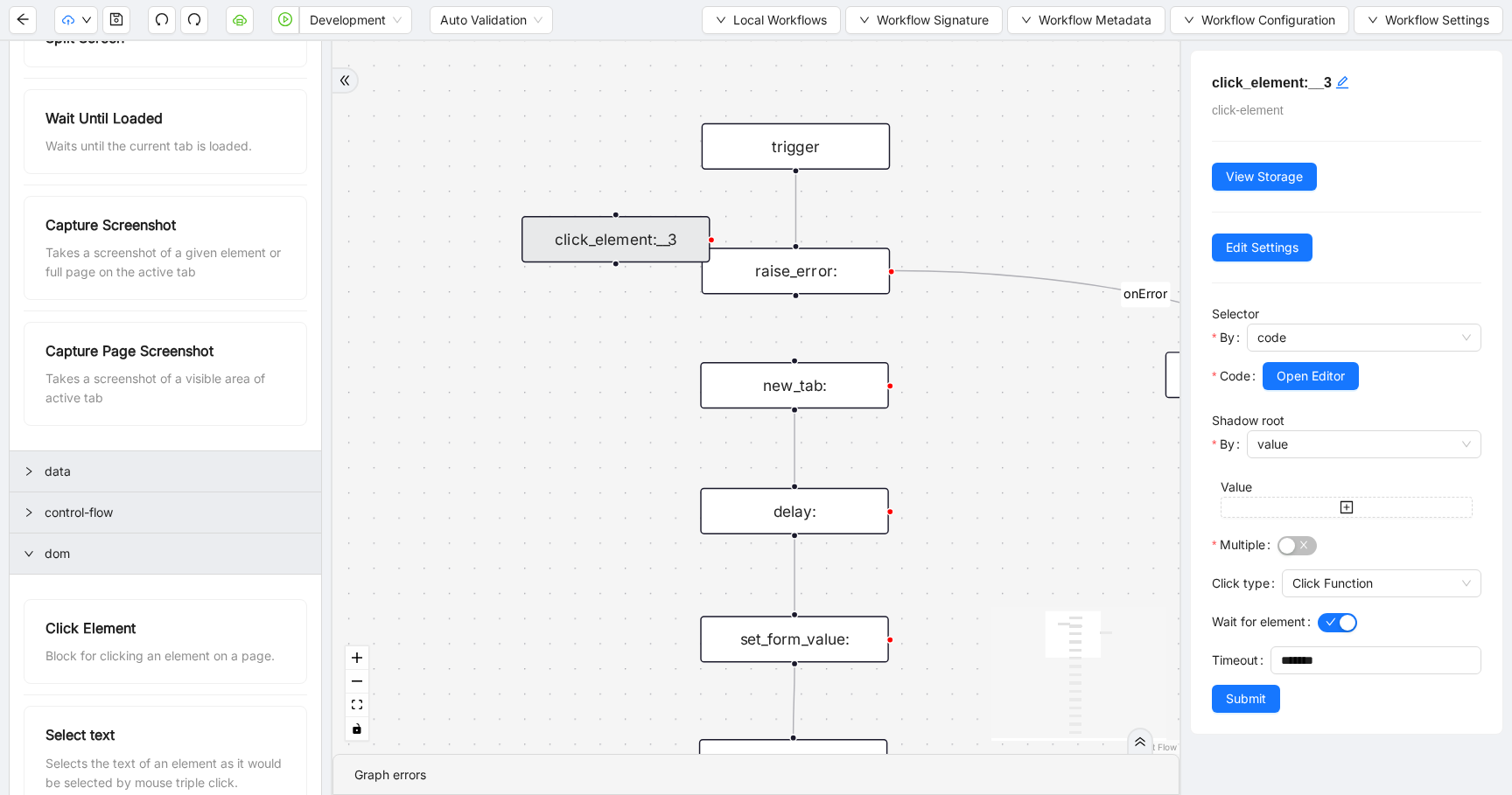 click on "dom" at bounding box center (176, 554) 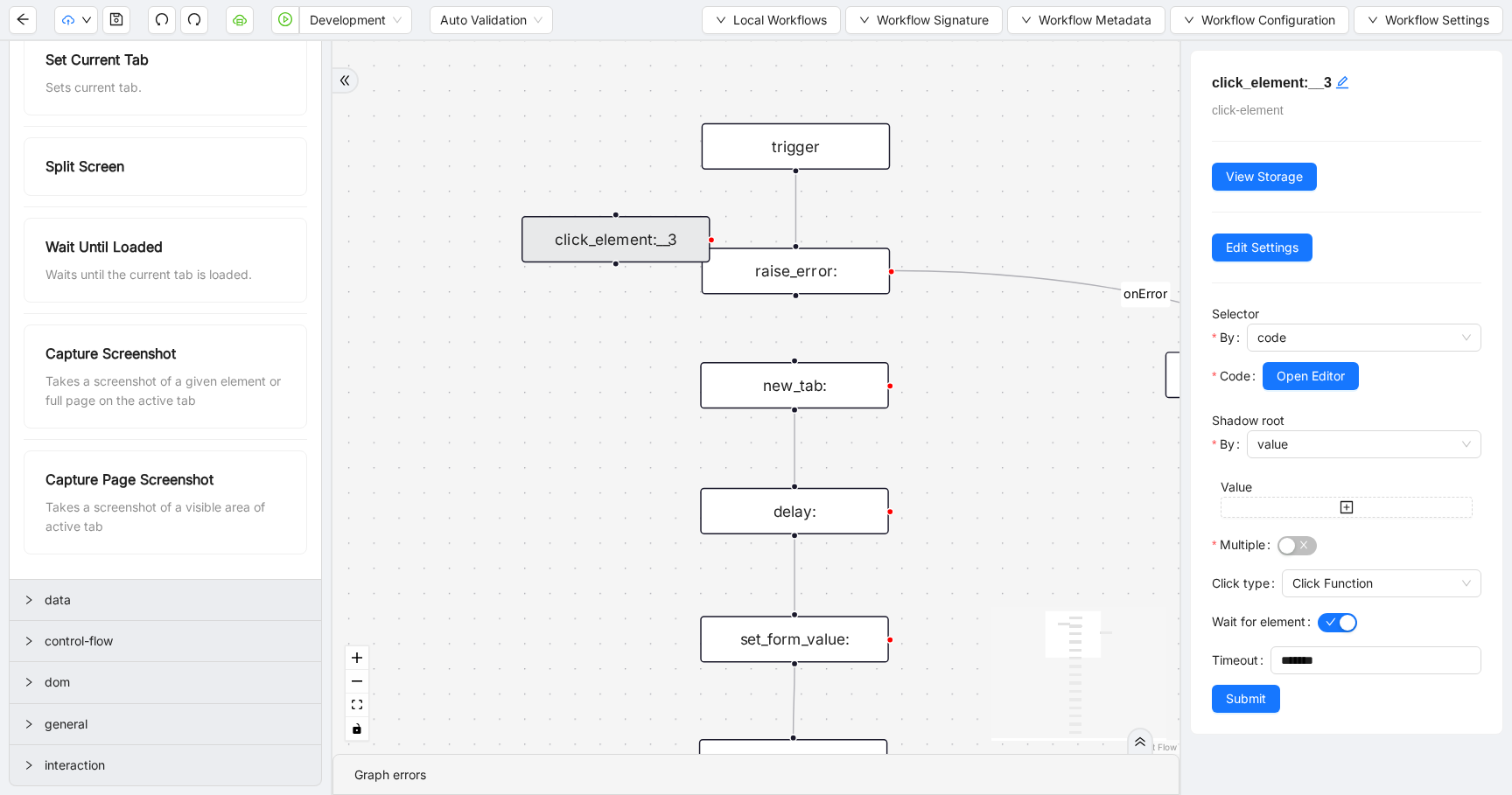 scroll, scrollTop: 1451, scrollLeft: 0, axis: vertical 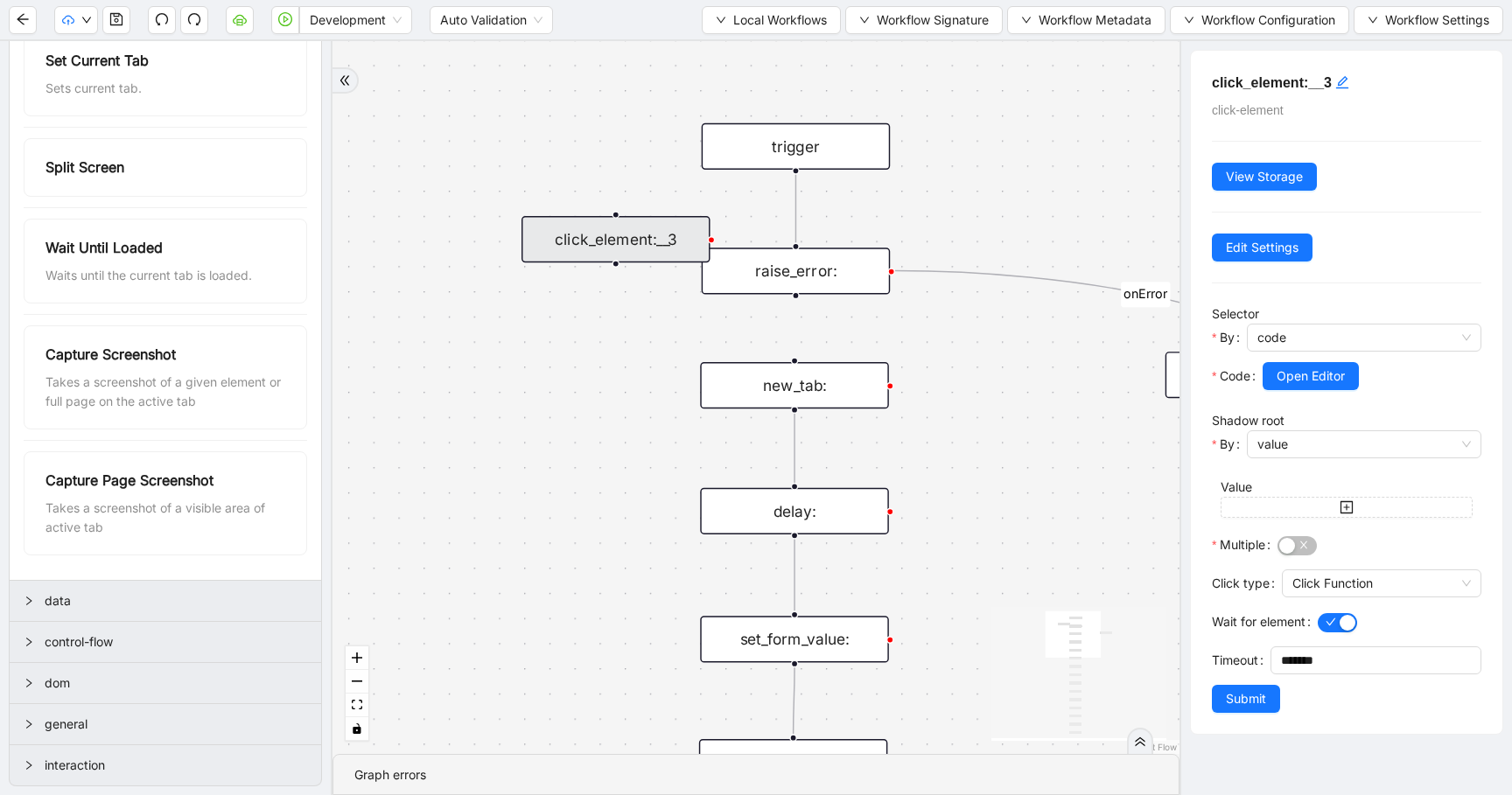 click on "data" at bounding box center [165, 601] 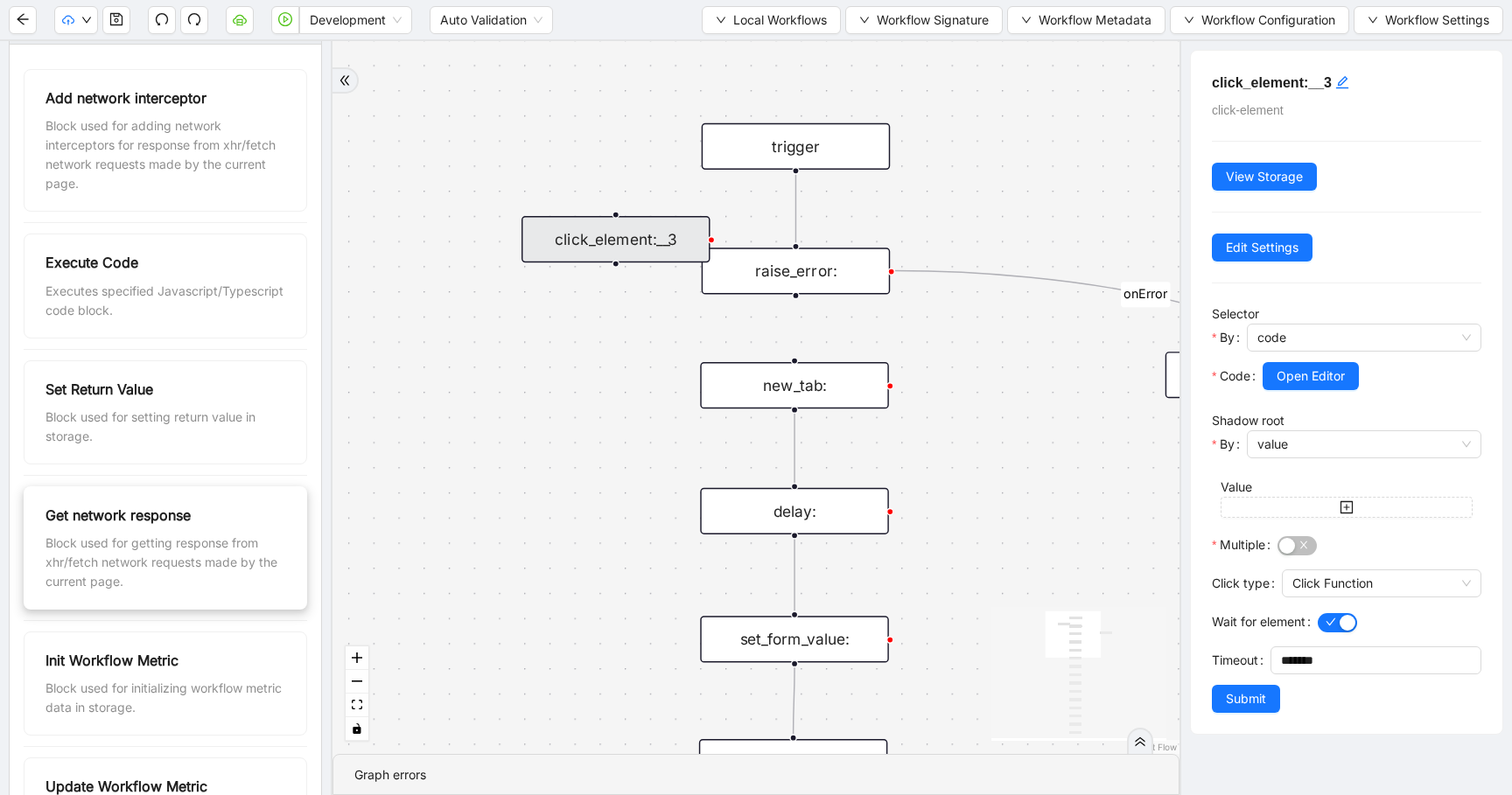 scroll, scrollTop: 1991, scrollLeft: 0, axis: vertical 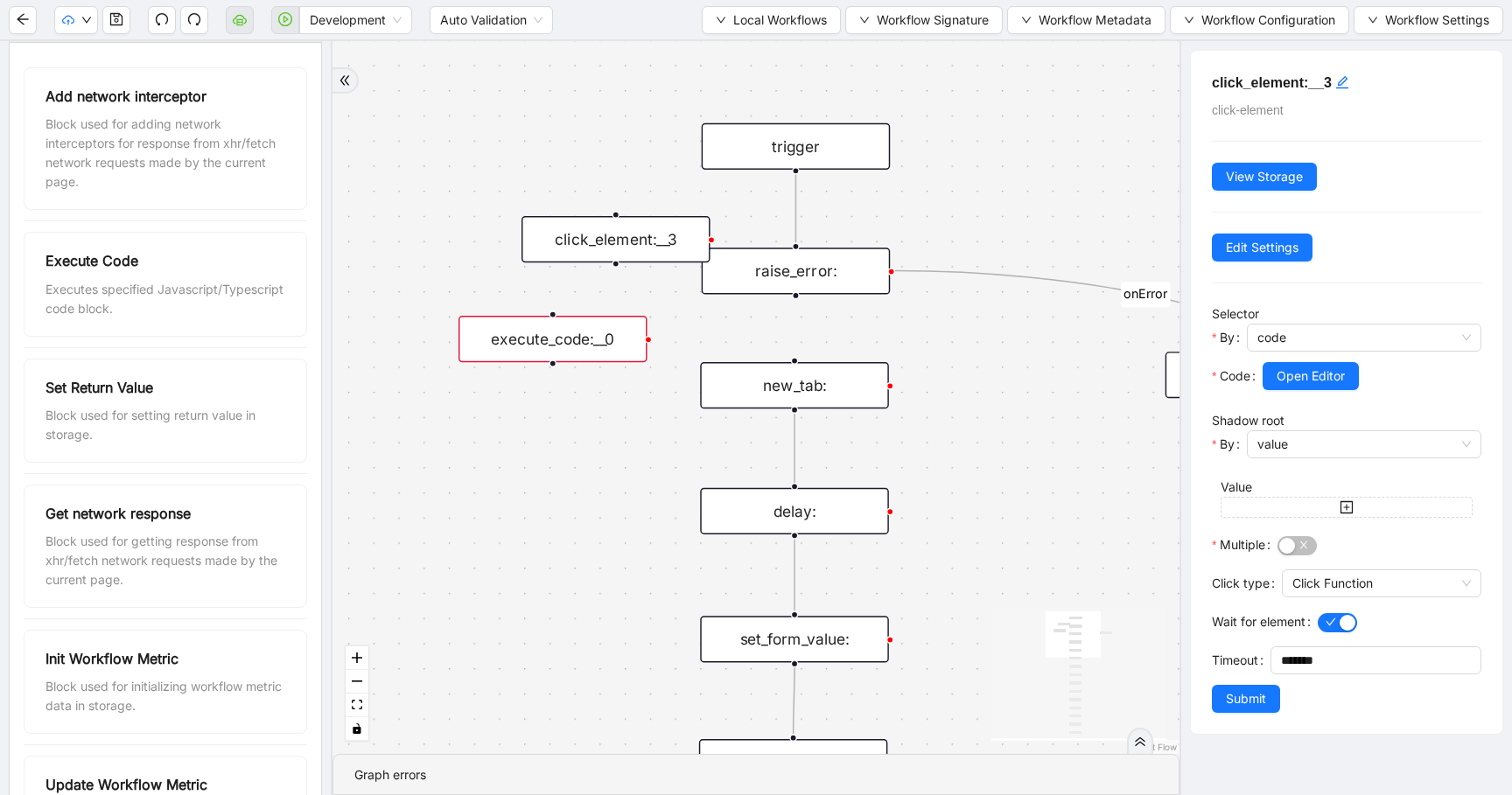 click on "execute_code:__0" at bounding box center (553, 338) 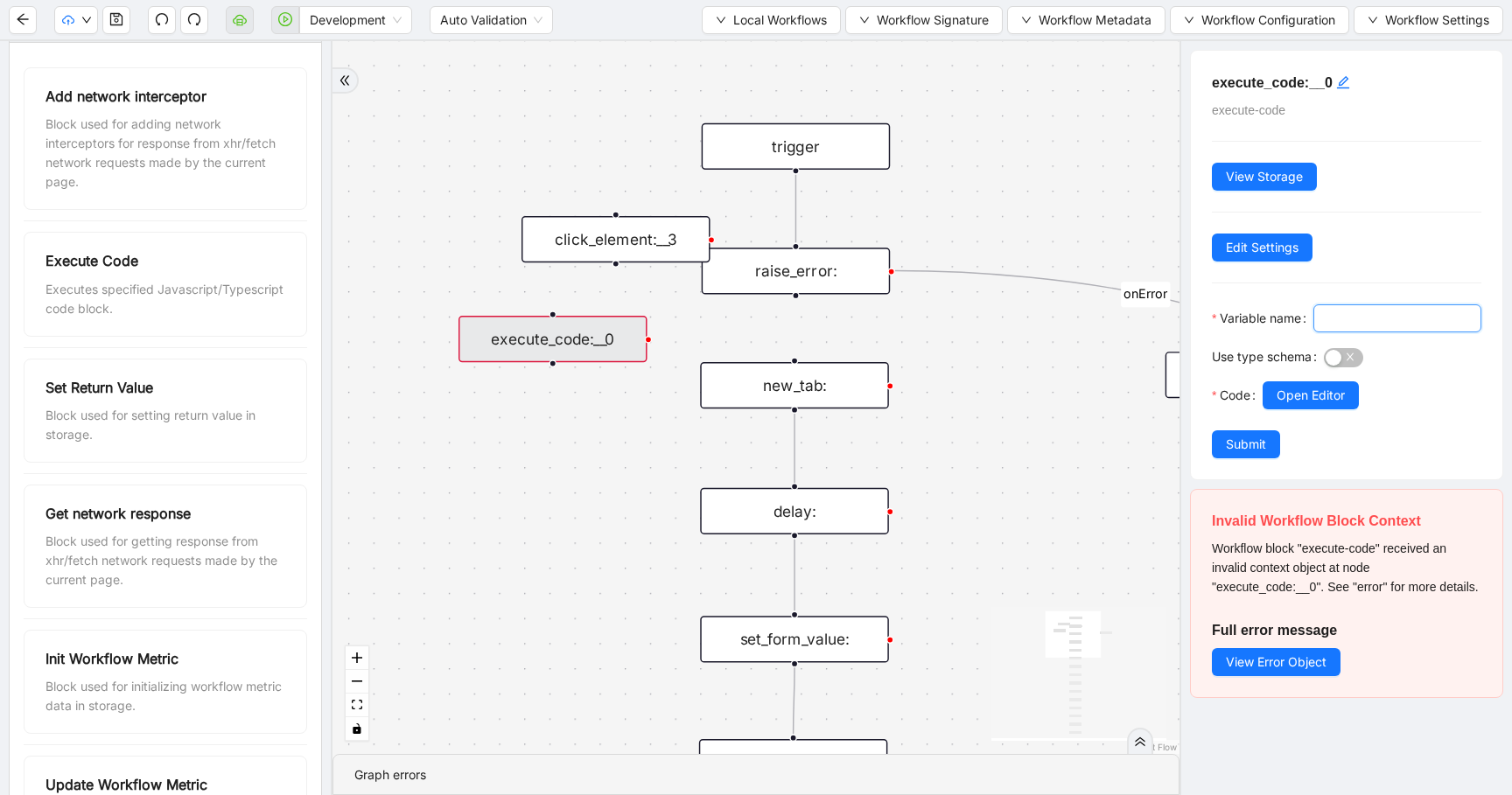 click on "Variable name" at bounding box center [1396, 318] 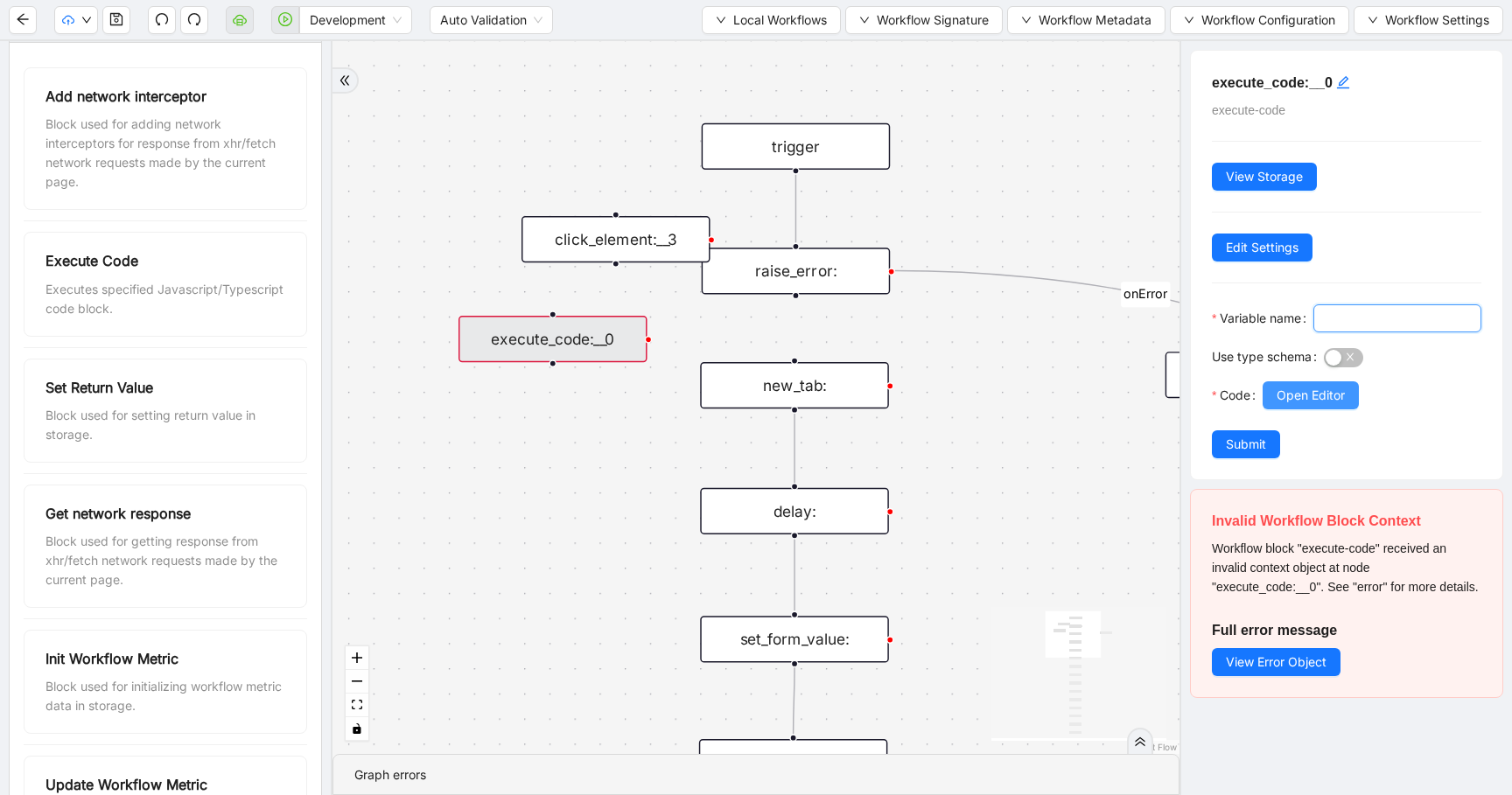 click on "Open Editor" at bounding box center (1311, 395) 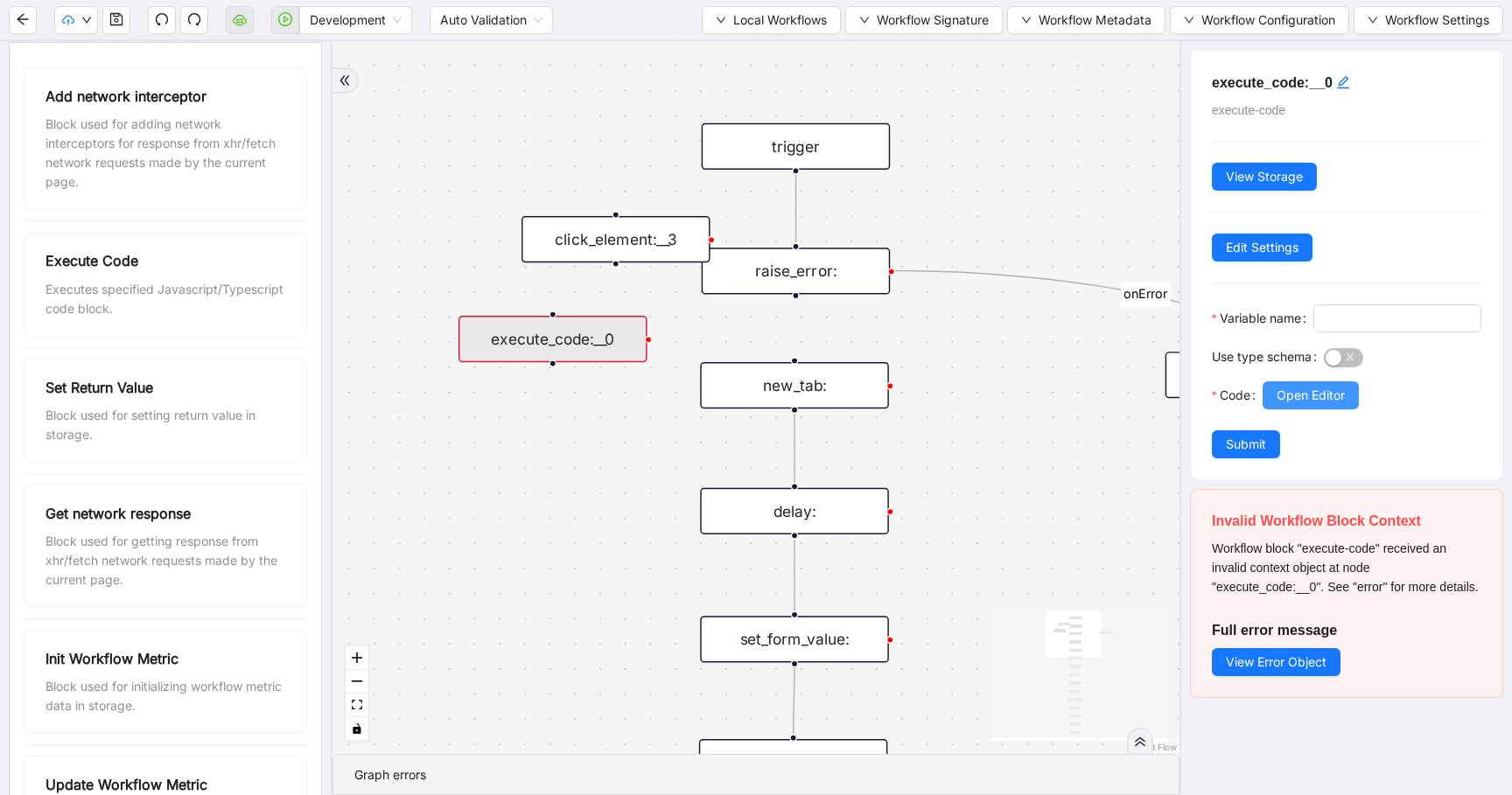 scroll, scrollTop: 157, scrollLeft: 0, axis: vertical 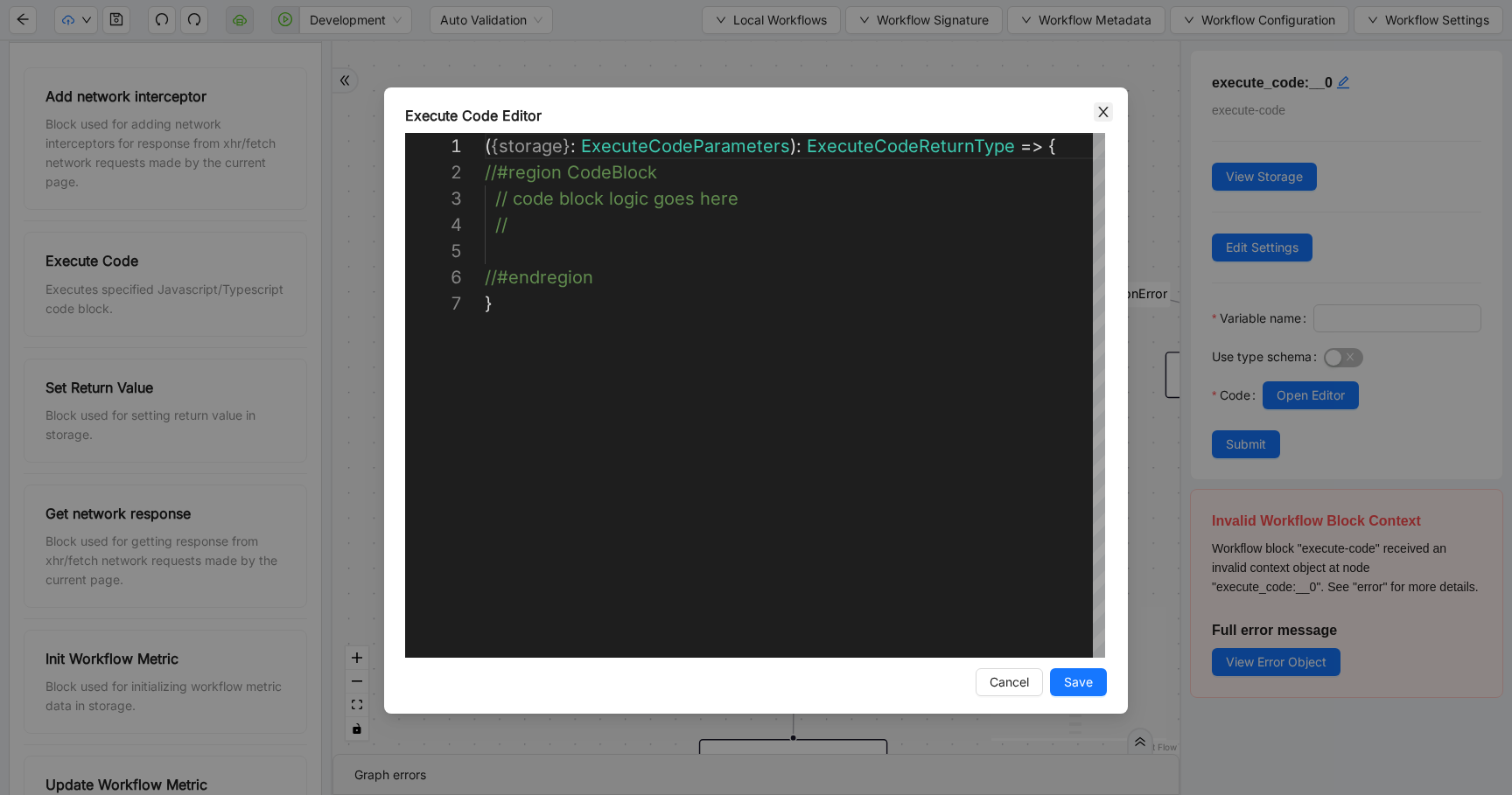 click 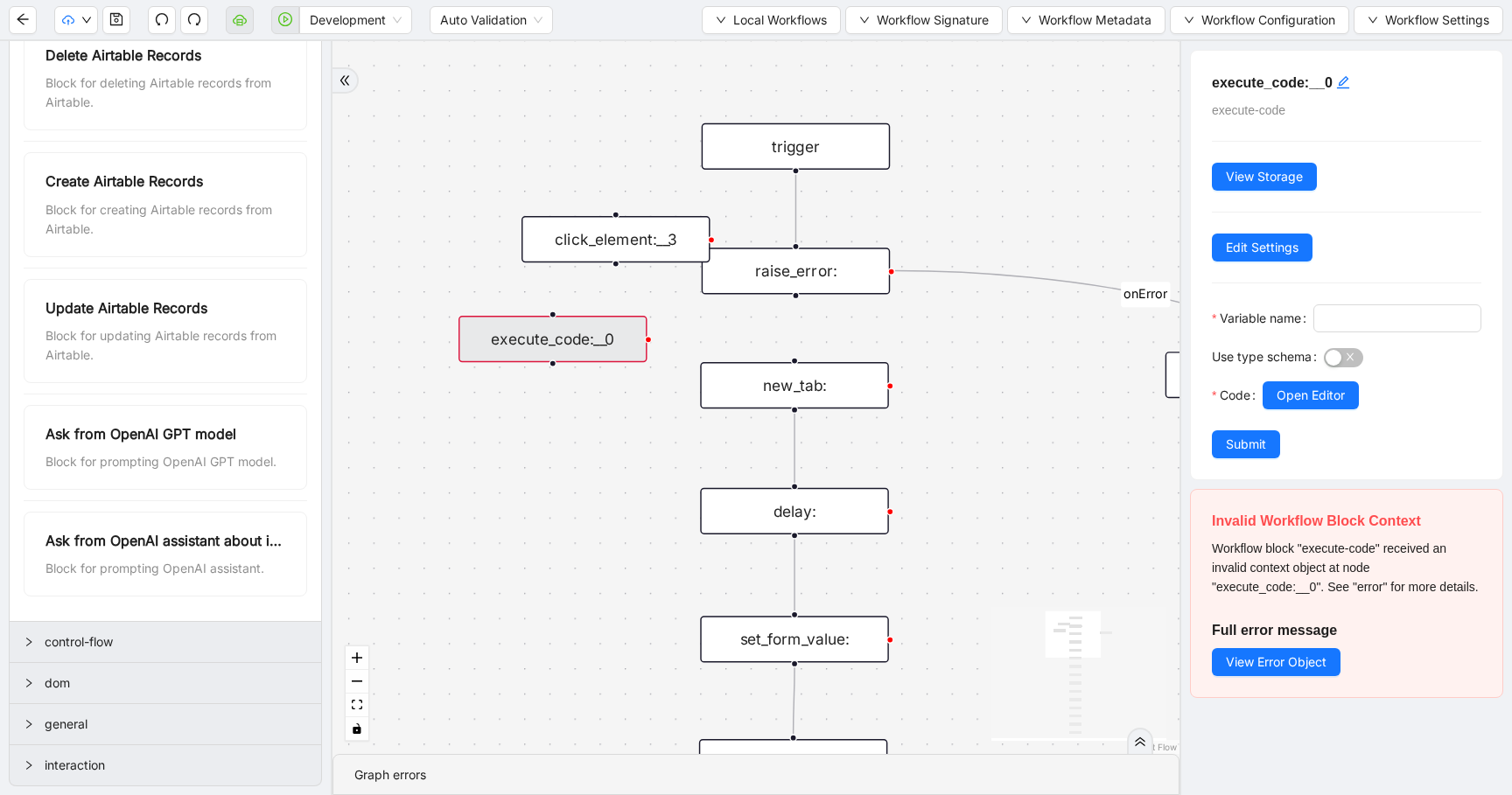 scroll, scrollTop: 2981, scrollLeft: 0, axis: vertical 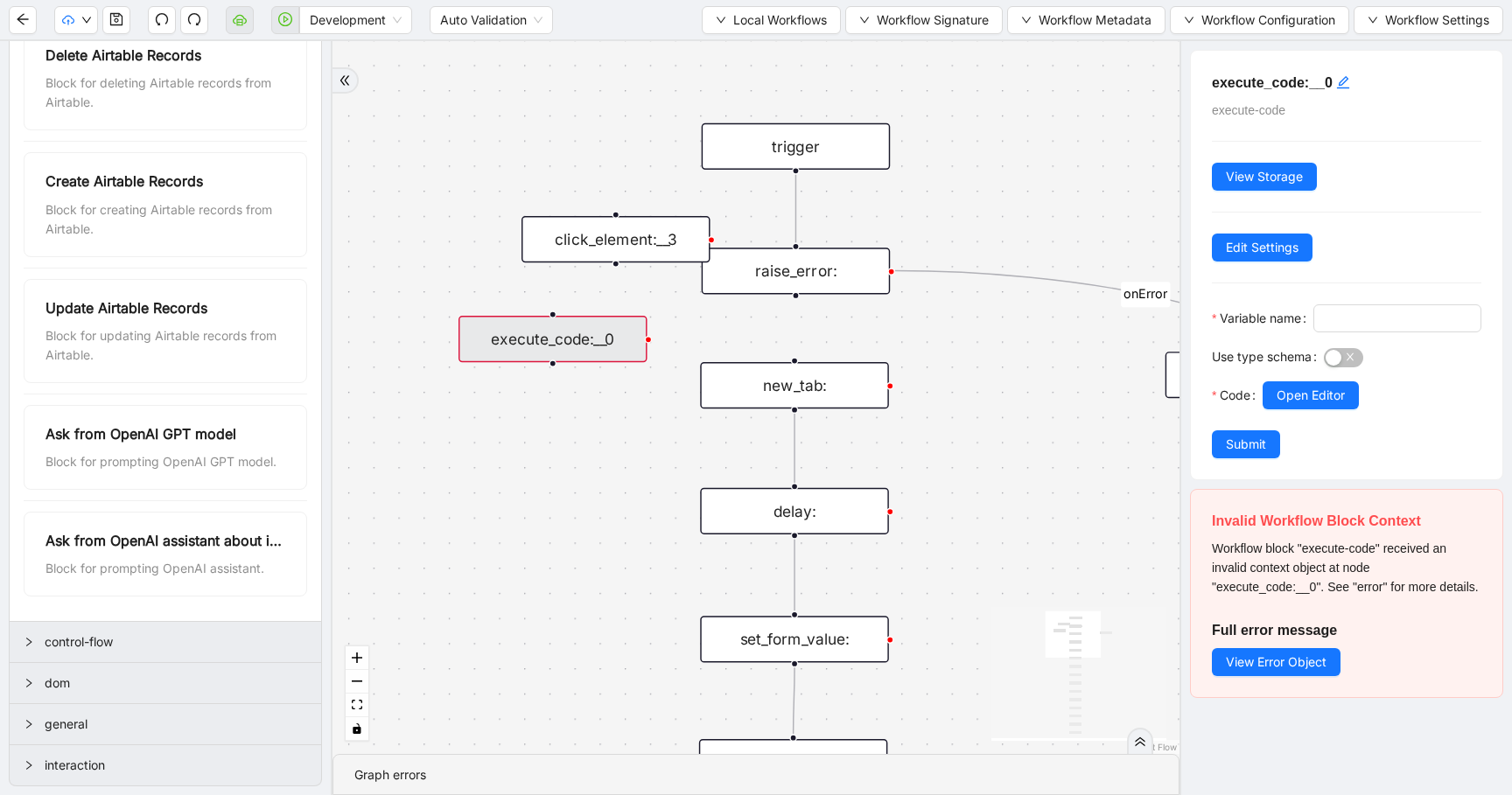 click on "control-flow" at bounding box center (176, 642) 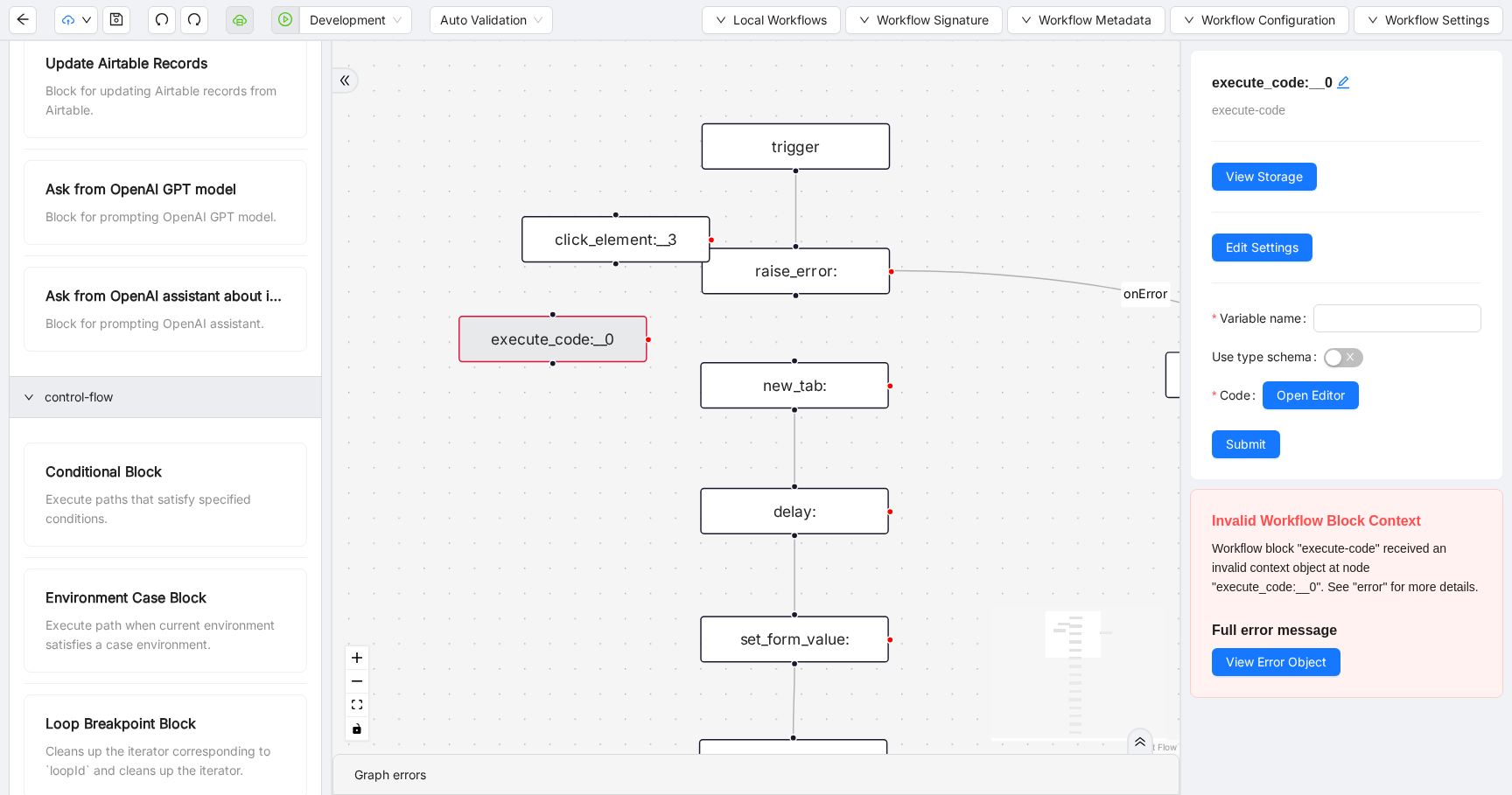 scroll, scrollTop: 3454, scrollLeft: 0, axis: vertical 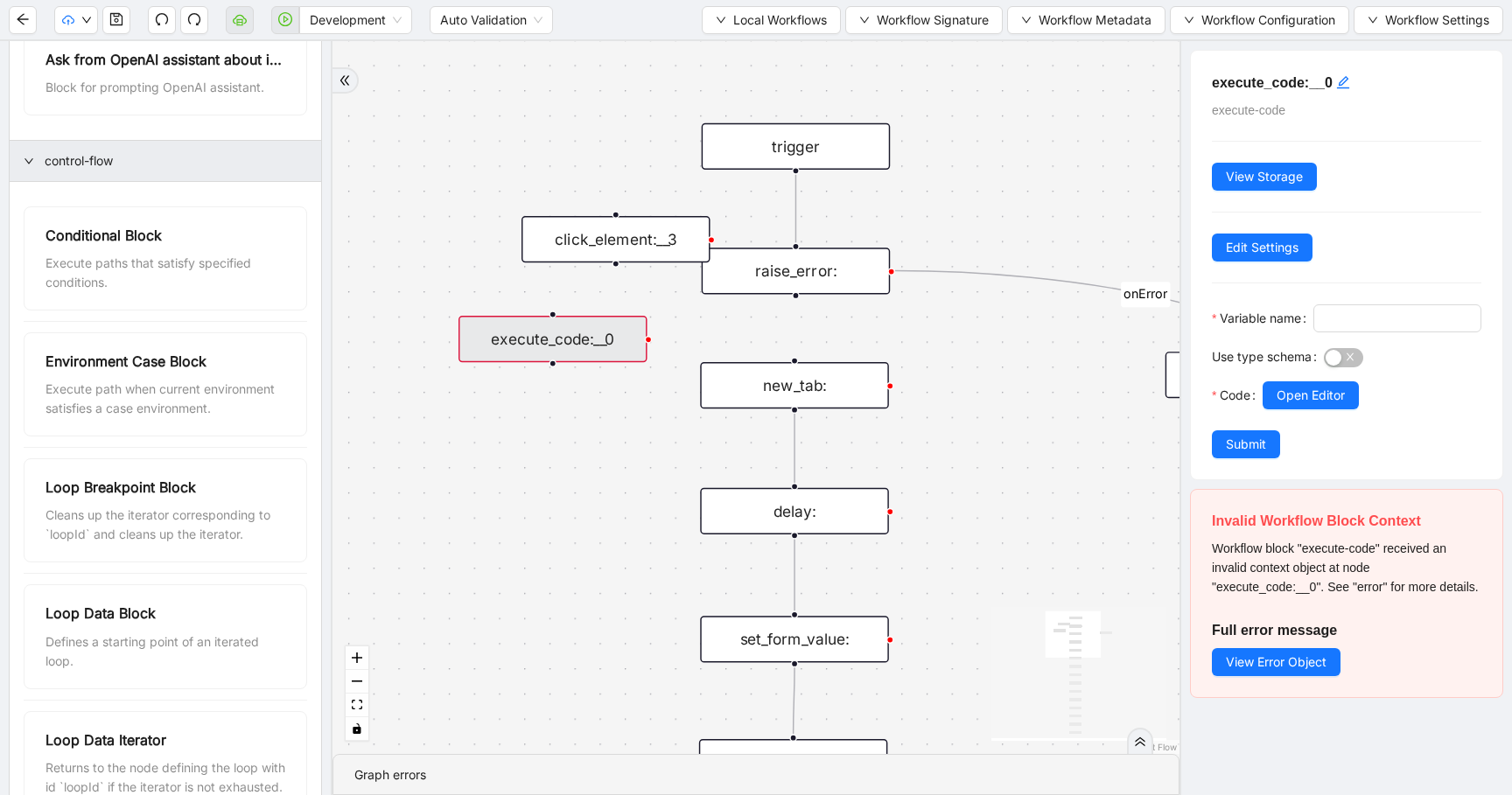 click on "execute_code:__0" at bounding box center (553, 338) 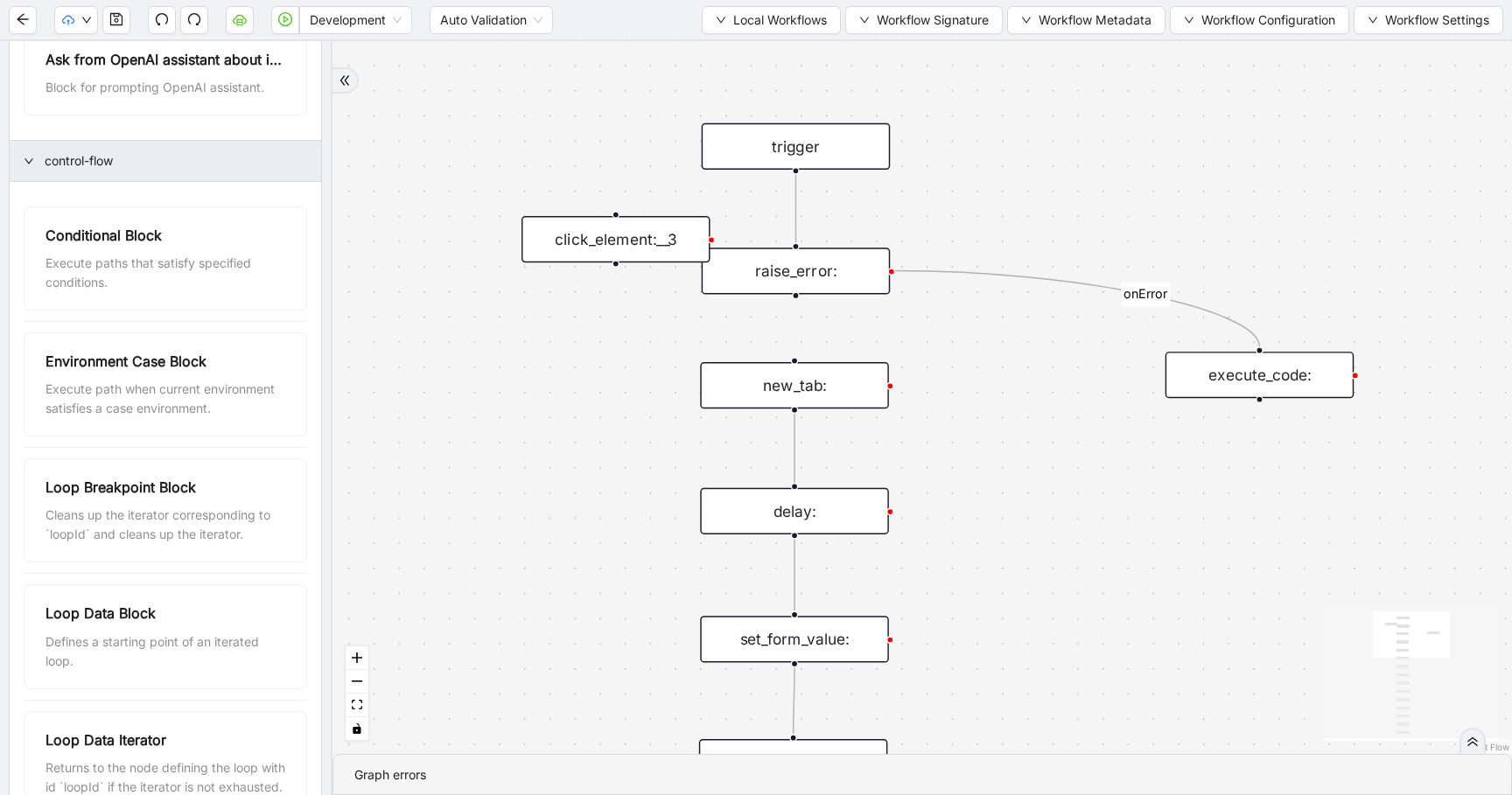 click on "click_element:__3" at bounding box center (616, 239) 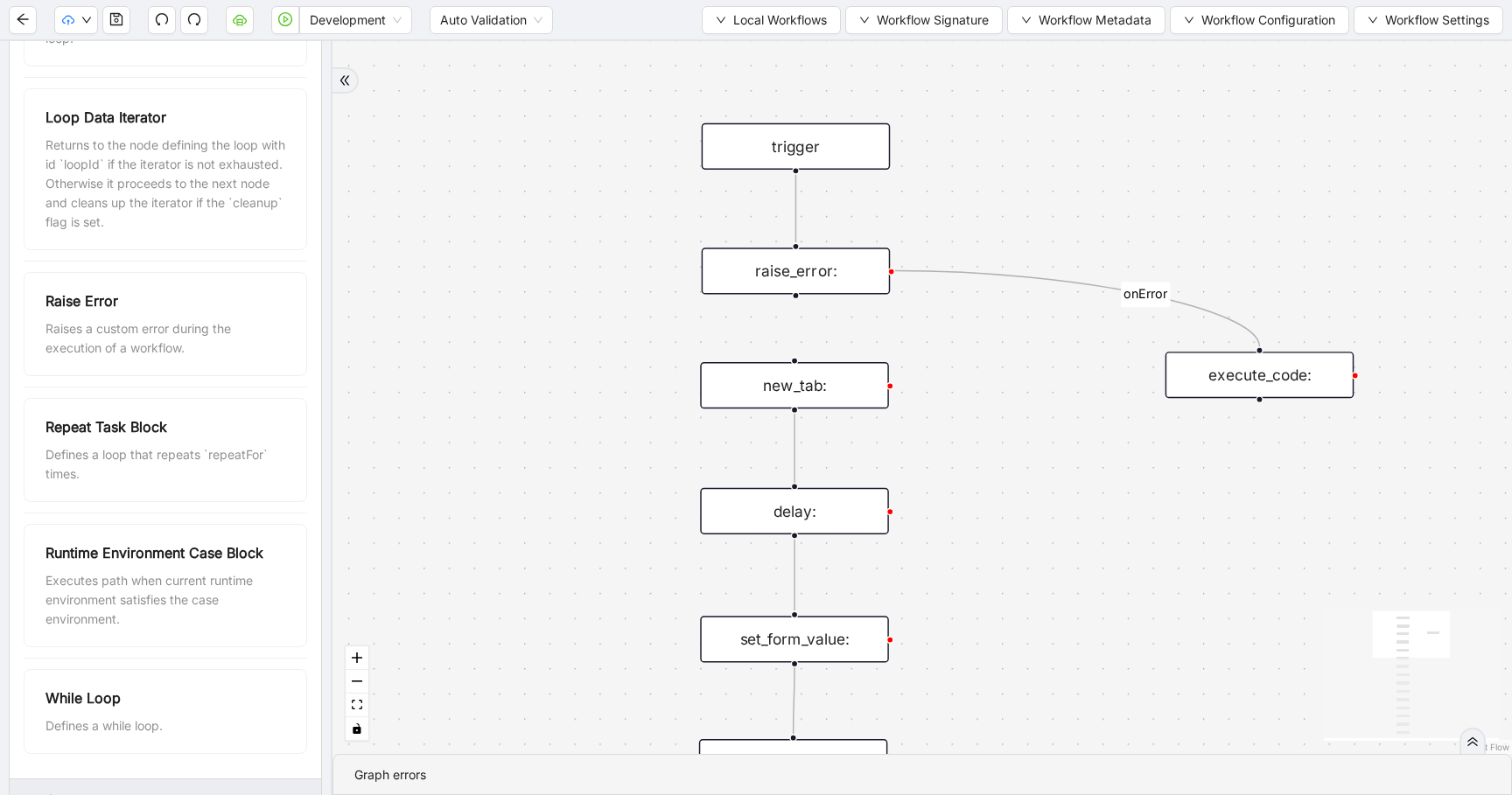 scroll, scrollTop: 4270, scrollLeft: 0, axis: vertical 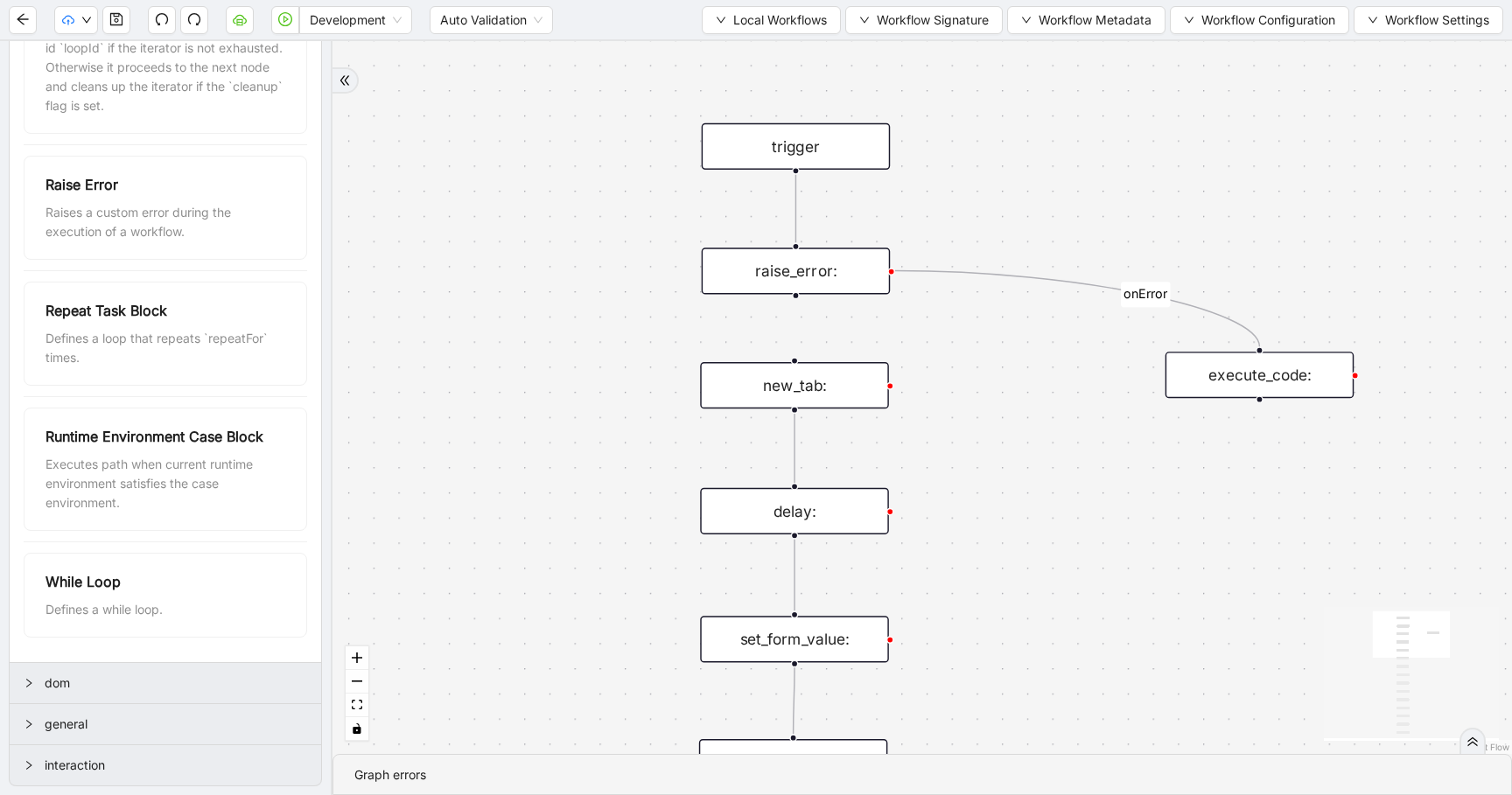 click on "dom" at bounding box center (176, 683) 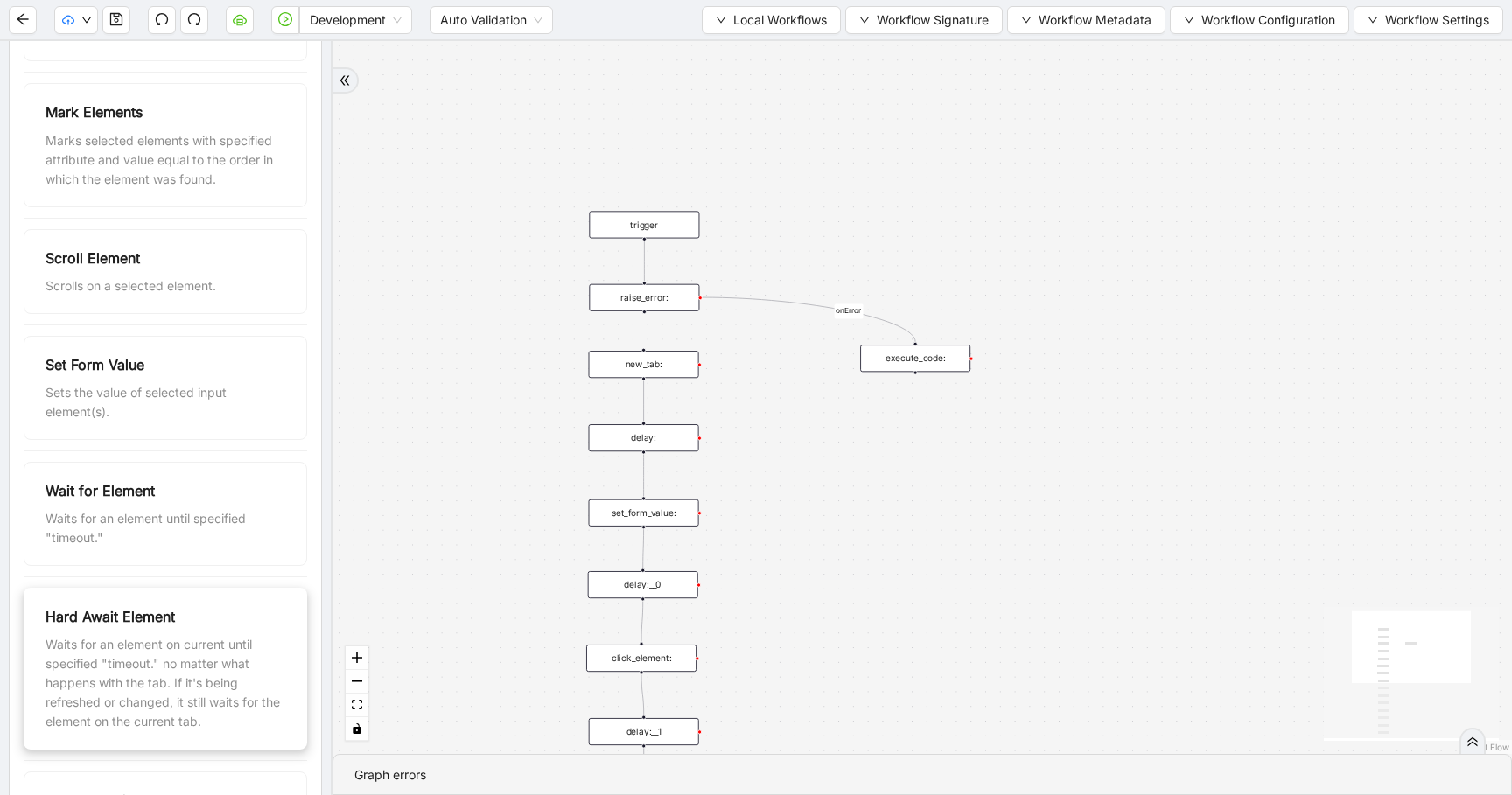 scroll, scrollTop: 5914, scrollLeft: 0, axis: vertical 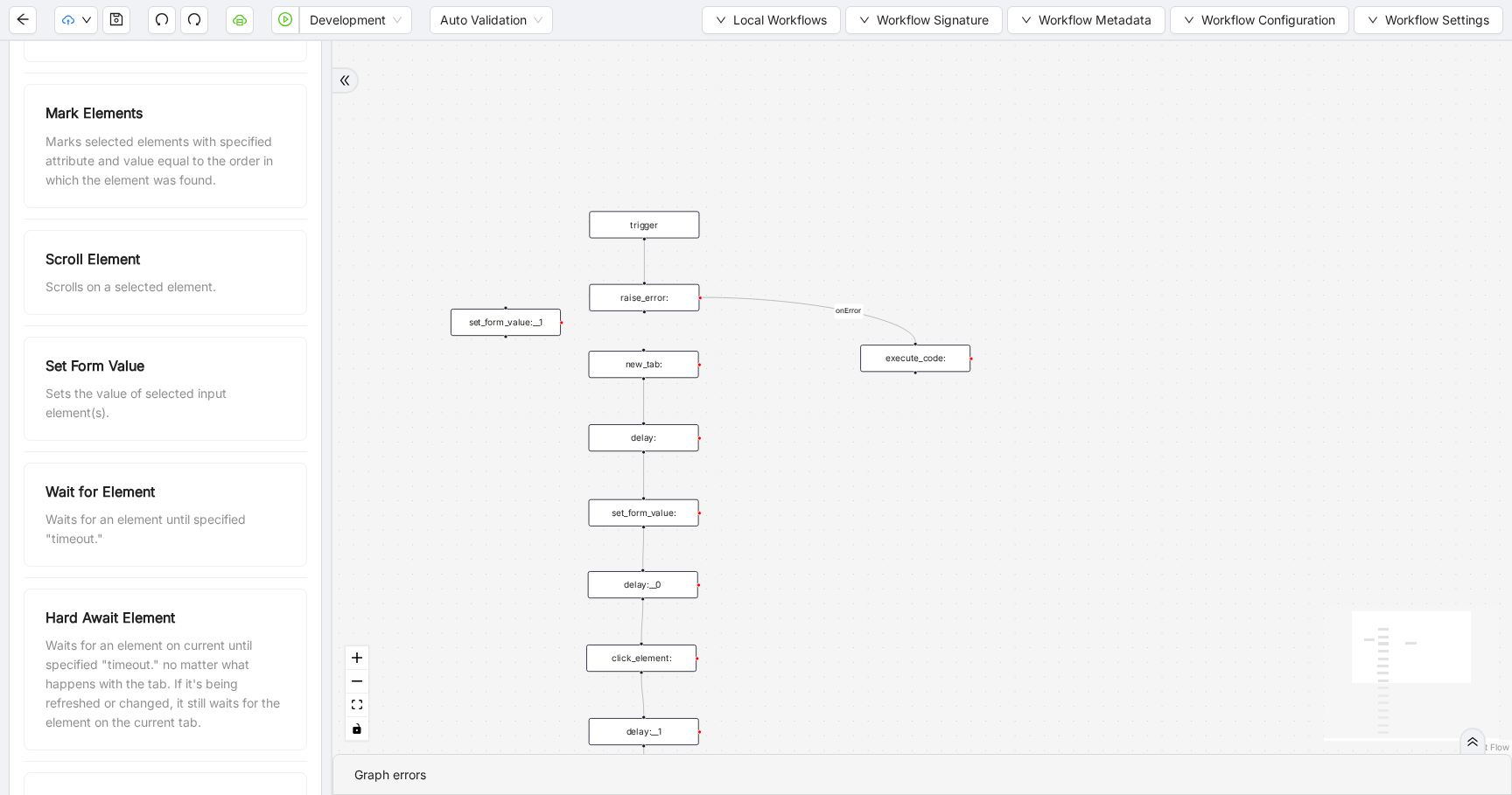 click on "set_form_value:__1" at bounding box center (506, 322) 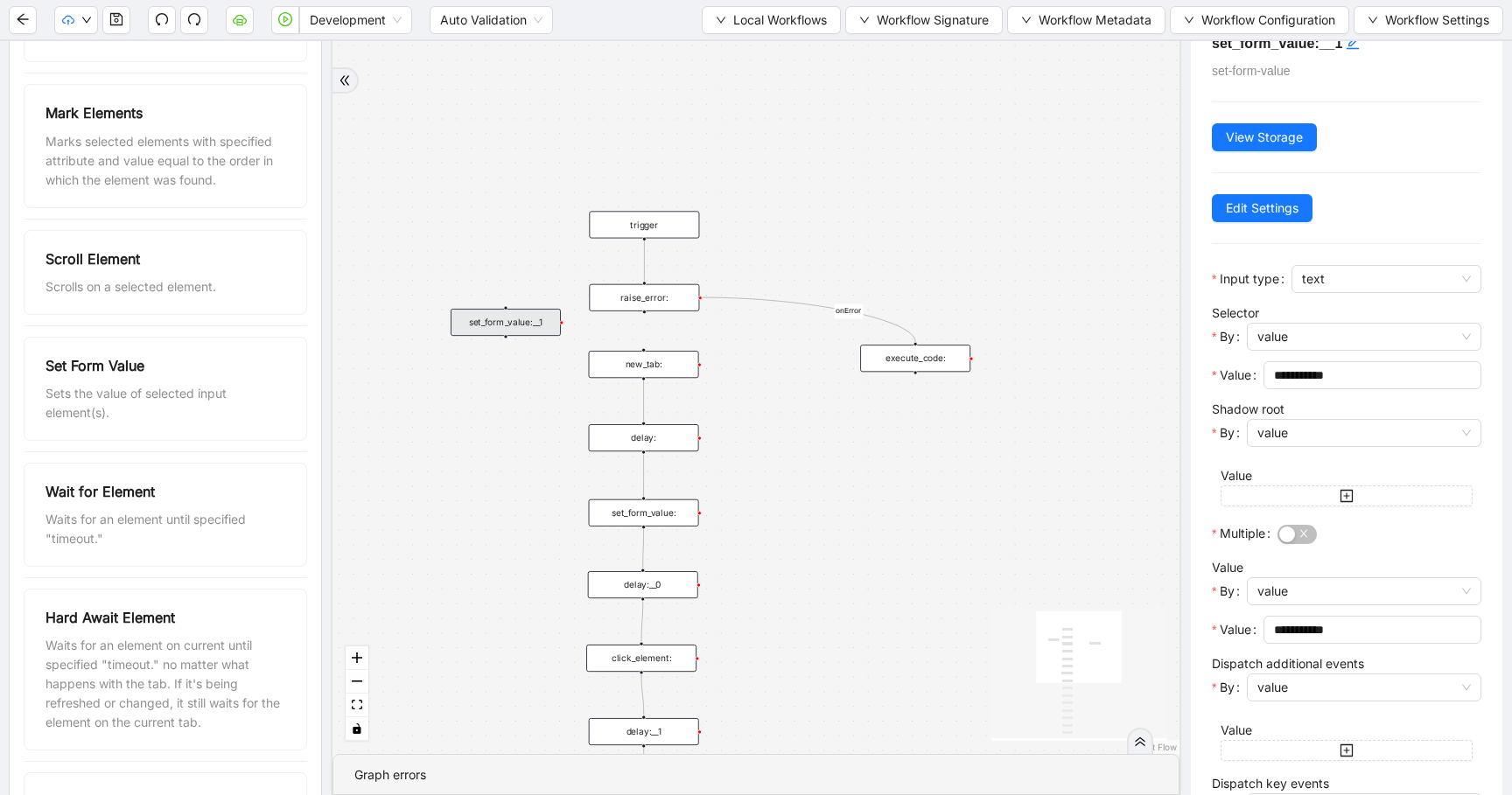 scroll, scrollTop: 38, scrollLeft: 0, axis: vertical 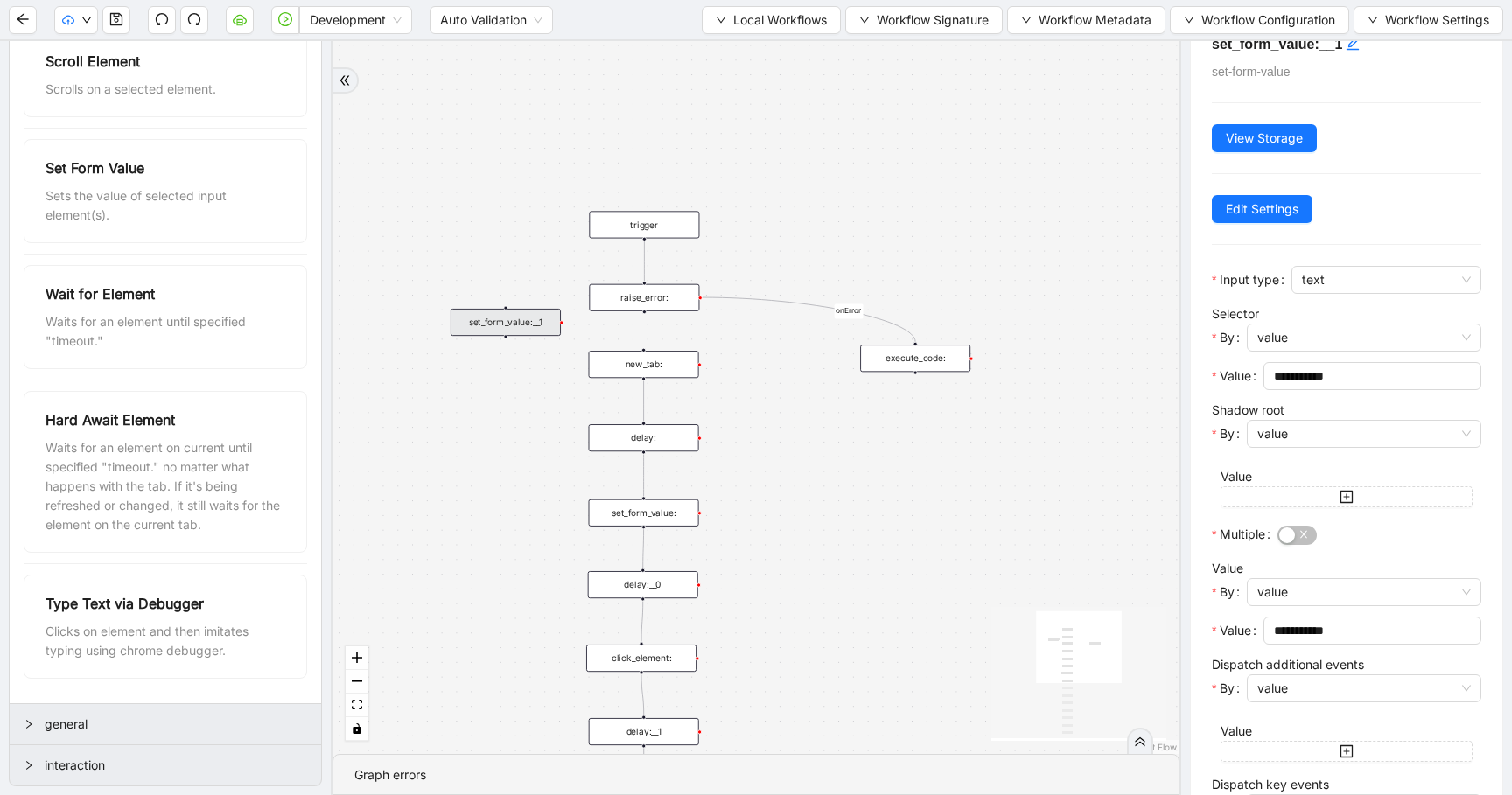 click on "general" at bounding box center (176, 724) 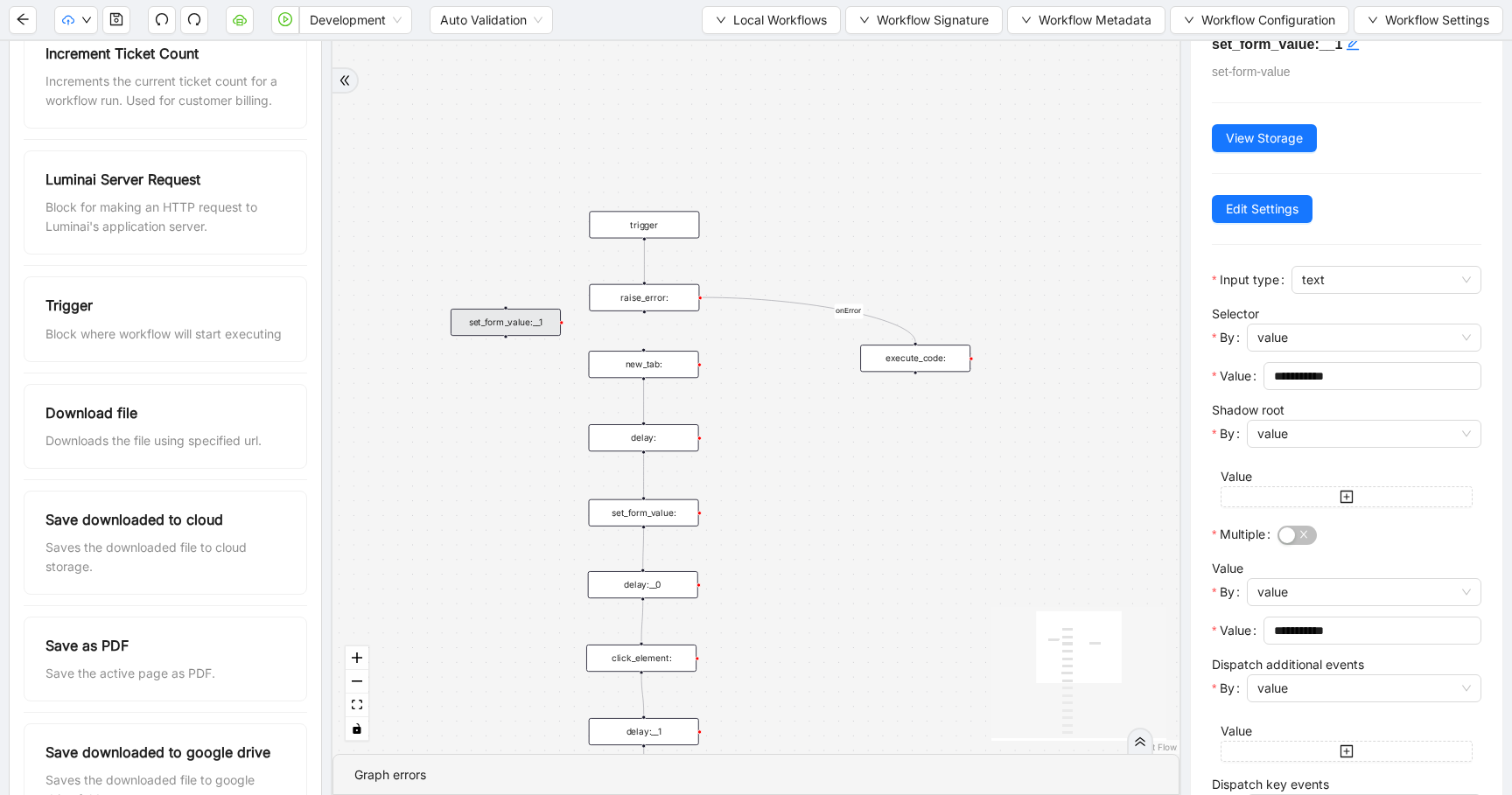 scroll, scrollTop: 7817, scrollLeft: 0, axis: vertical 